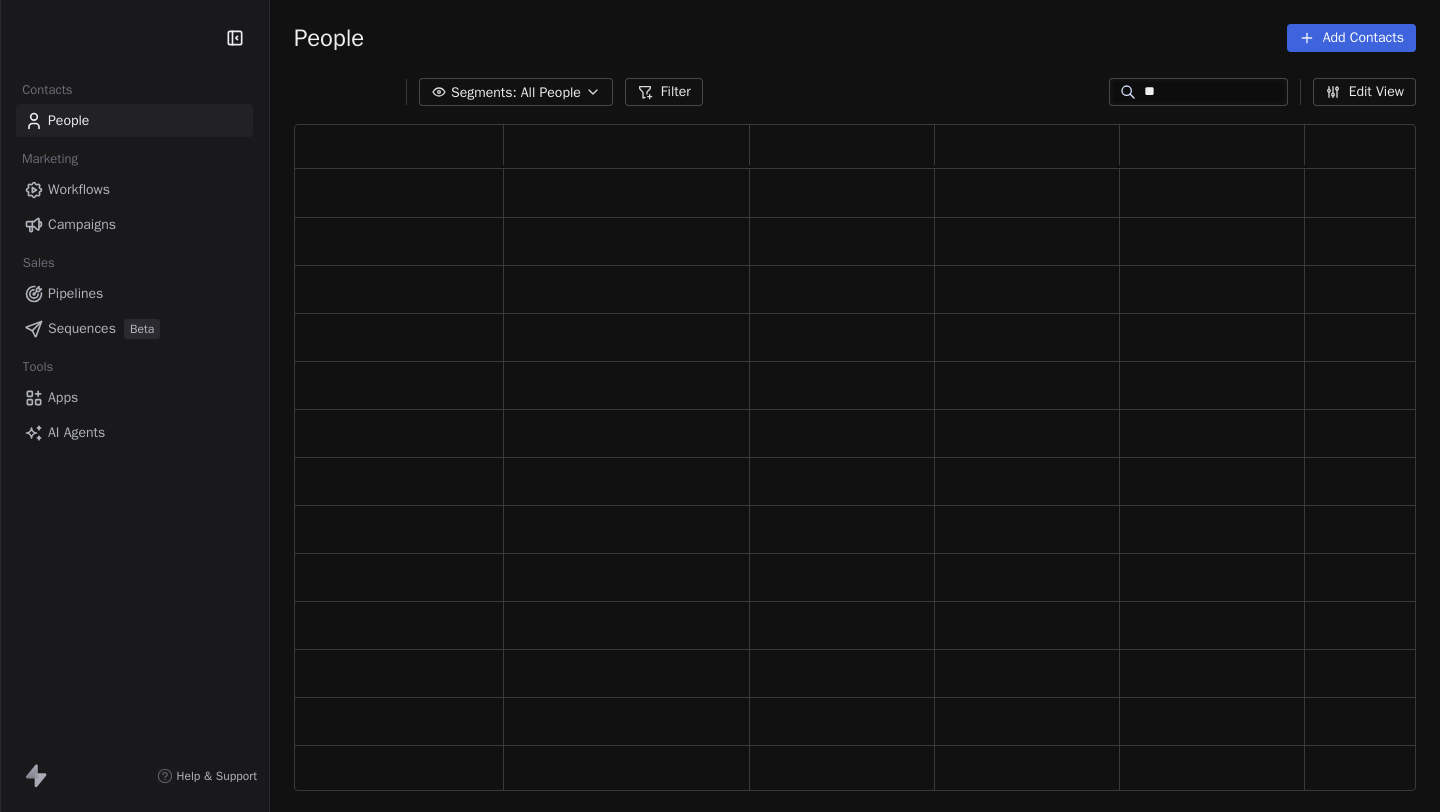 scroll, scrollTop: 0, scrollLeft: 0, axis: both 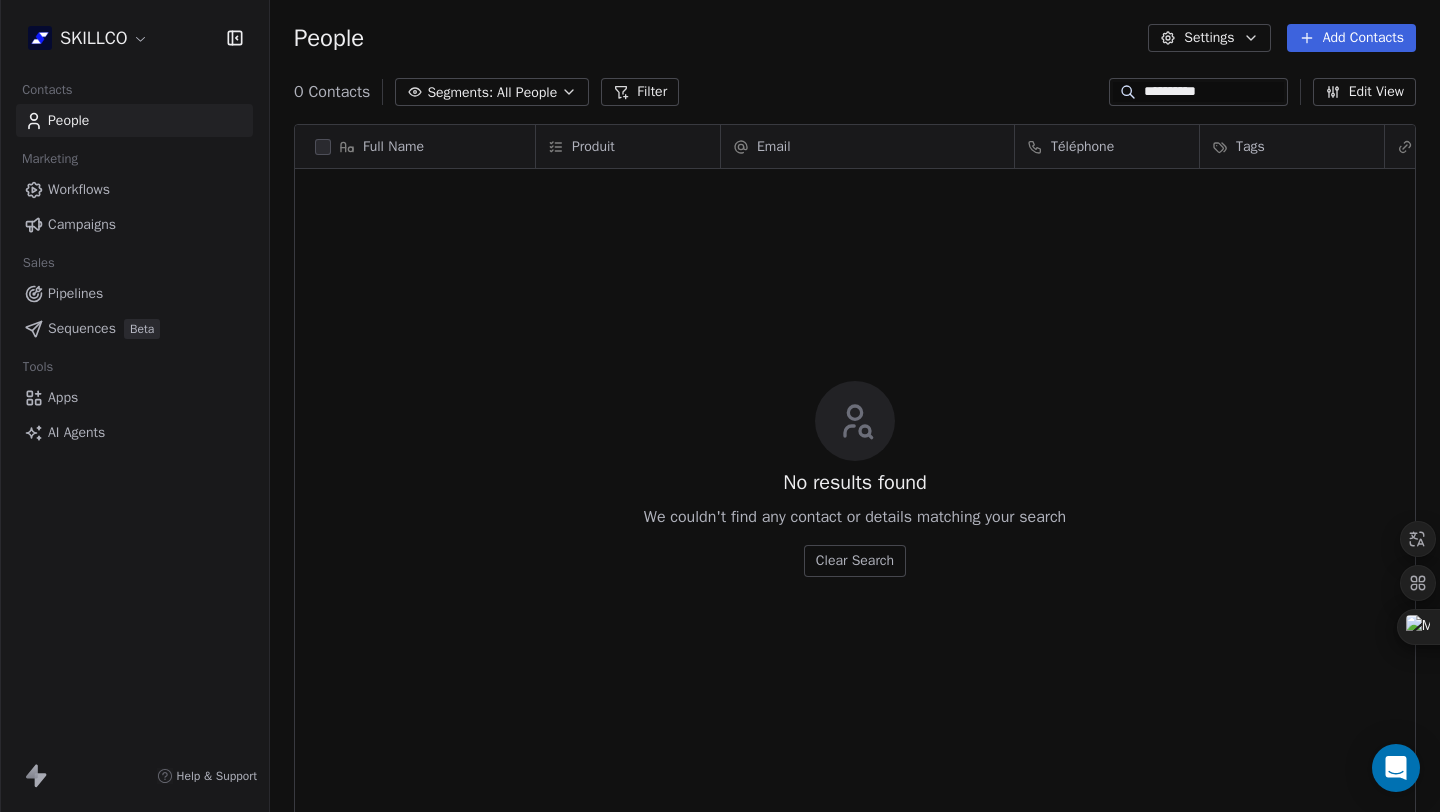 click on "Téléphone" at bounding box center (1107, 146) 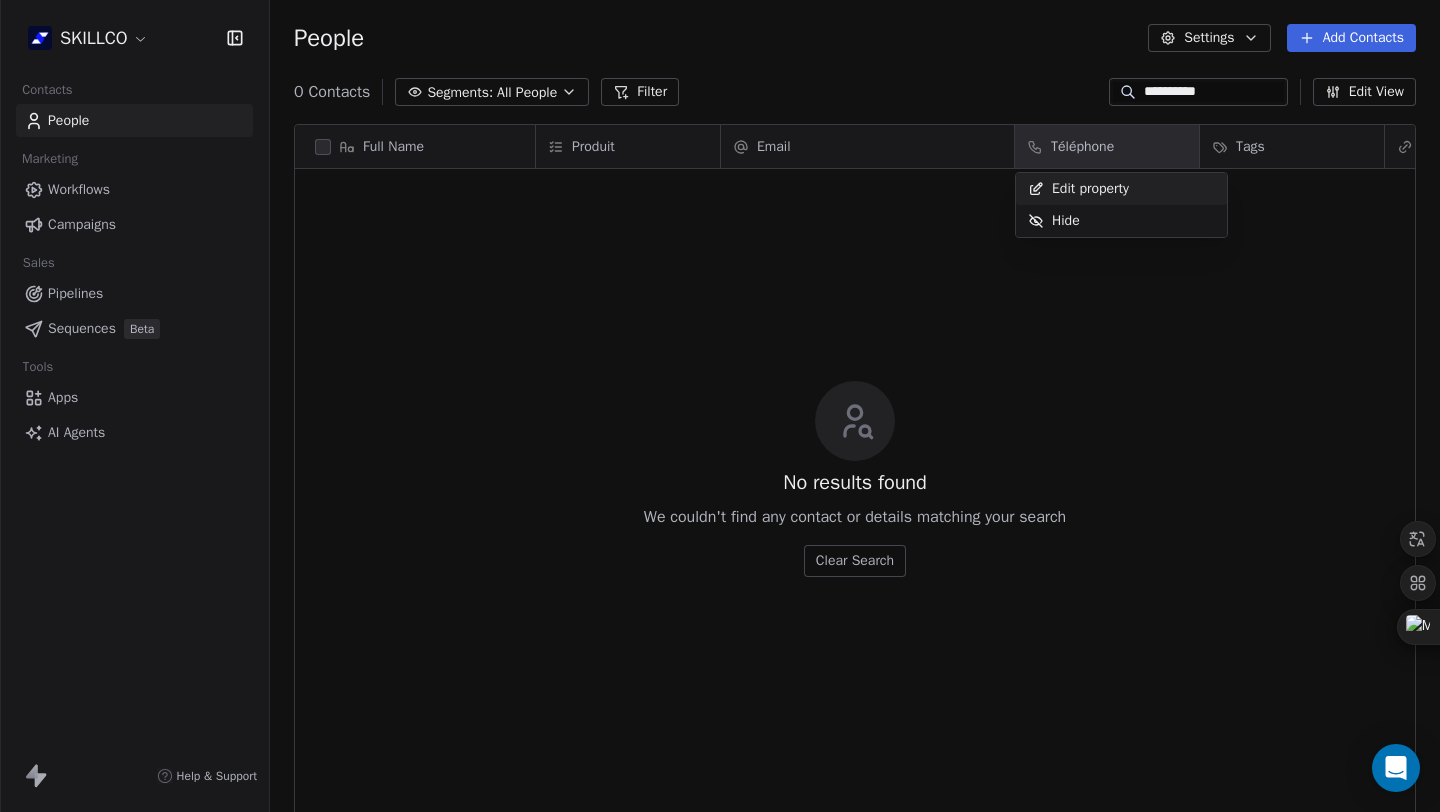 click on "**********" at bounding box center [720, 406] 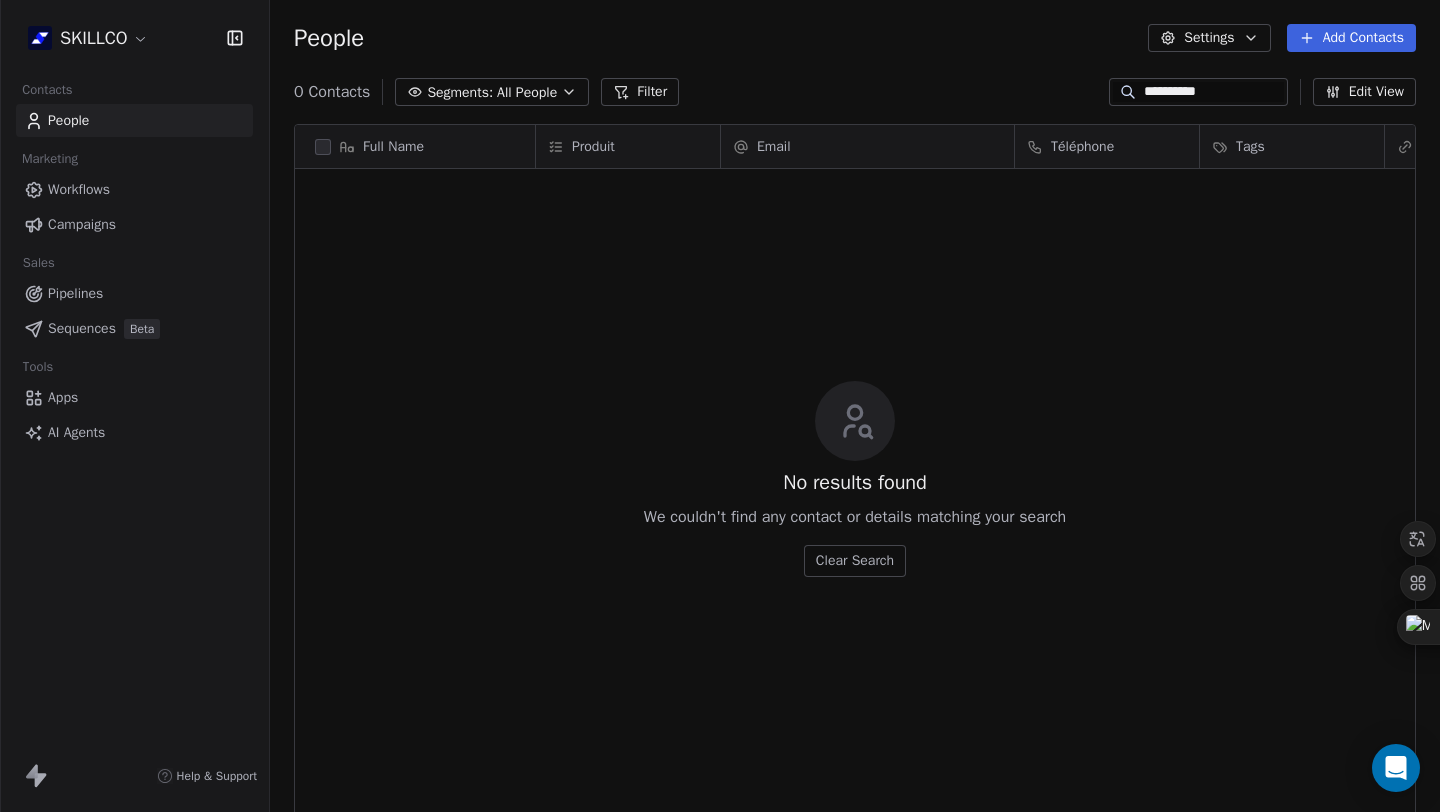 click on "**********" at bounding box center [1214, 92] 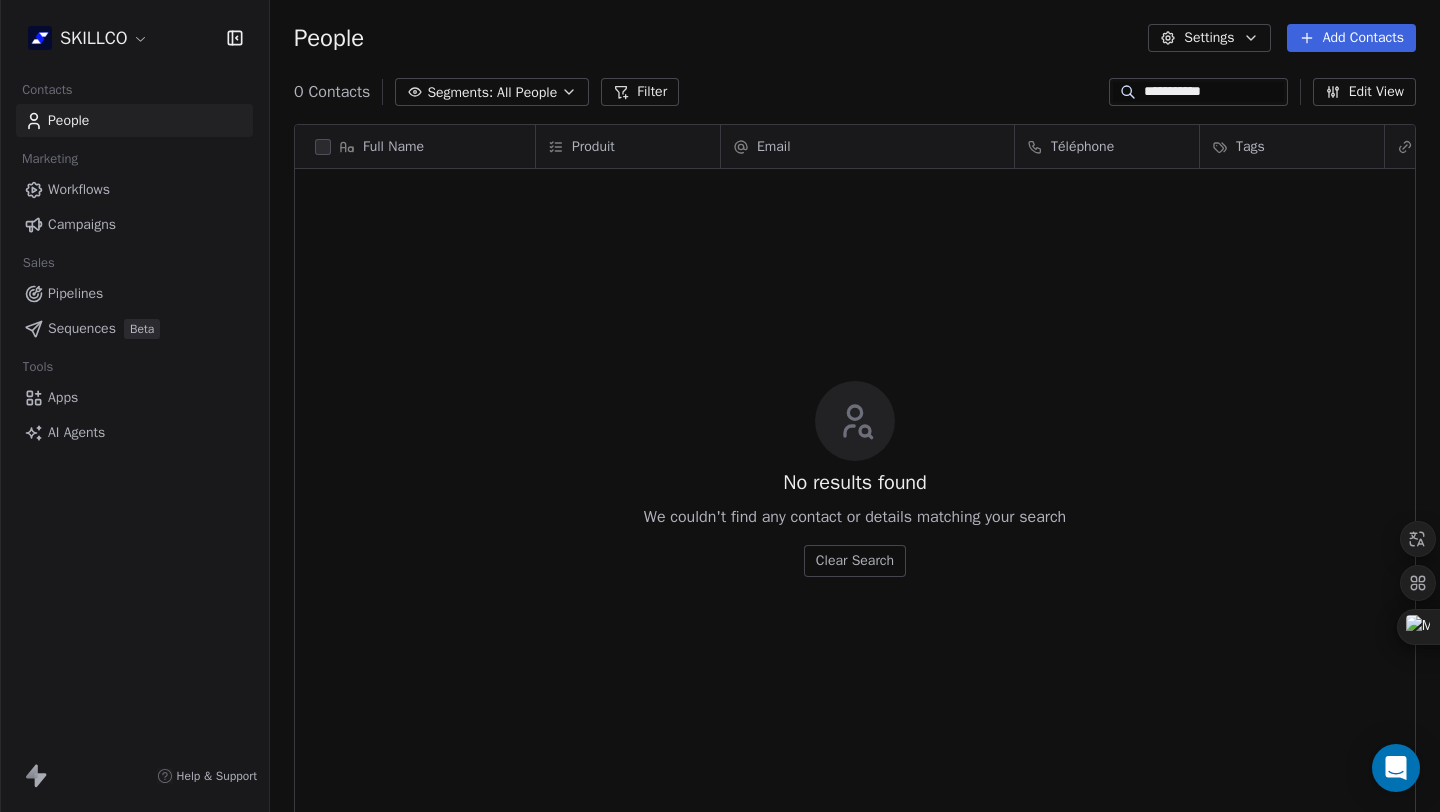 click on "**********" at bounding box center [1214, 92] 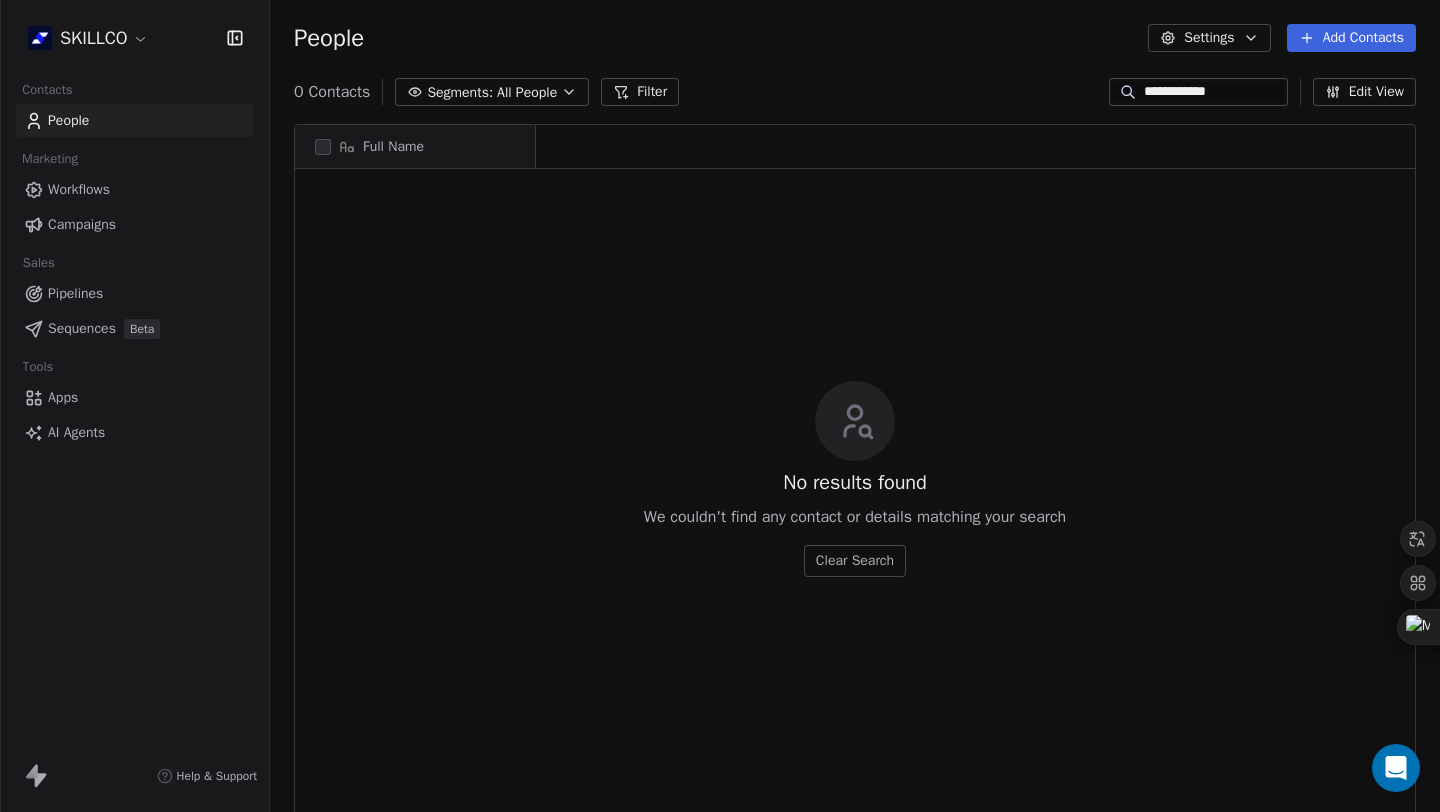 scroll, scrollTop: 16, scrollLeft: 16, axis: both 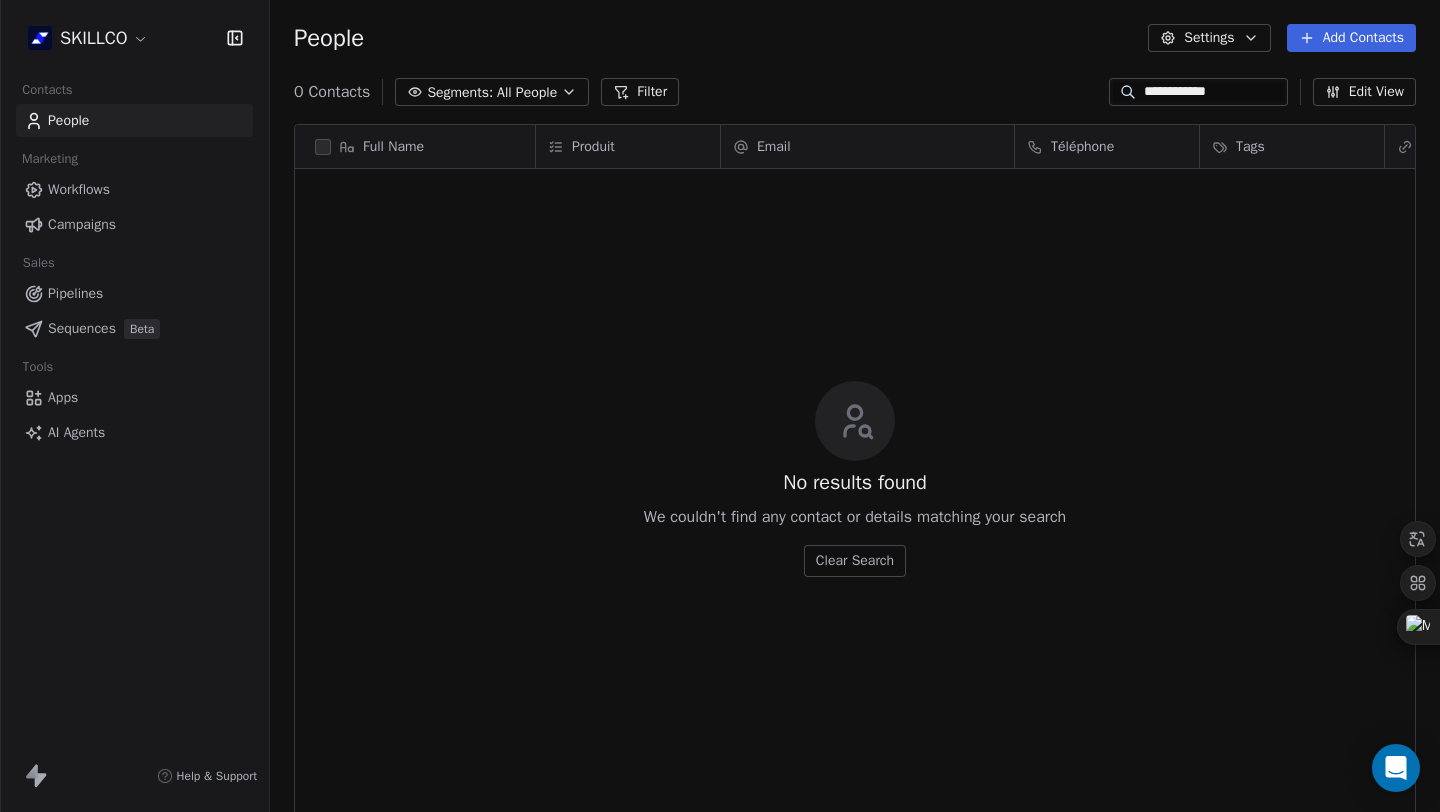 click on "**********" at bounding box center (1214, 92) 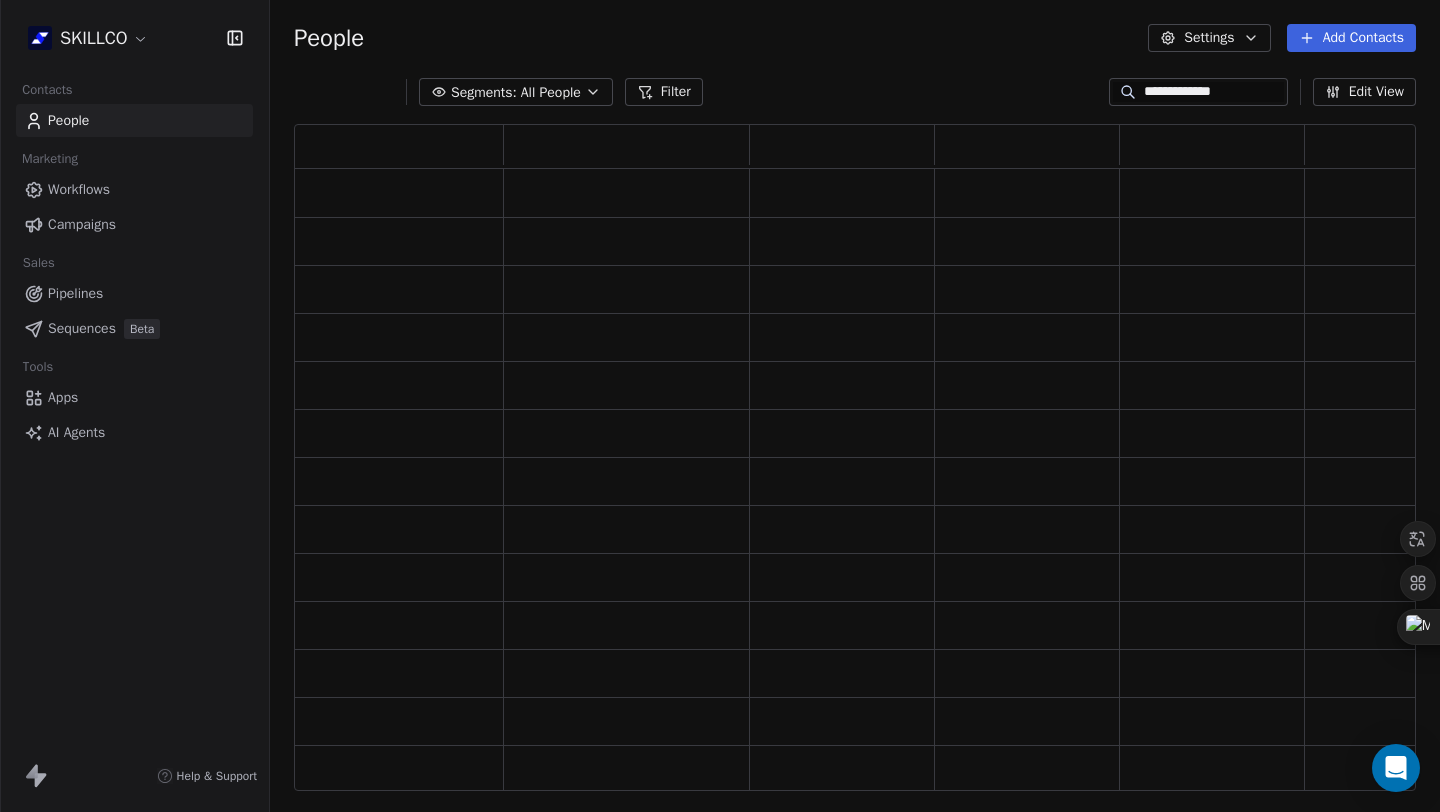click on "**********" at bounding box center (1214, 92) 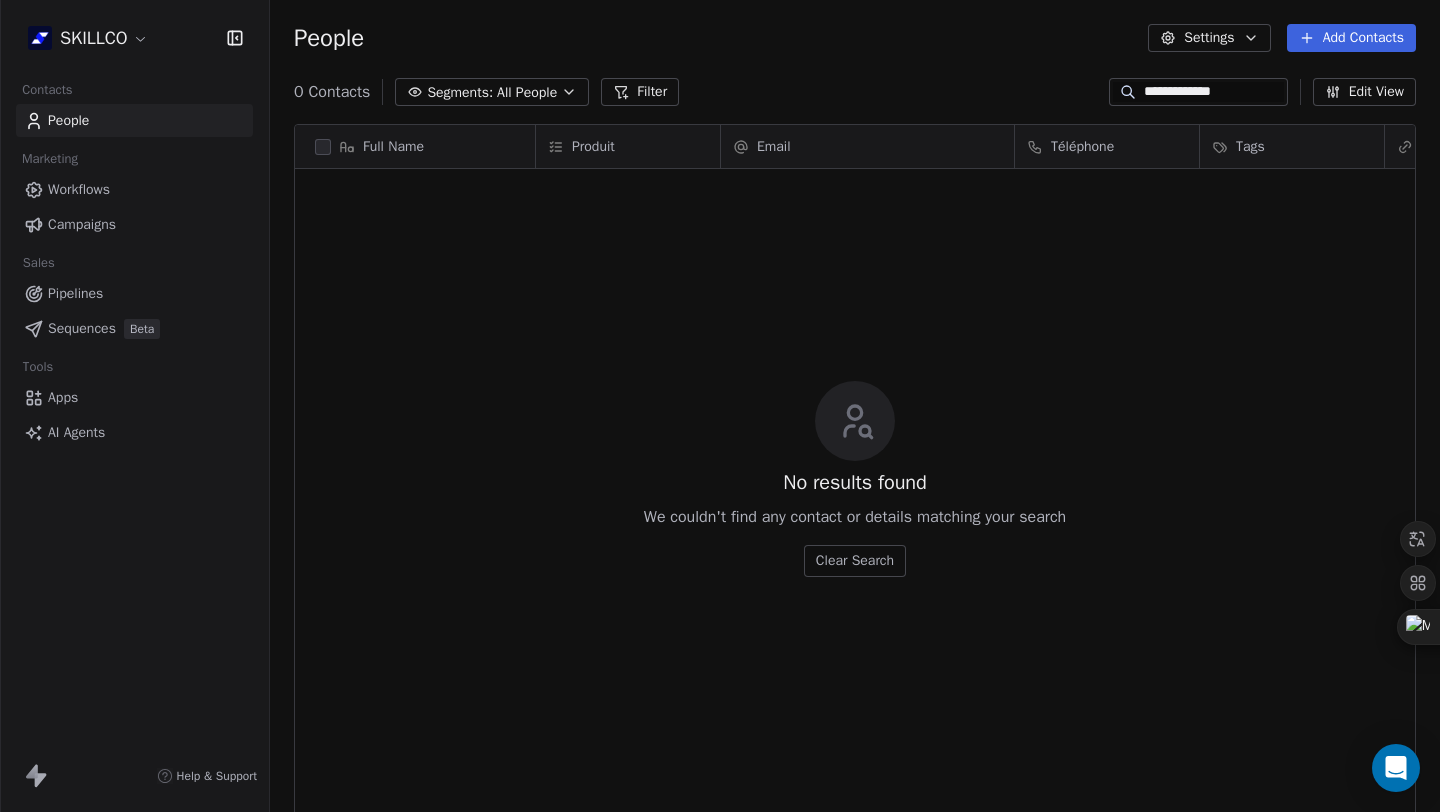 type on "**********" 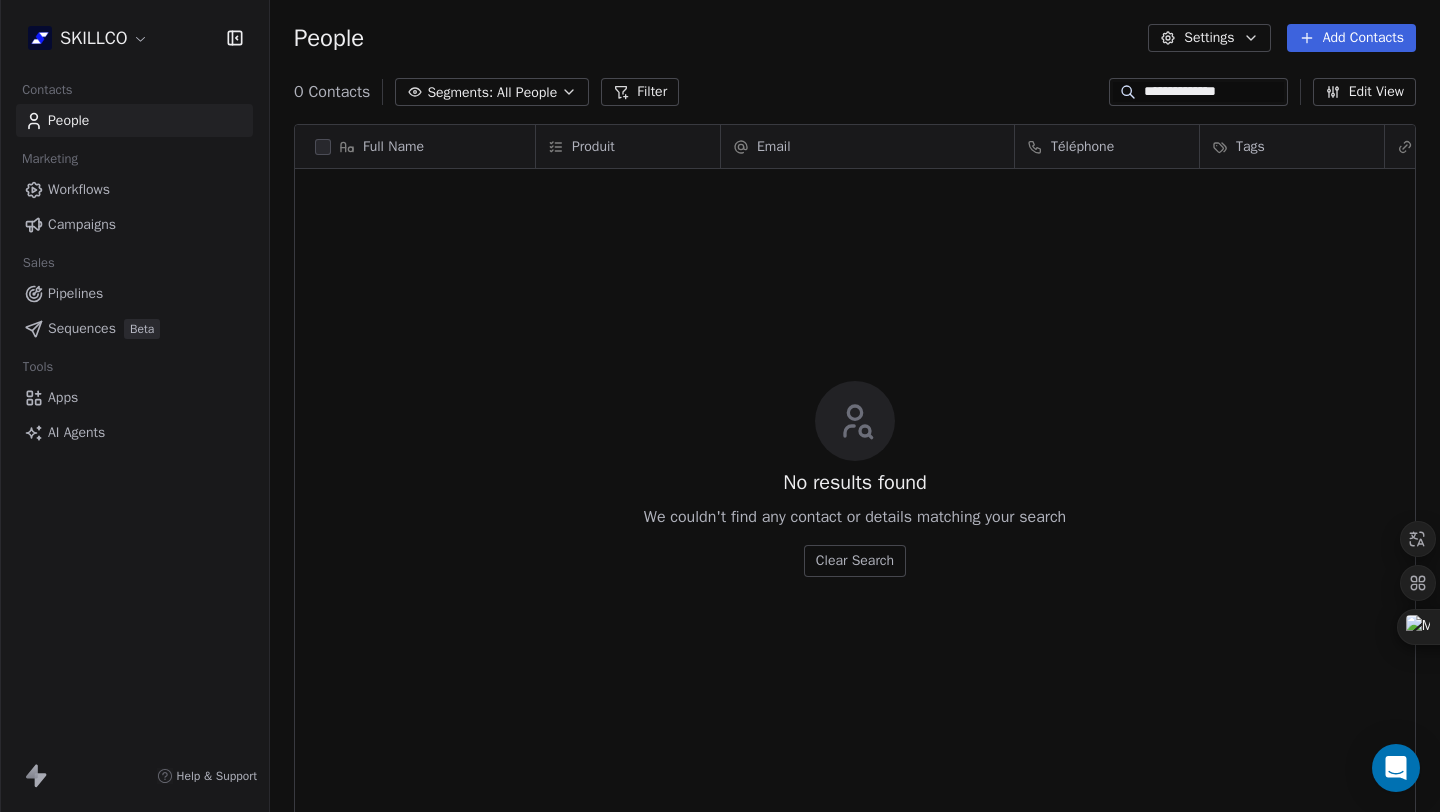 scroll, scrollTop: 16, scrollLeft: 16, axis: both 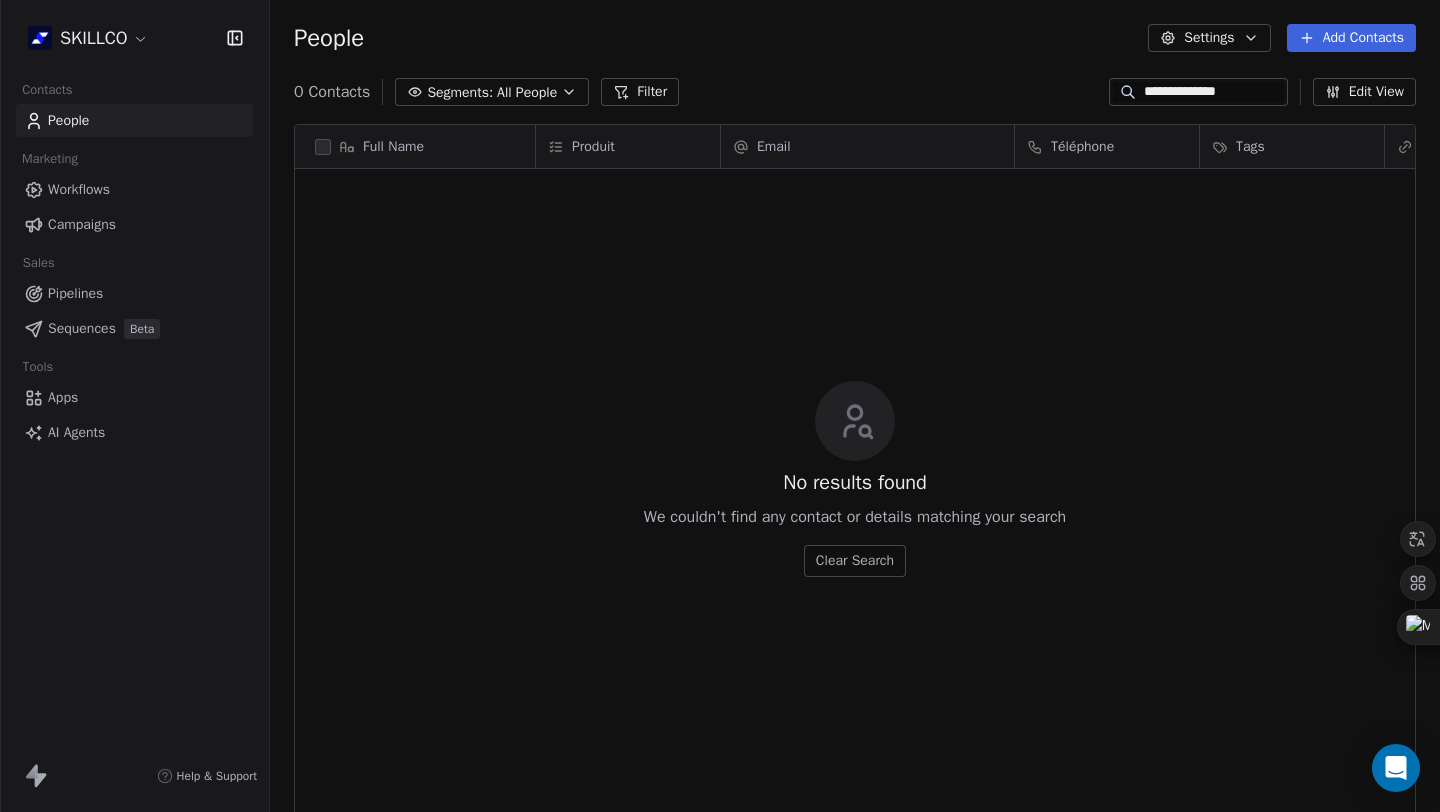 drag, startPoint x: 1228, startPoint y: 91, endPoint x: 1099, endPoint y: 85, distance: 129.13947 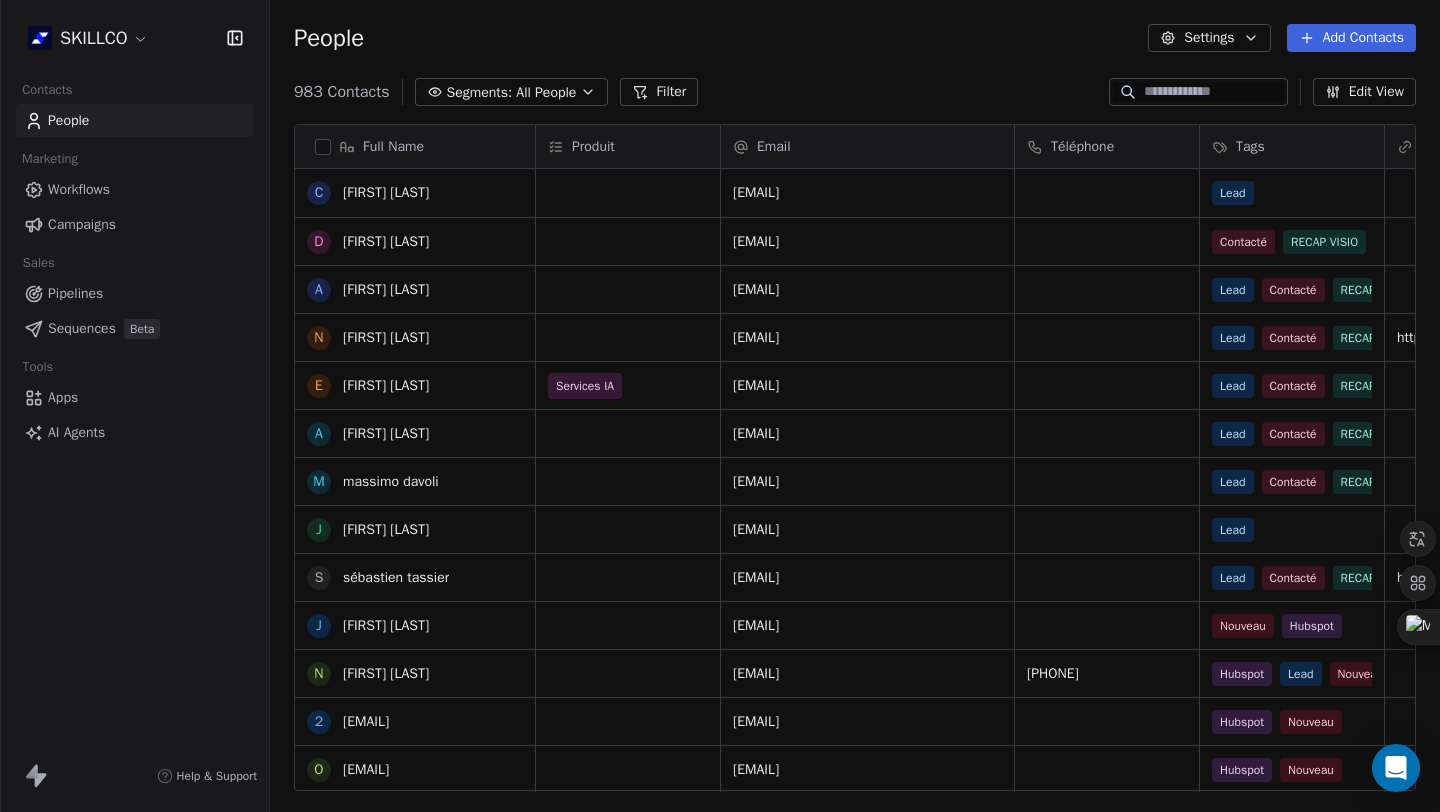 scroll, scrollTop: 648, scrollLeft: 0, axis: vertical 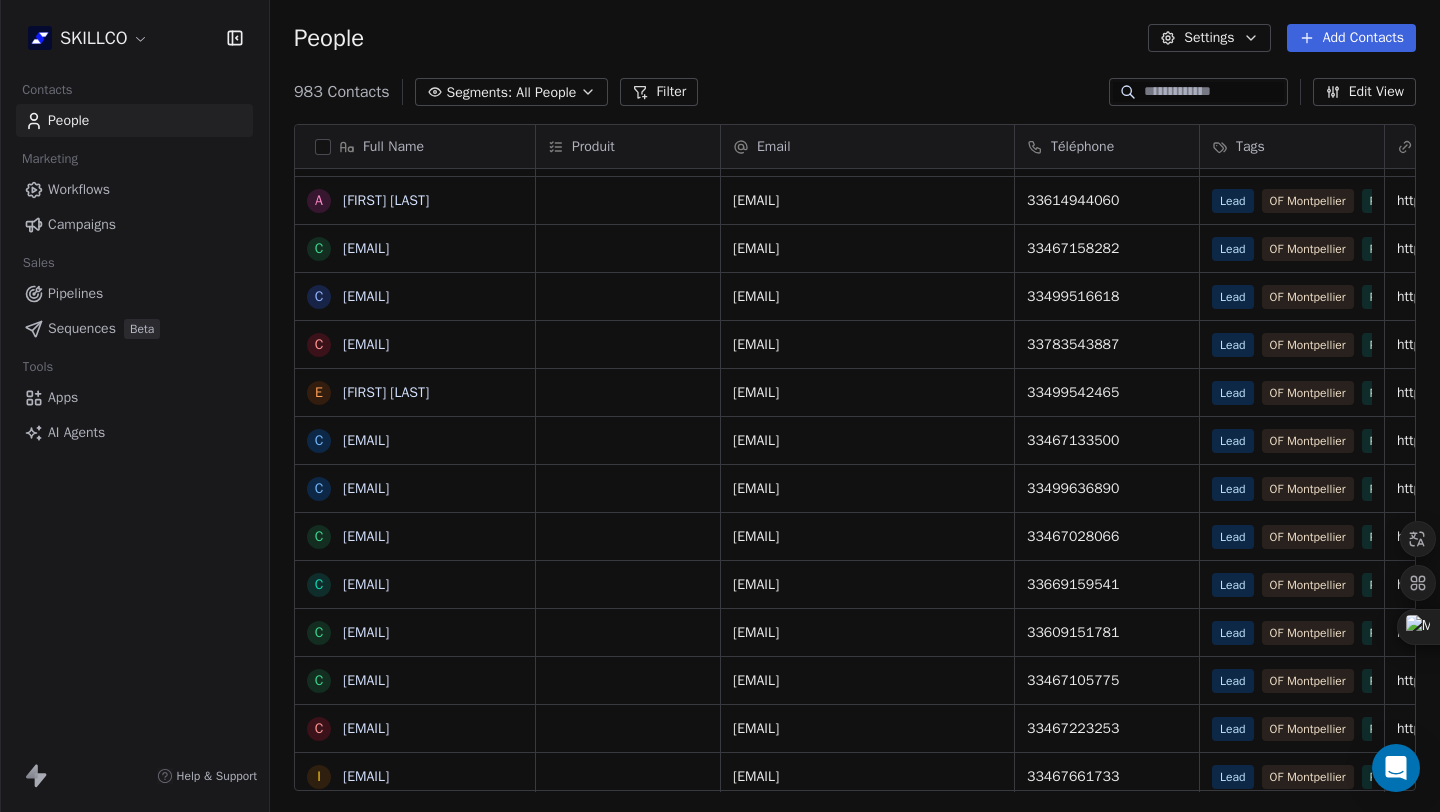 click at bounding box center [1214, 92] 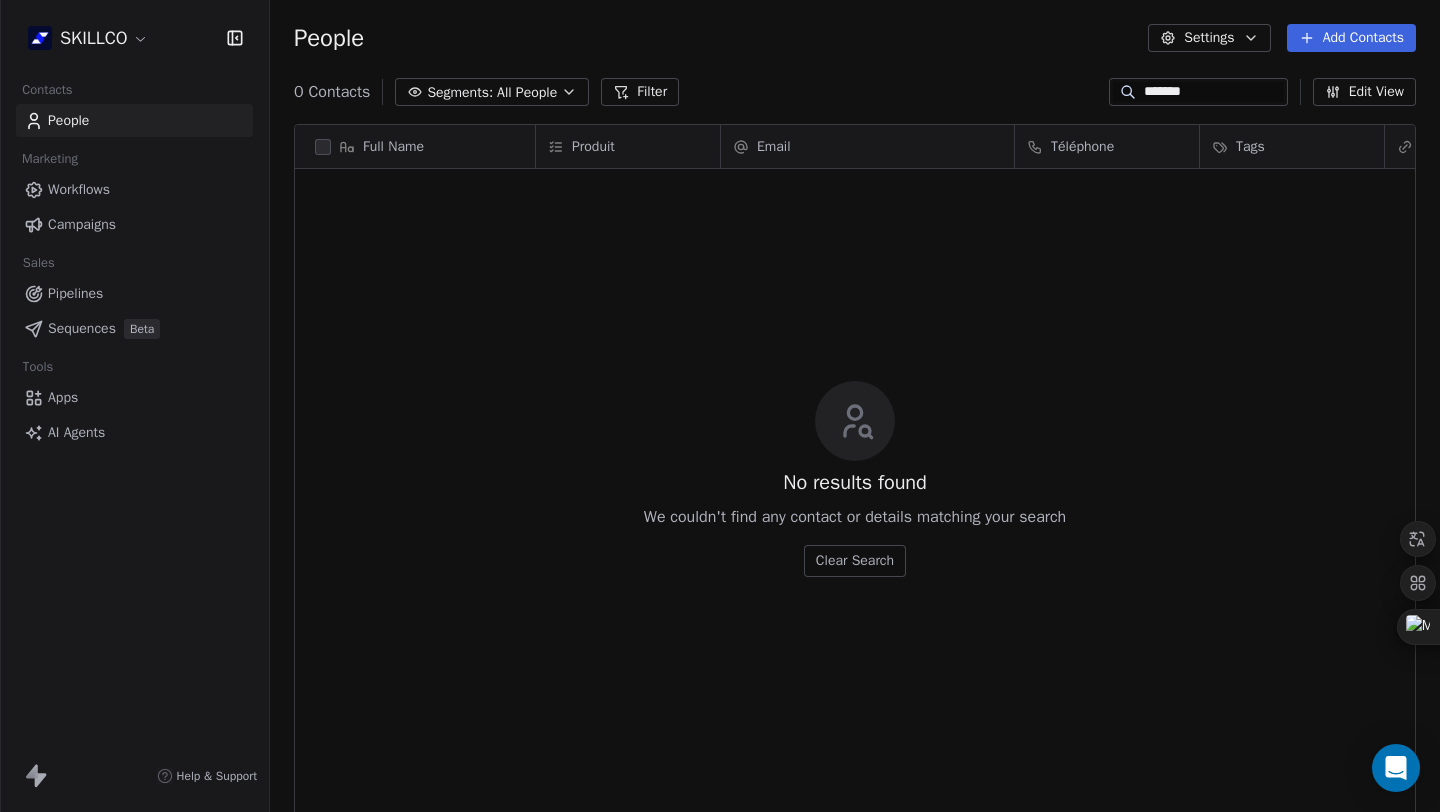 click on "******" at bounding box center [1214, 92] 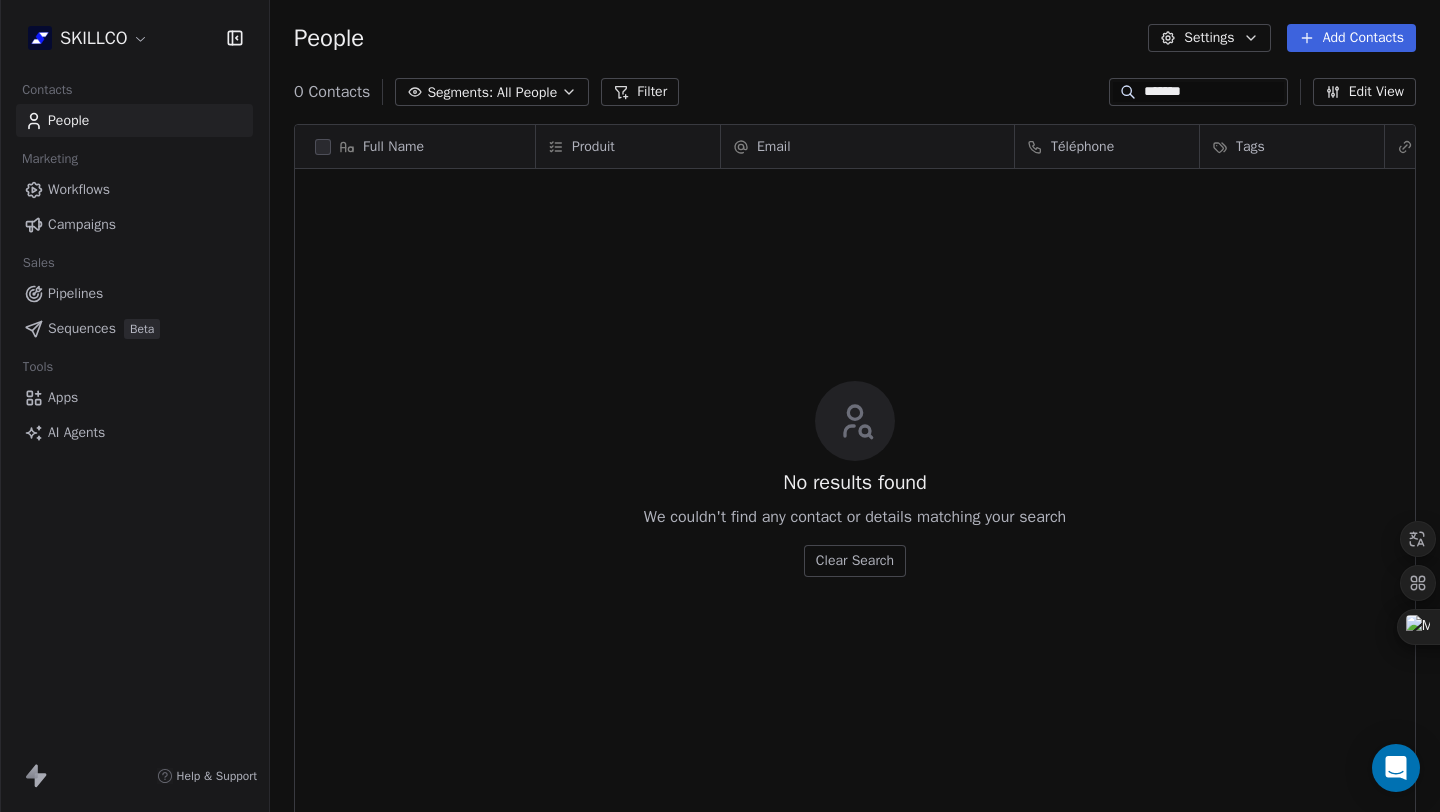 click on "******" at bounding box center (1214, 92) 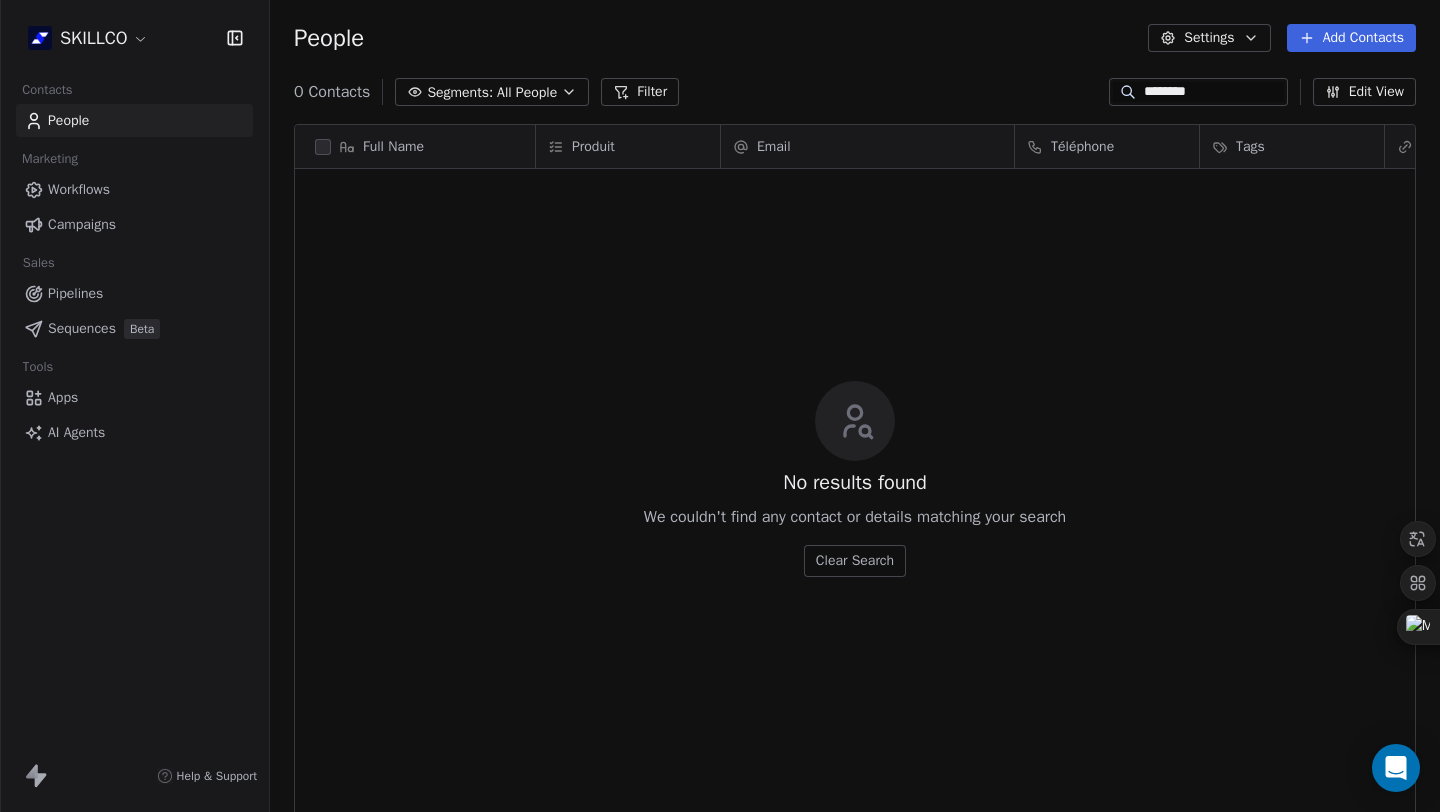 drag, startPoint x: 1157, startPoint y: 99, endPoint x: 1042, endPoint y: 98, distance: 115.00435 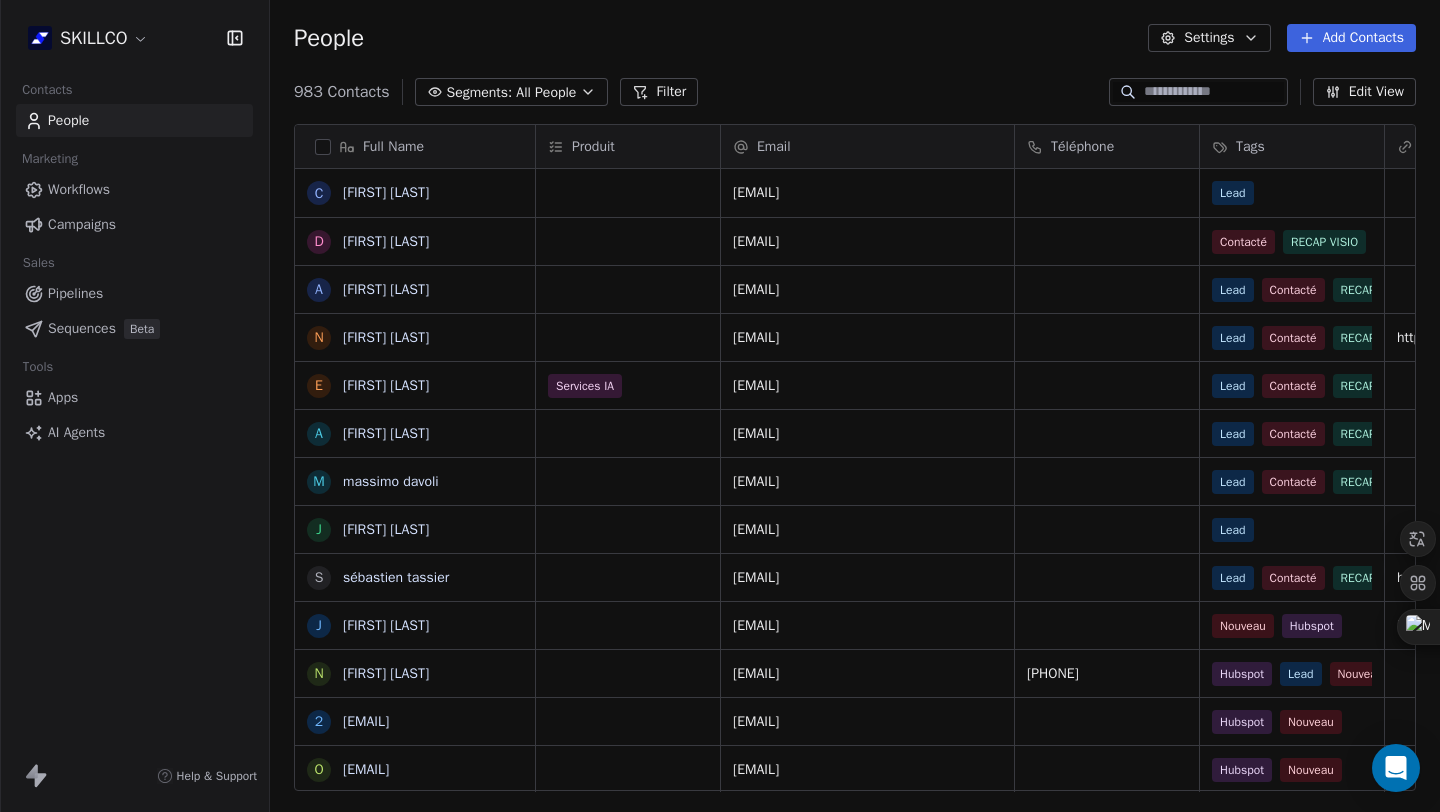 paste on "**********" 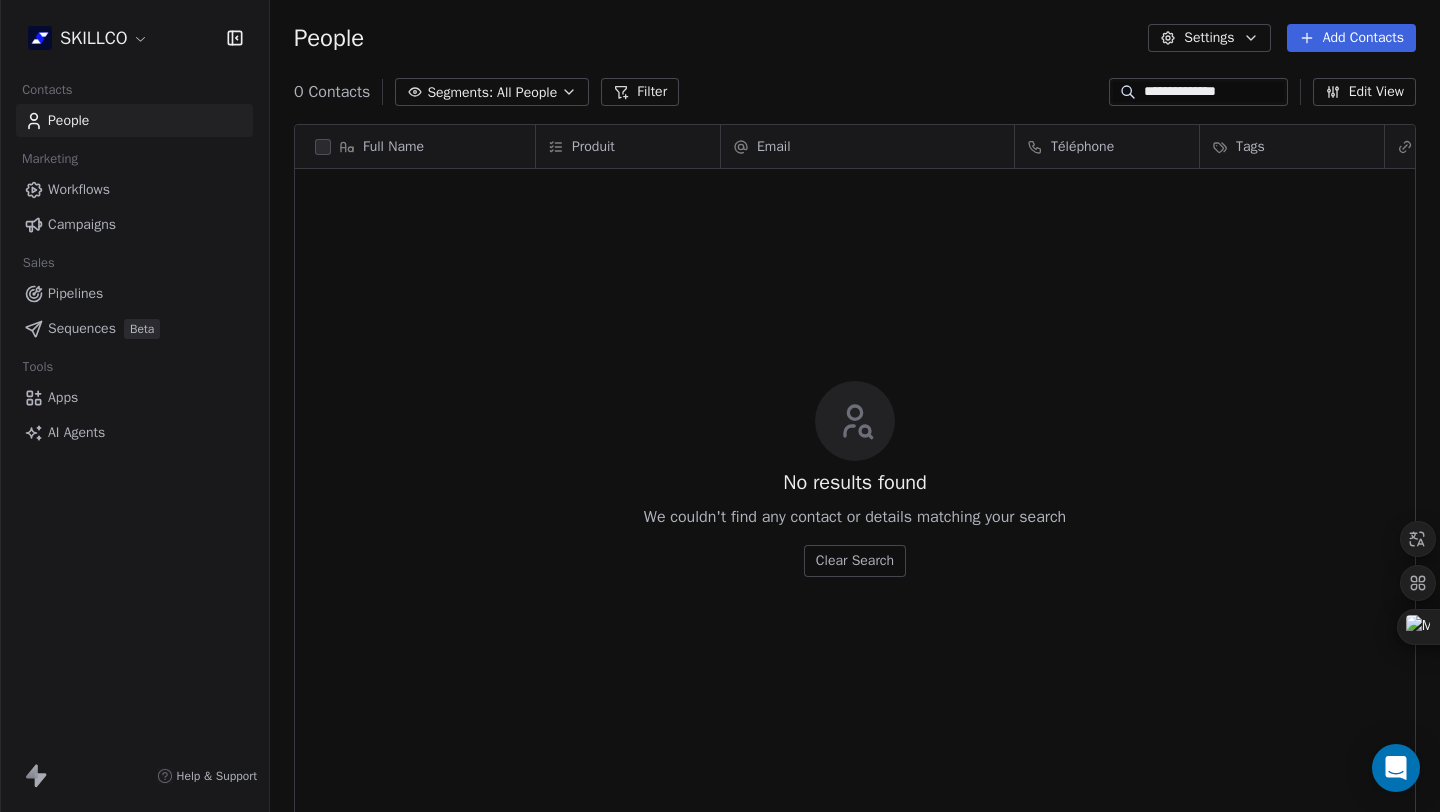 drag, startPoint x: 1249, startPoint y: 90, endPoint x: 1017, endPoint y: 74, distance: 232.55107 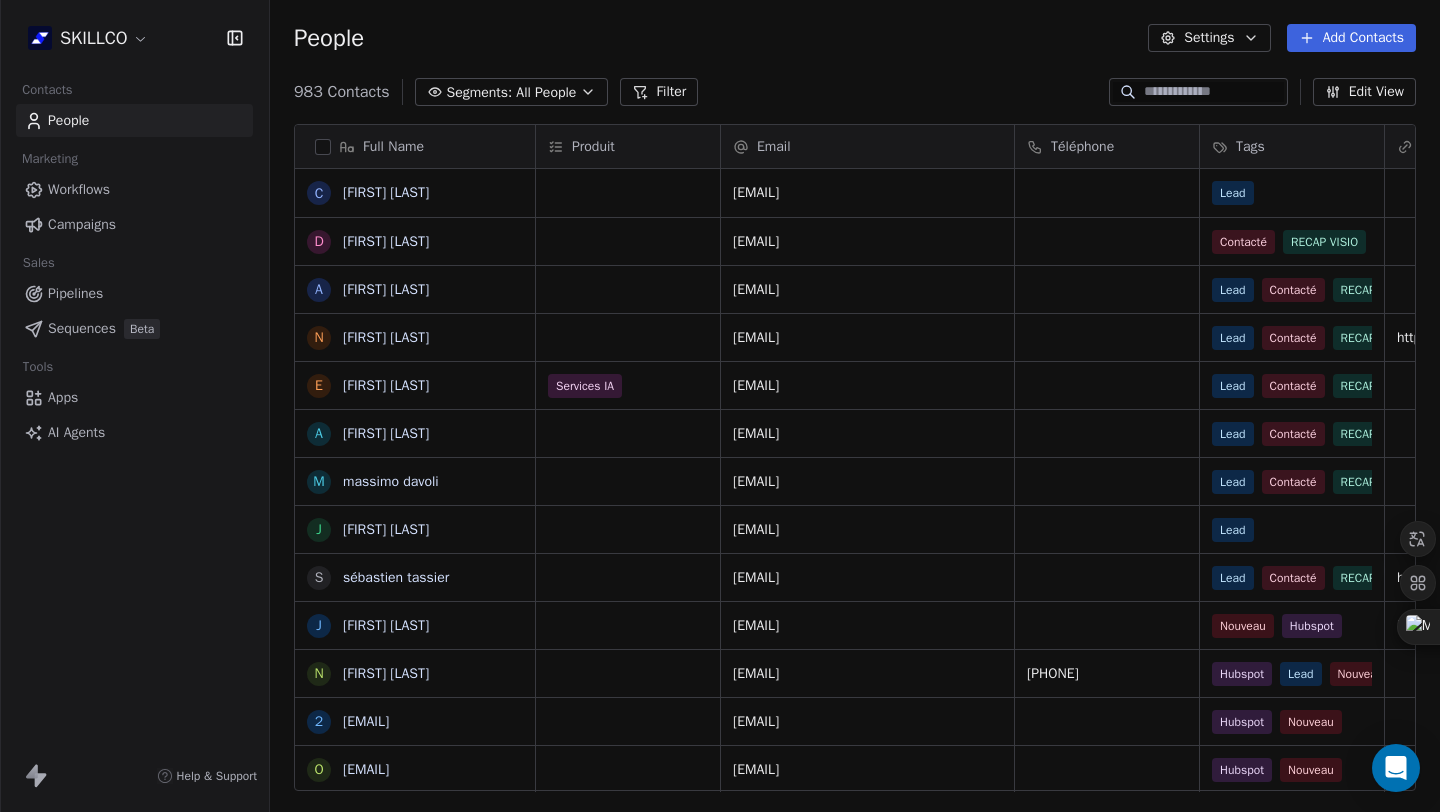 type 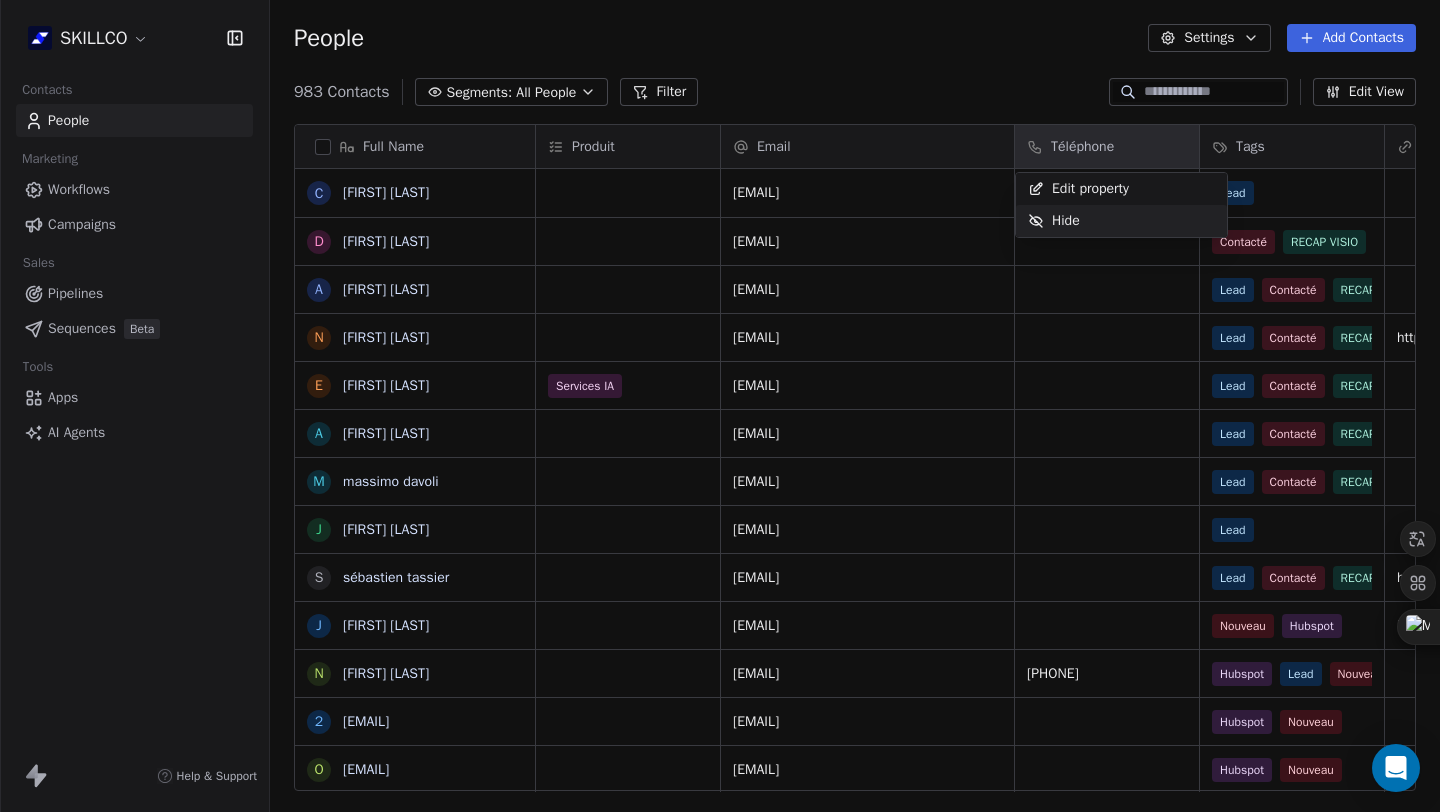 click on "People Settings  Add Contacts 983 Contacts Segments: All People Filter  Edit View Tag Add to Sequence Export Full Name C Caren Freed D DAOUD Farah Arreyeh A Ayoub Khouder N Nicolas LE MORVAN E Emmanuel Balpe A Ainhoa Bermeo m massimo davoli J Judith Haggard s sébastien tassier J Johnathan Dunett N Nixon Helory 2 2900cdl.helene@gmail.com o oumaima.tafhi@usmba.ac.ma D Daniela Coleman C Cédric Brandon J Joaquim Da Costa n ndibumusungayibenedicte@gmail.com p pyros_man@hotmail.com B Bournais Pierre n narcissecomlanbismark@gmail.com c chrishamuli2015@gmail.com s shangiricha@gmail.com G Gilbert Tinouade T Tinouade Gilbert k k.larbaoui@univ-chlef.dz f f.natacha@yahoo.fr a axelomamingo@gmail.com D Dhruva Dhruva A Abdelali Allouch b boukakarogersimplice@gmail.com n nadiebaj@gmail.com v vatomialysoa@gmail.com t tamara buns Produit Email Téléphone Tags Site internet Email Verification Status Lead" at bounding box center [720, 406] 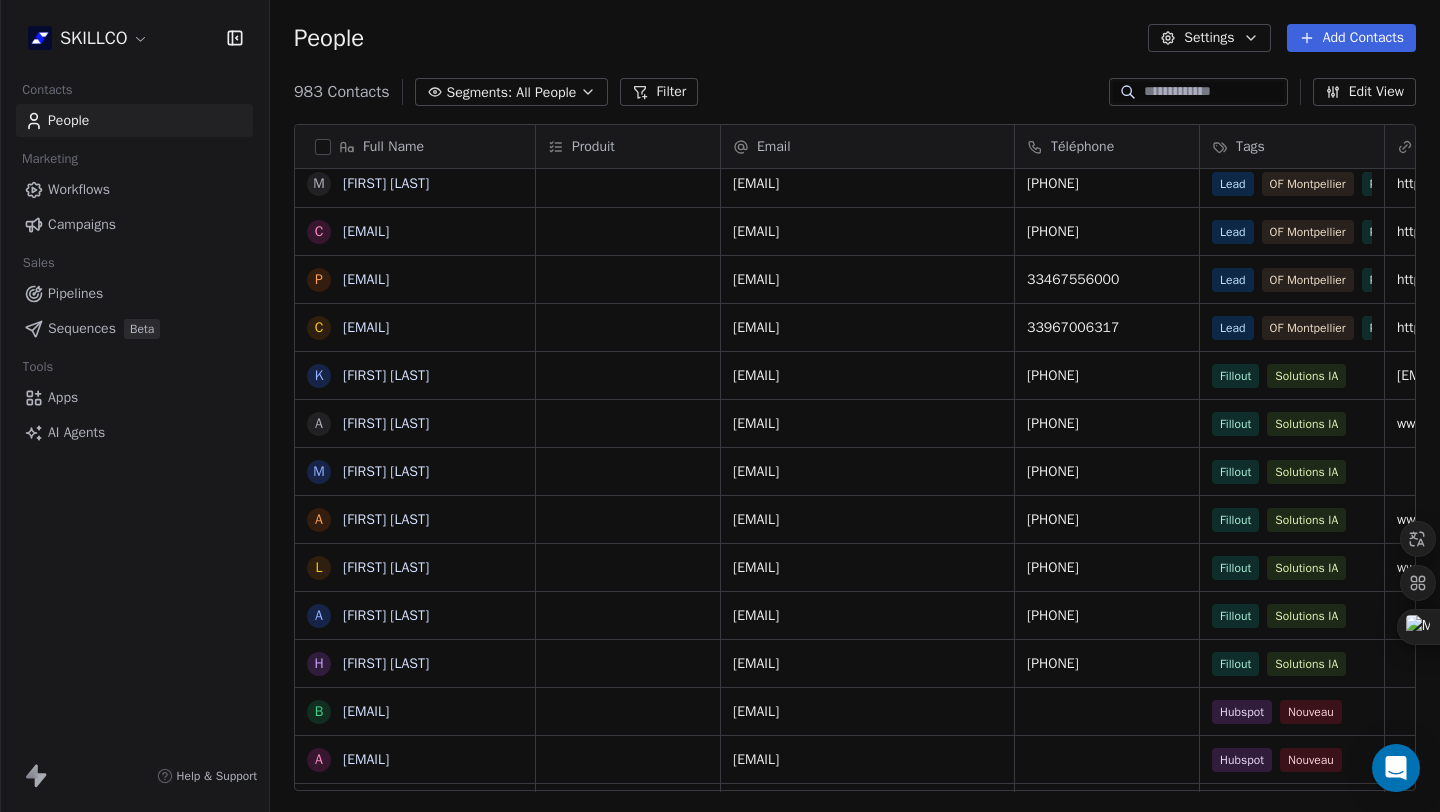 click on "Filter" at bounding box center (659, 92) 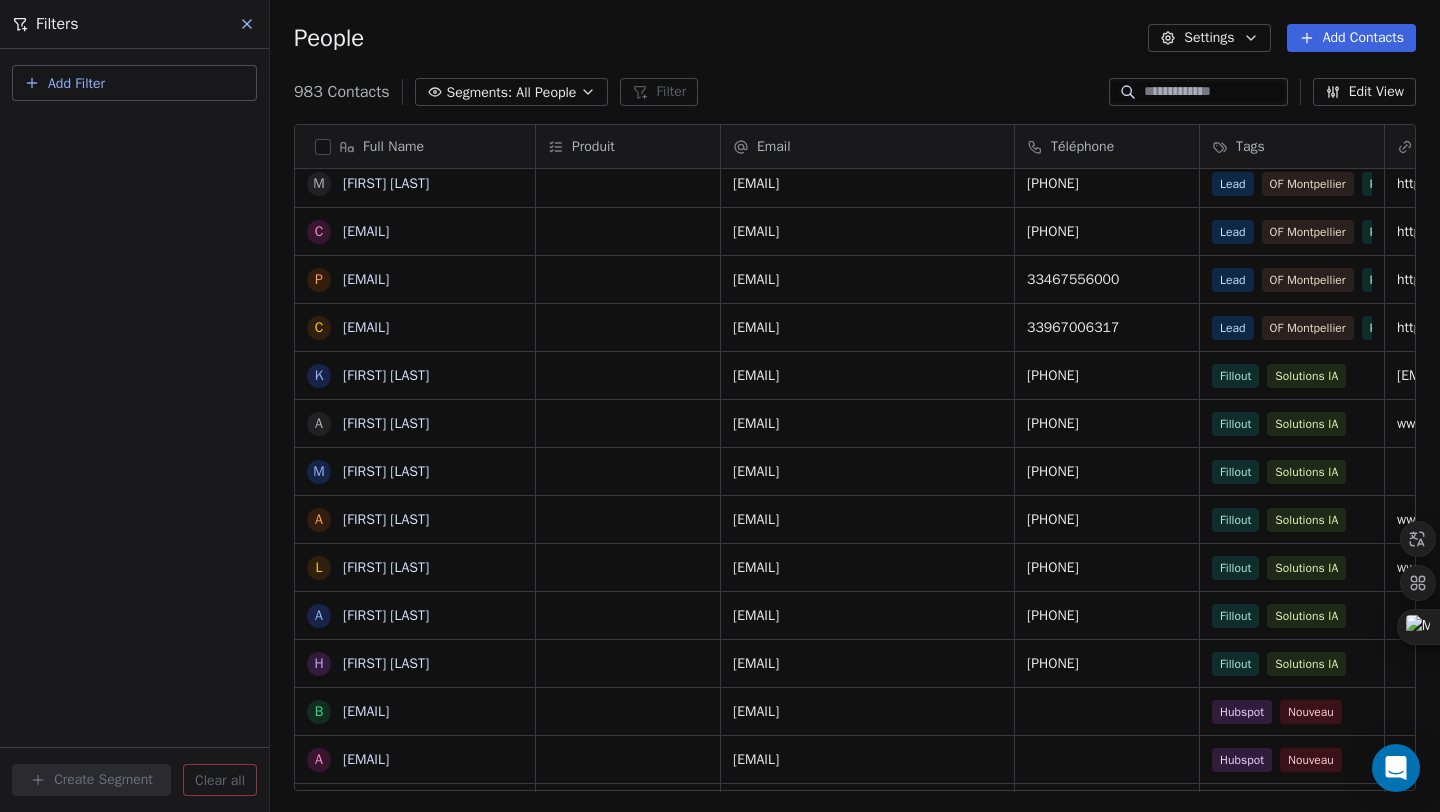 click on "Add Filter" at bounding box center [134, 83] 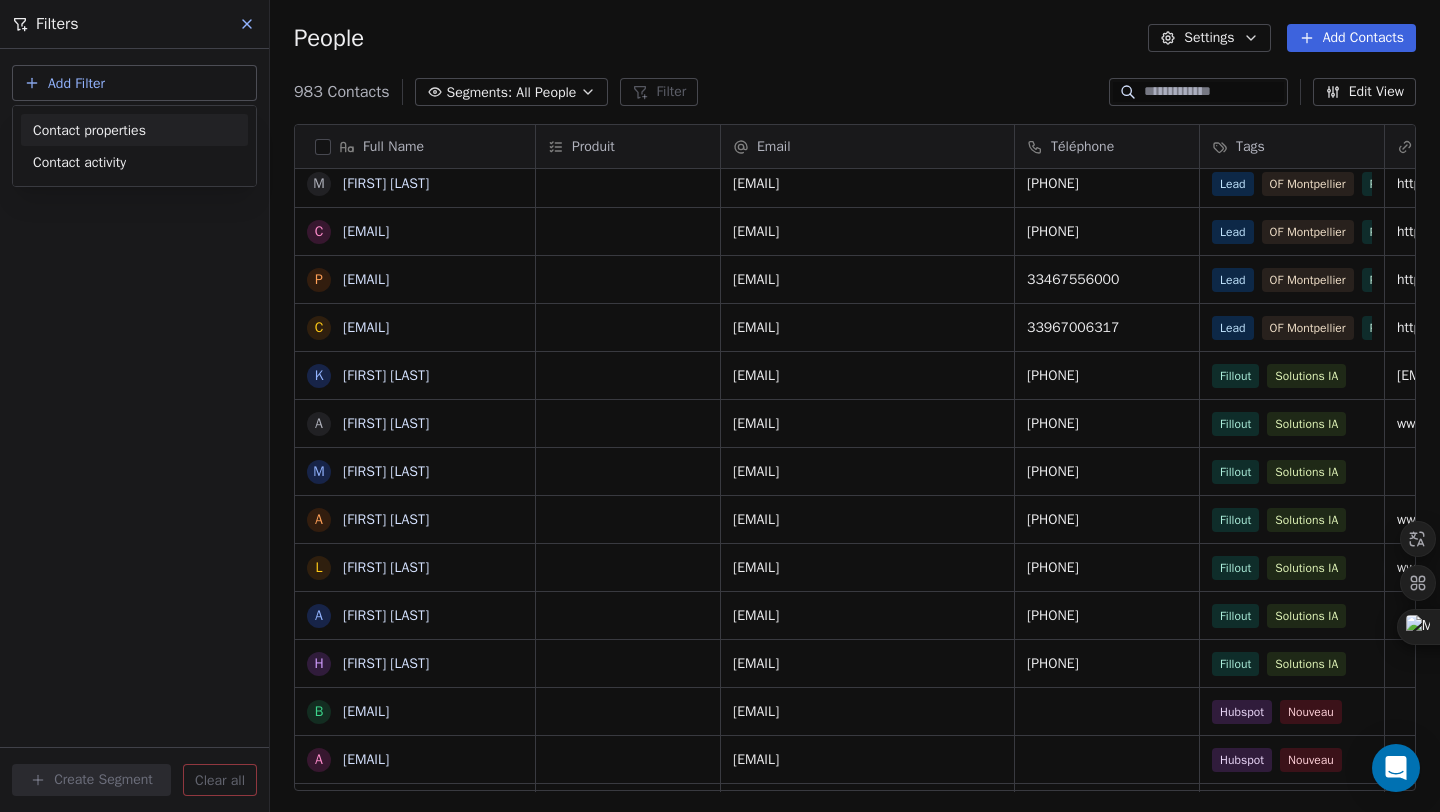 click on "People Settings  Add Contacts 983 Contacts Segments: All People Filter  Edit View Tag Add to Sequence Export Full Name C anne-marie.garbal@comite-epgv.fr m meditrina34@gmail.com c contact@temana.tampon@gmail.com c certformation@cert.coop a a.malinverno@esg.fr l loevenbruck.herve@gmail.com d drjplaurens@gmail.com A Amparo Acosta c contact@laperlerh.com m moreau@passerelles34.fr e emploi@mbs-education.com a administration@cfa-sport.com m montpellier@ipesud-prepa.fr f fde-relationsinternationales@umontpellier.fr 3 31@groupe-adonis.fr c clermontferrand@infn-notaires.fr a armjudor@yahoo.fr a associationdesoi@gmail.com s singuliers34@gmail.com c contact@aqua-love.com M Modeste Adou c contact@bakelite-studio.com p philippe.incagnoli@wse-group.com c contact.centre@visuel-lsf.org K KONAN DIEUDONNE KOUAKOU A AUBIN MARTIAL KENGNE ASSOMO M Marie VDB A l A" at bounding box center [720, 406] 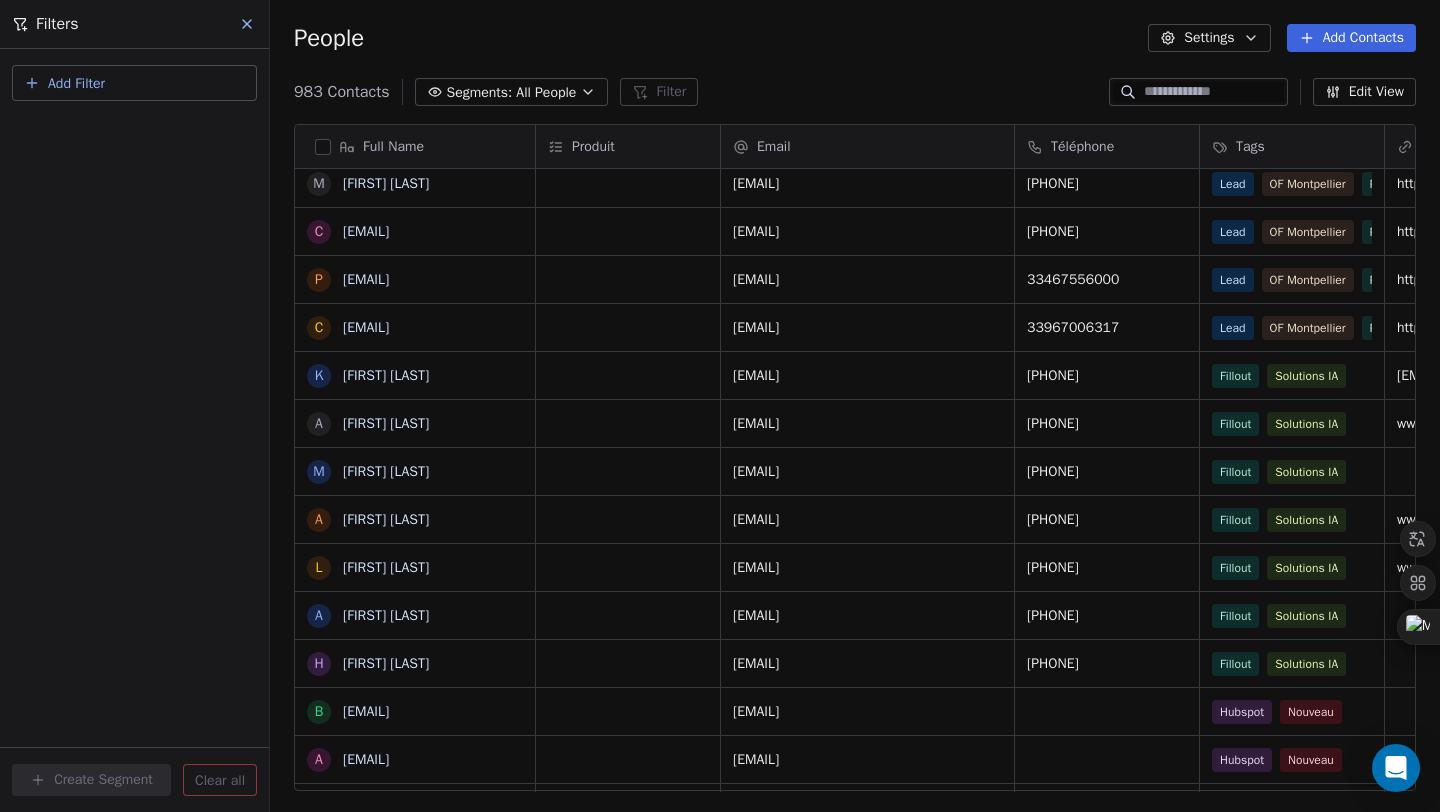 click 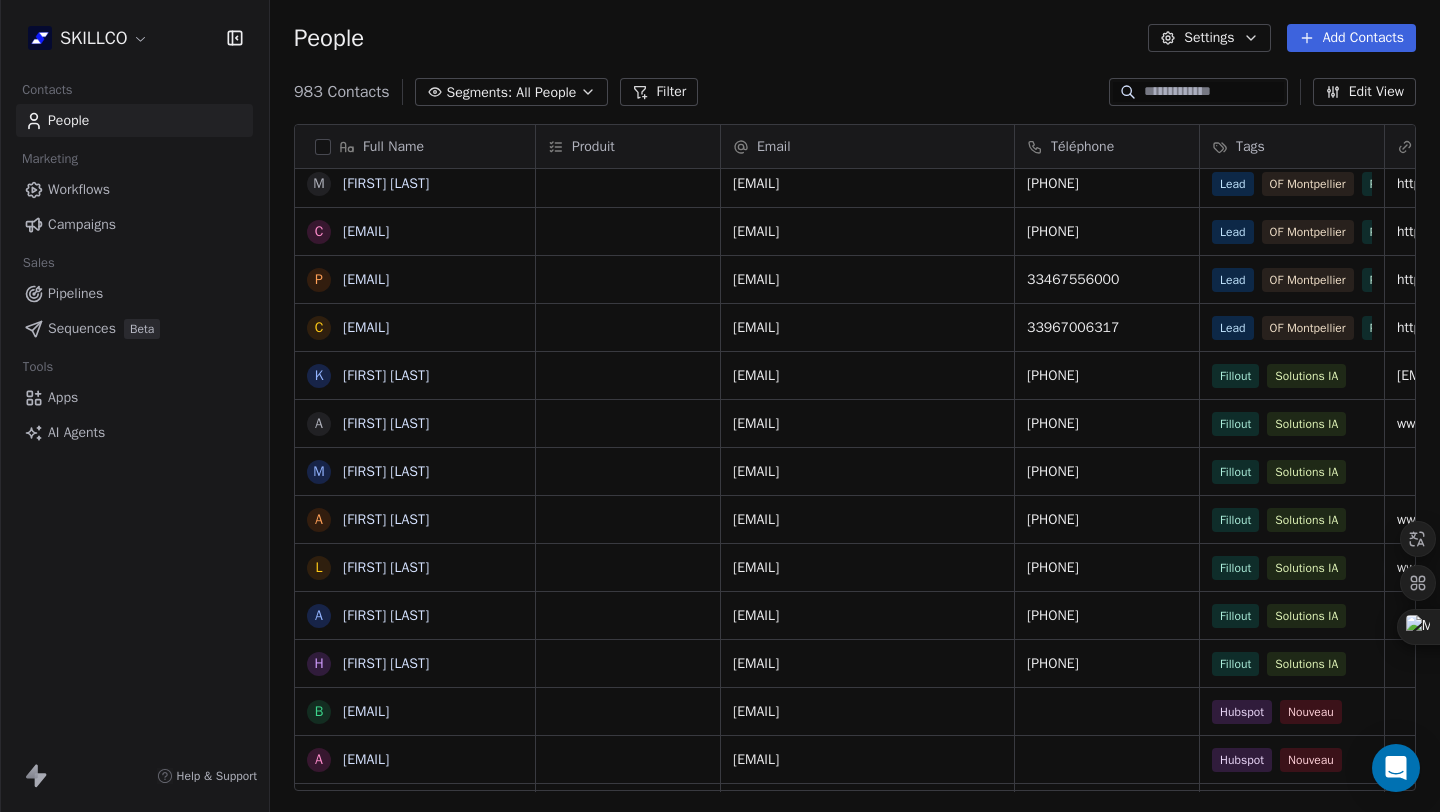 click at bounding box center [1214, 92] 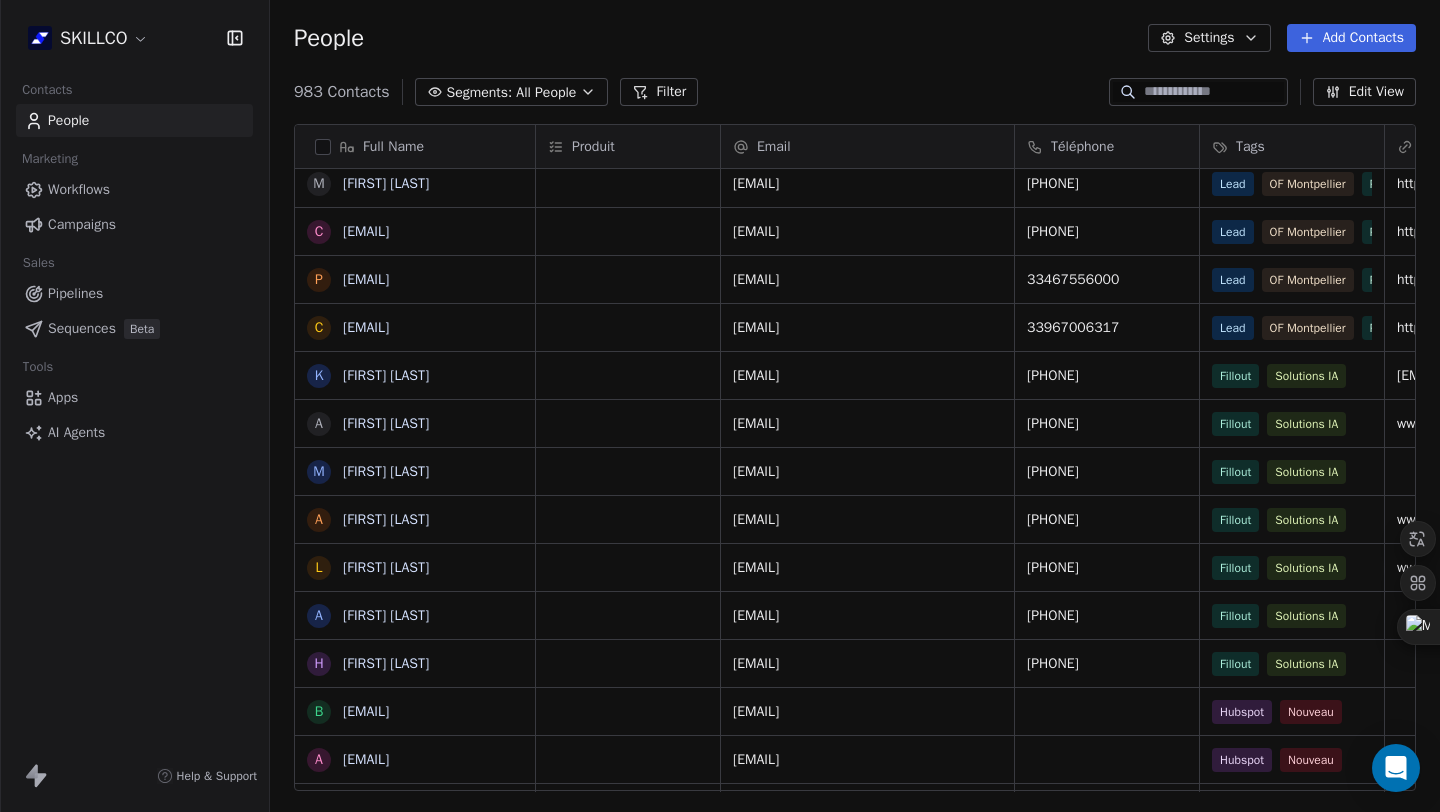 click at bounding box center [1214, 92] 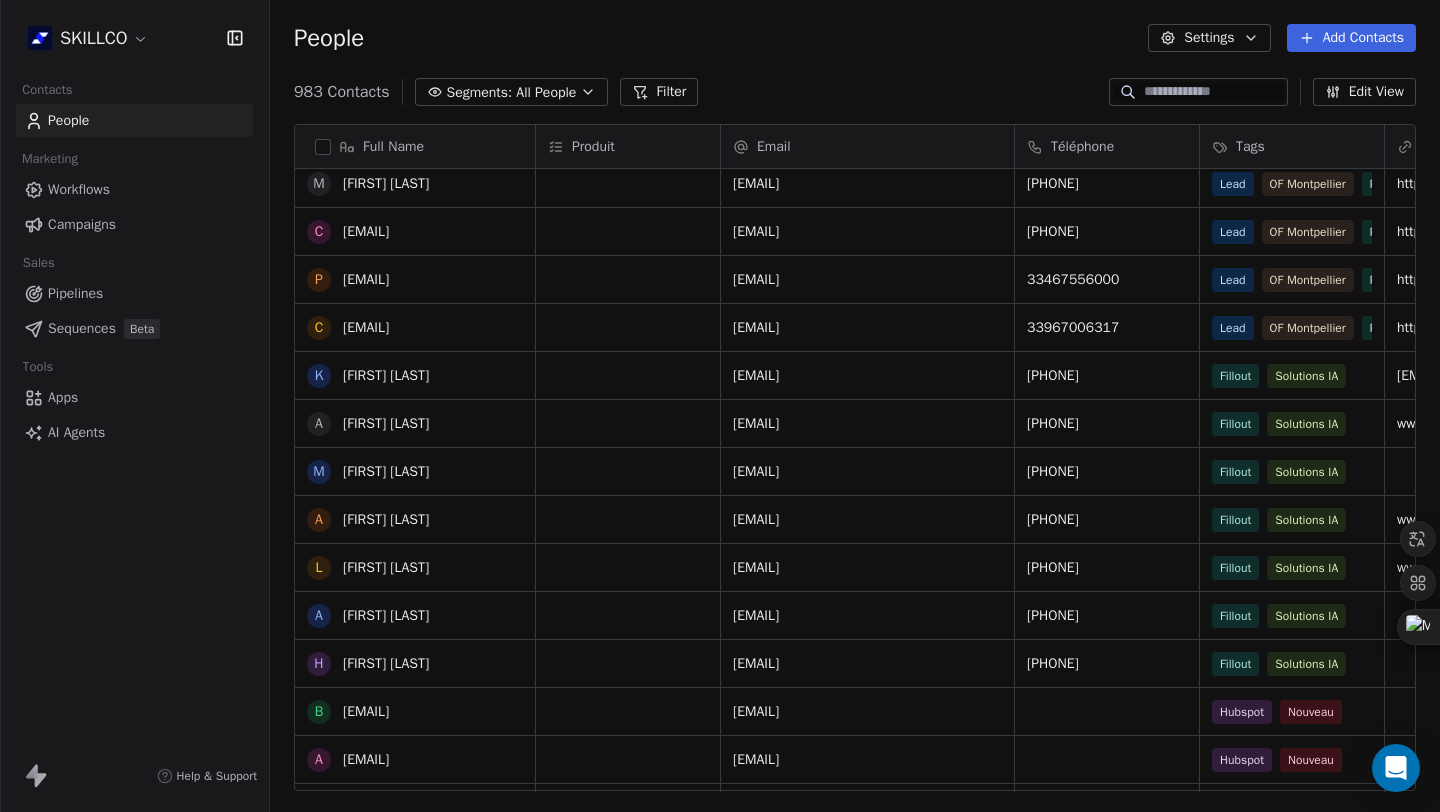 scroll, scrollTop: 7823, scrollLeft: 0, axis: vertical 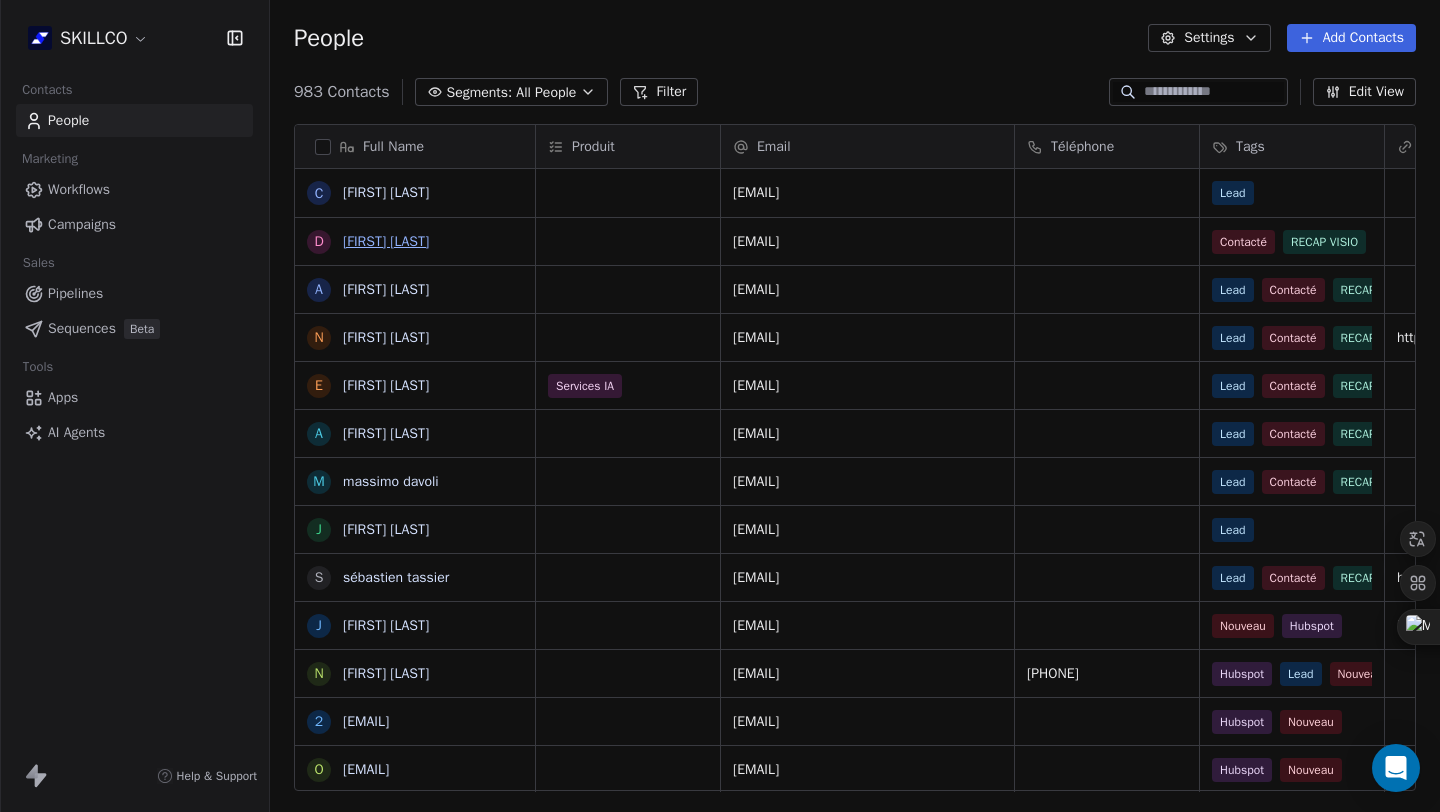 click on "[FIRST] [LAST]" at bounding box center [386, 241] 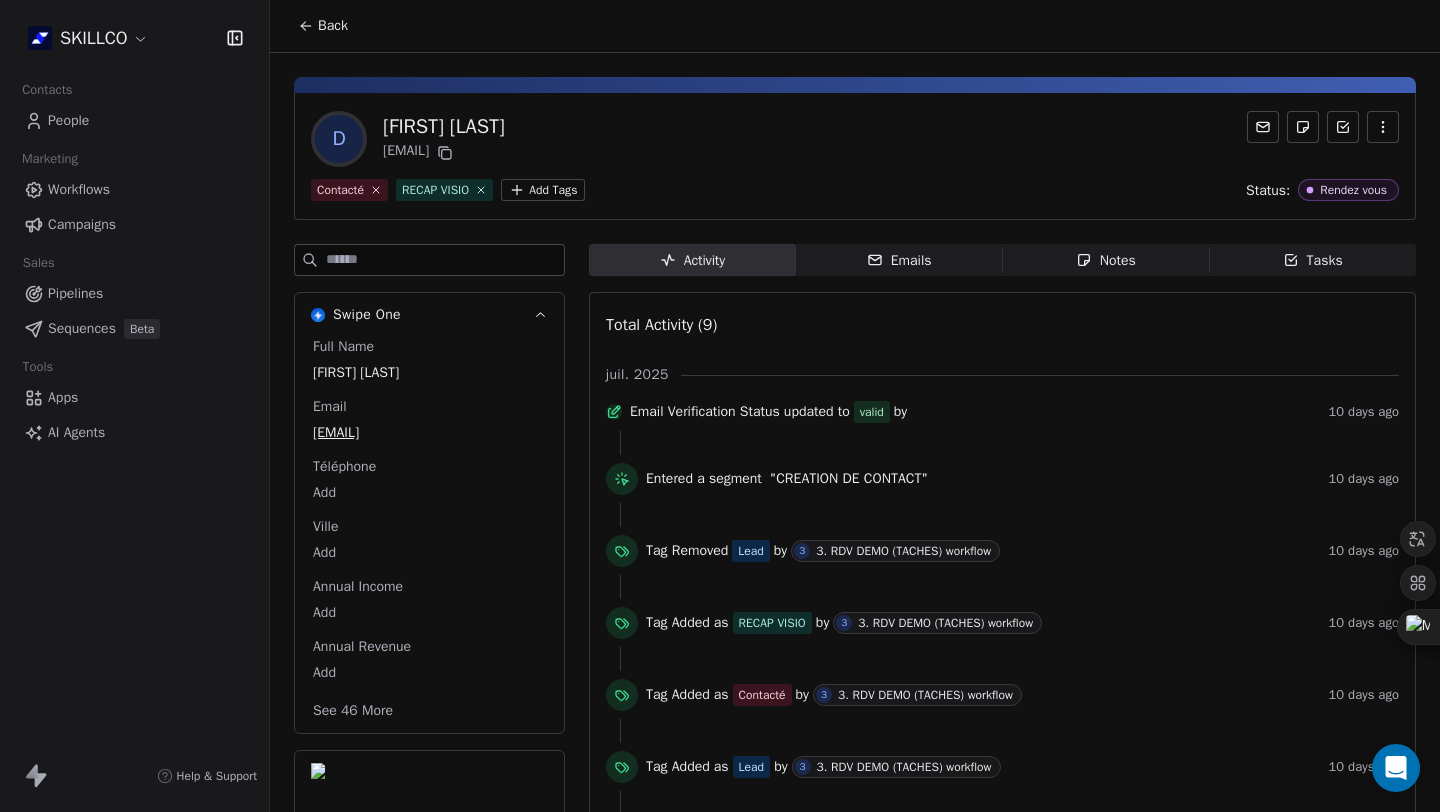 click on "Activity Activity Emails Emails   Notes   Notes Tasks Tasks Total Activity (9) juil. 2025 Email Verification Status updated to valid by   10 days ago Entered a segment "CREATION DE CONTACT"   10 days ago Tag Removed Lead by 3 3. RDV DEMO (TACHES) workflow   10 days ago Tag Added as RECAP VISIO by 3 3. RDV DEMO (TACHES) workflow   10 days ago Tag Added as Contacté by 3 3. RDV DEMO (TACHES) workflow   10 days ago Tag Added as Lead by 3 3. RDV DEMO (TACHES) workflow   10 days ago added as Rendez vous by   10 days ago Contact Created   10 days ago Meeting Scheduled on C Calendly Meeting Name   RDV DEMO - SKILLCO and + 4  other   properties   10 days ago   Show all changes" at bounding box center [1002, 644] 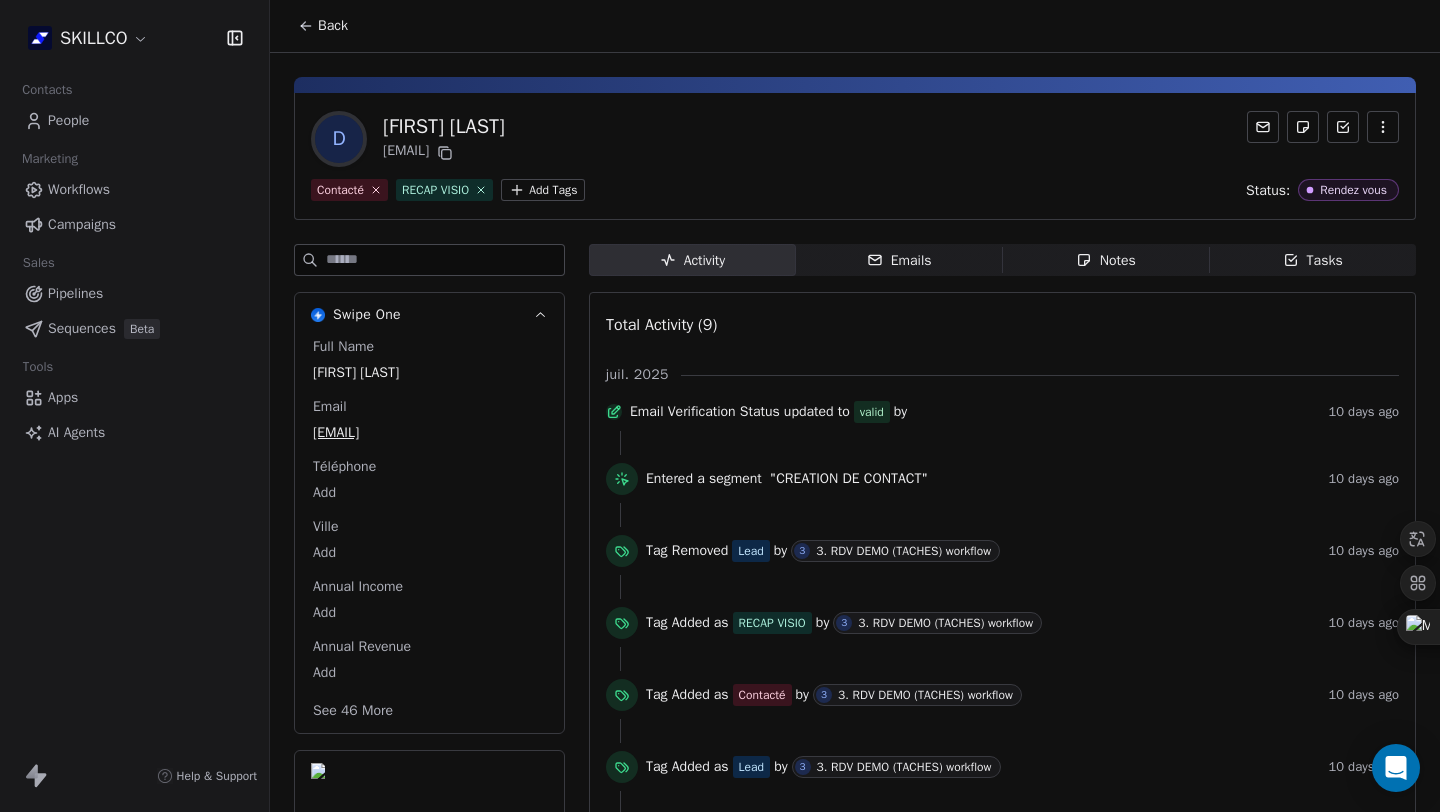 click on "Emails Emails" at bounding box center [899, 260] 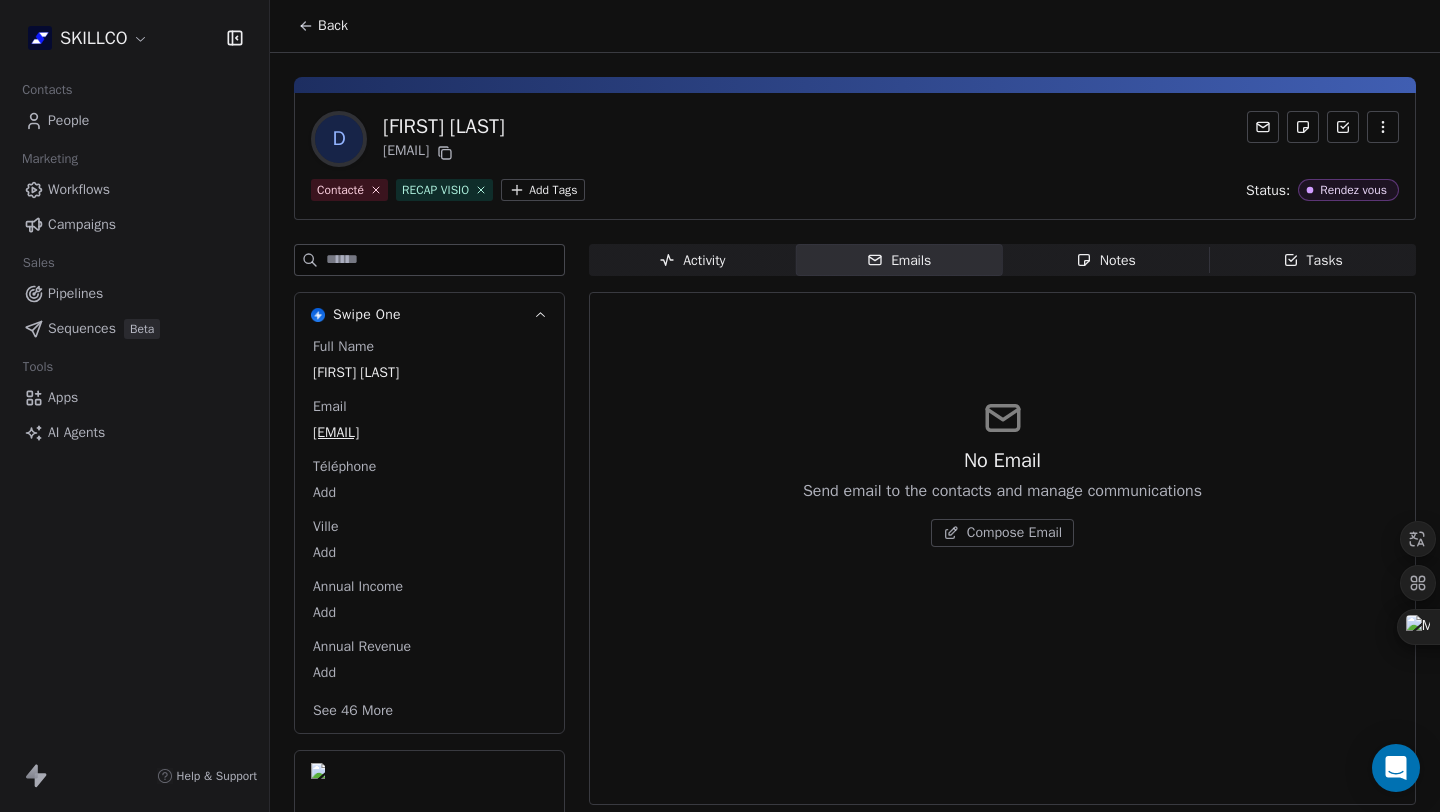 click on "No Email Send email to the contacts and manage communications   Compose Email" at bounding box center [1002, 548] 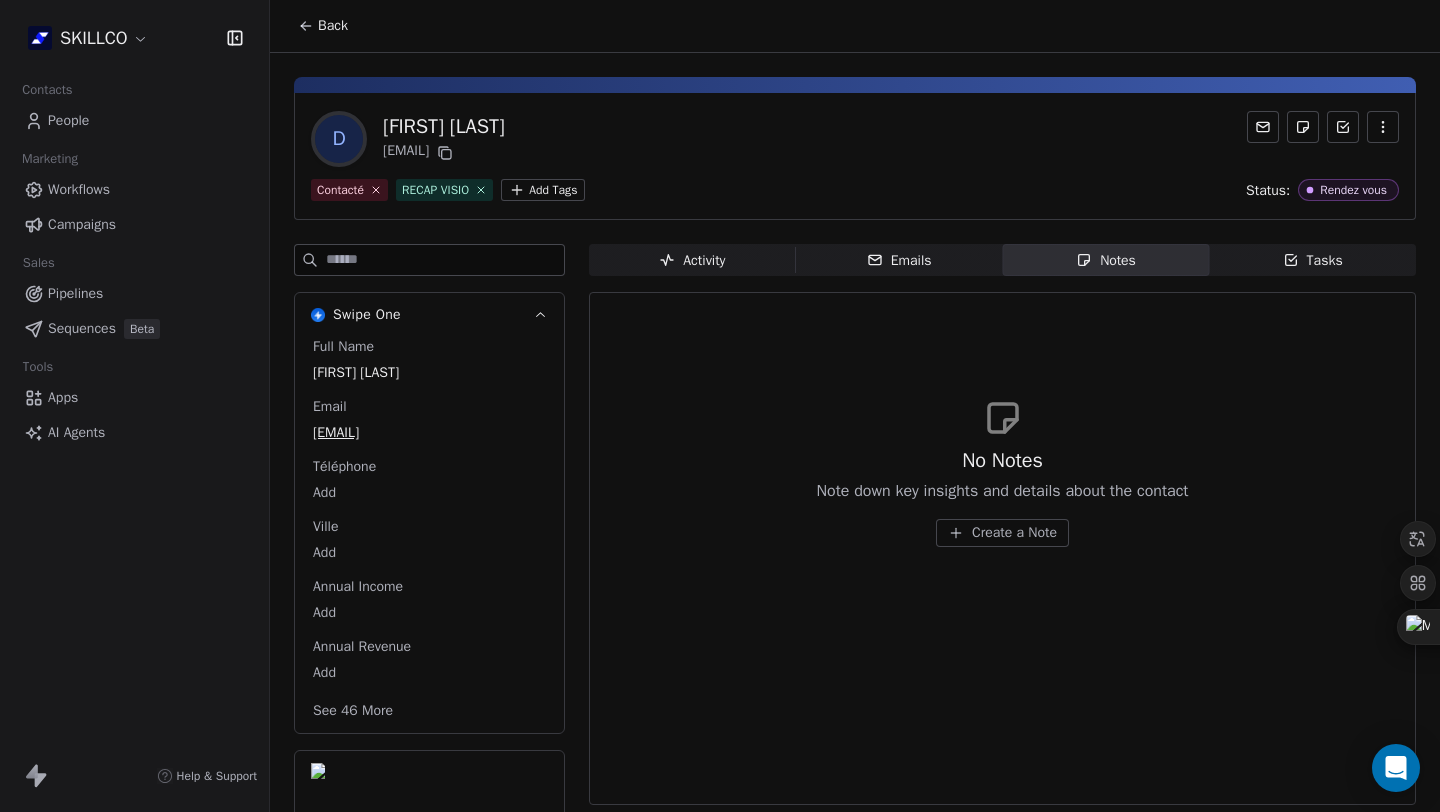 click on "Workflows" at bounding box center (79, 189) 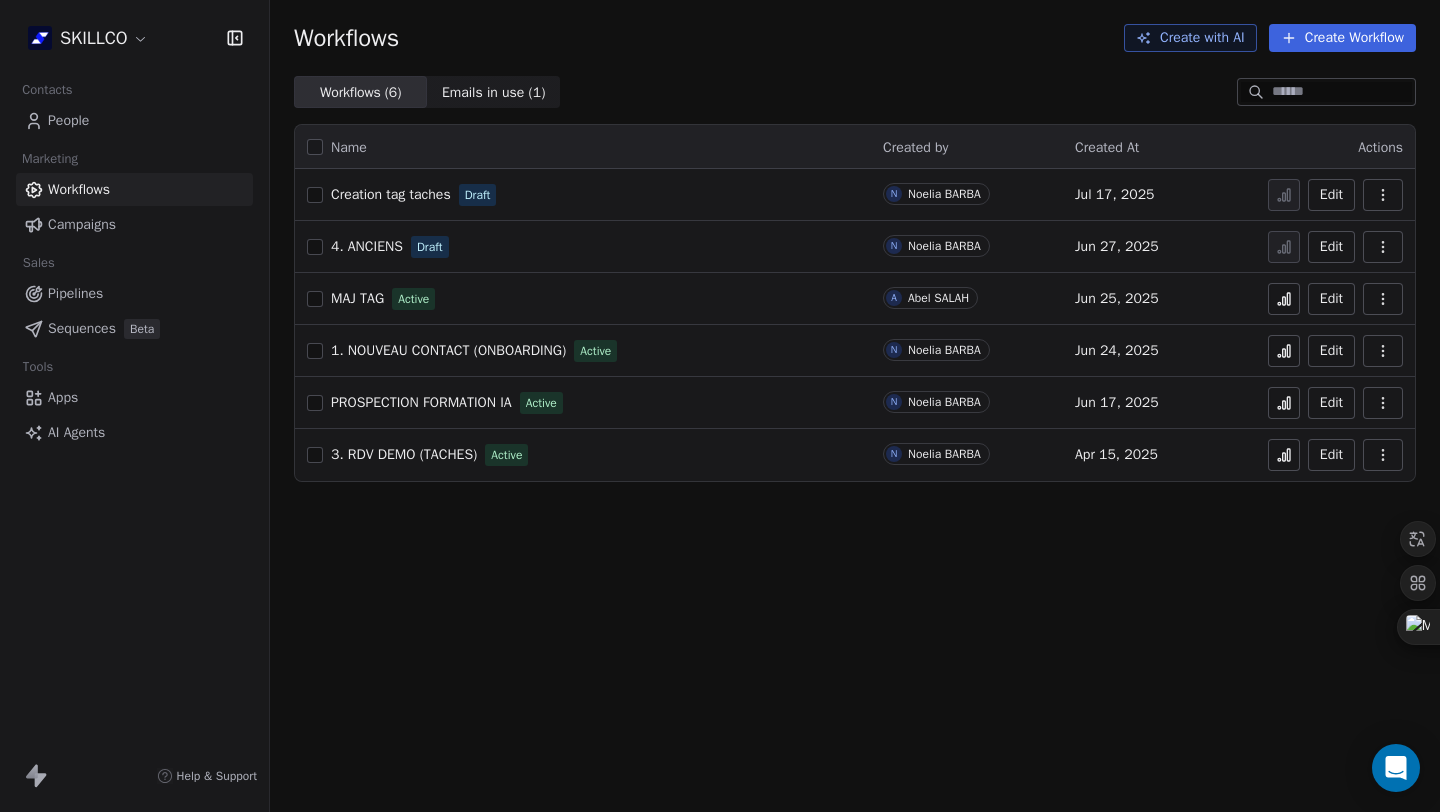click on "1. NOUVEAU CONTACT (ONBOARDING)" at bounding box center (448, 350) 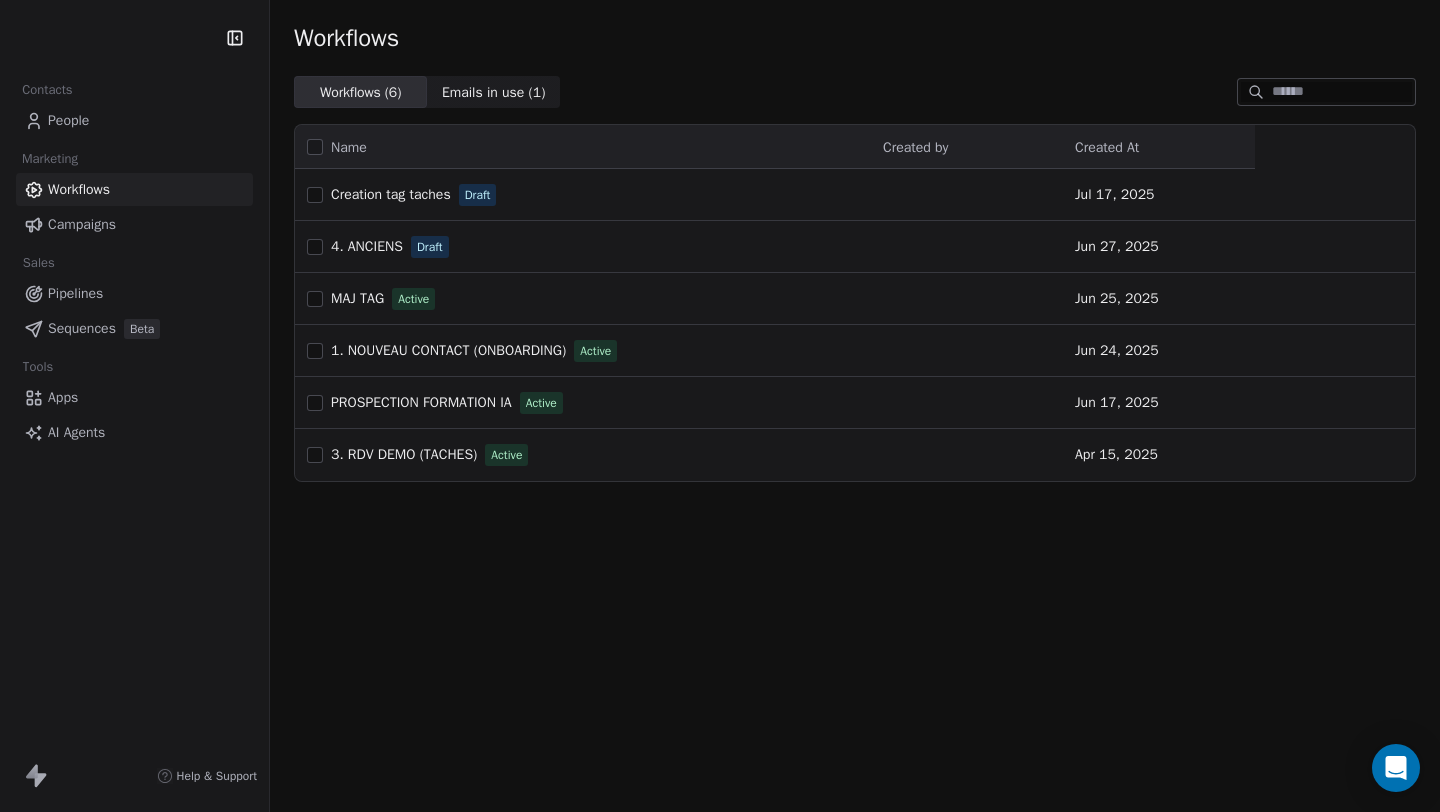 scroll, scrollTop: 0, scrollLeft: 0, axis: both 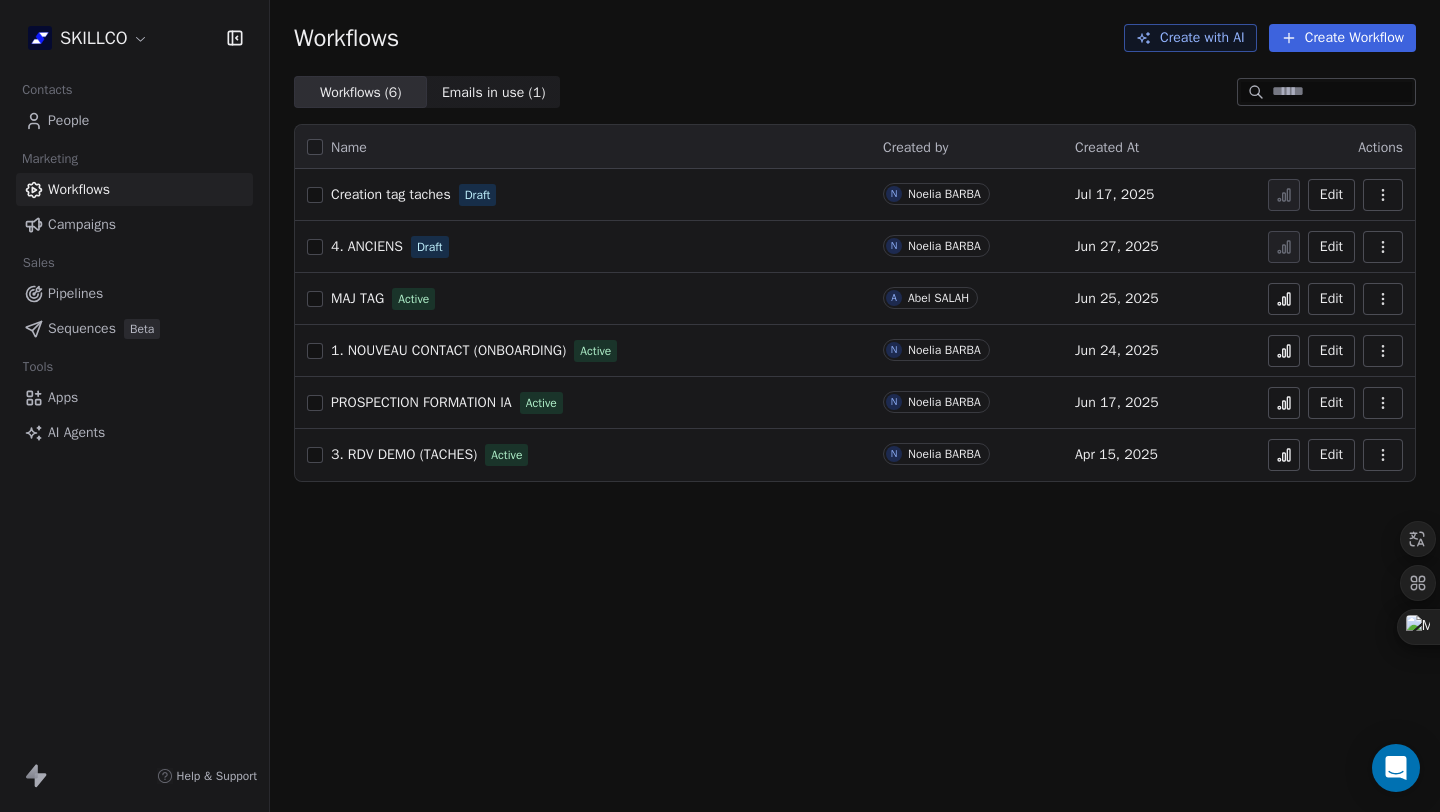 click on "Workflows  Create with AI  Create Workflow" at bounding box center (855, 38) 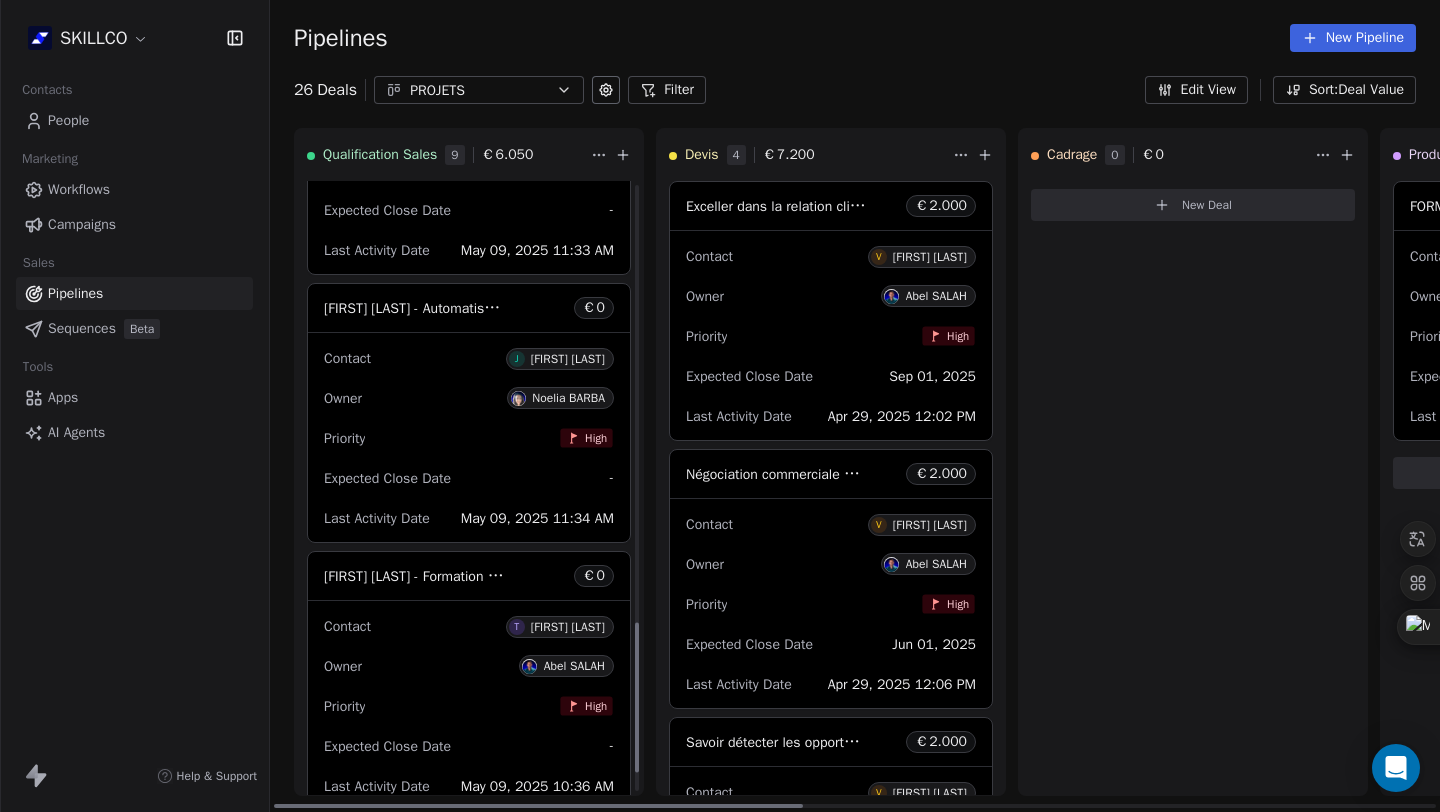 scroll, scrollTop: 1786, scrollLeft: 0, axis: vertical 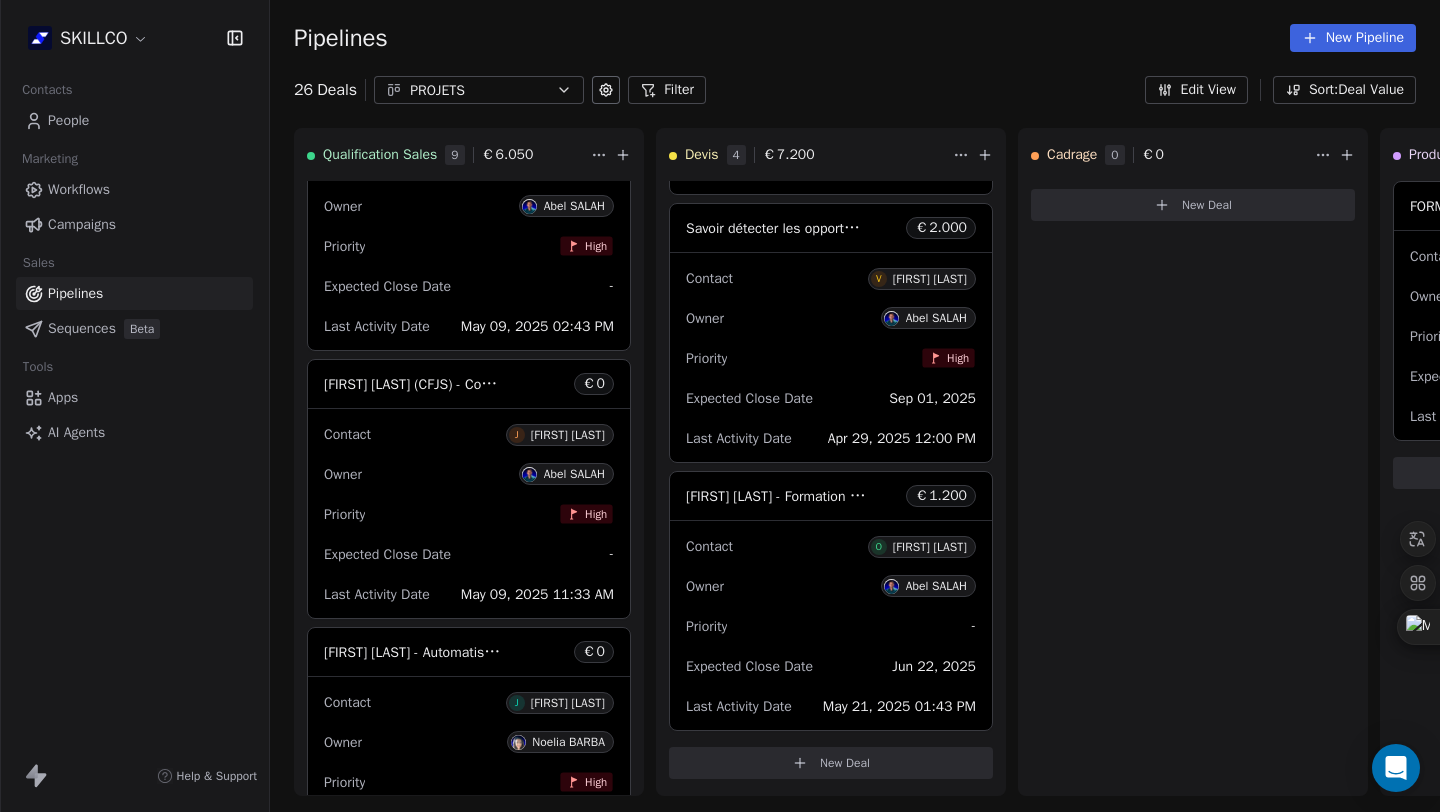 click on "26 Deals PROJETS Filter  Edit View Sort:  Deal Value" at bounding box center [855, 90] 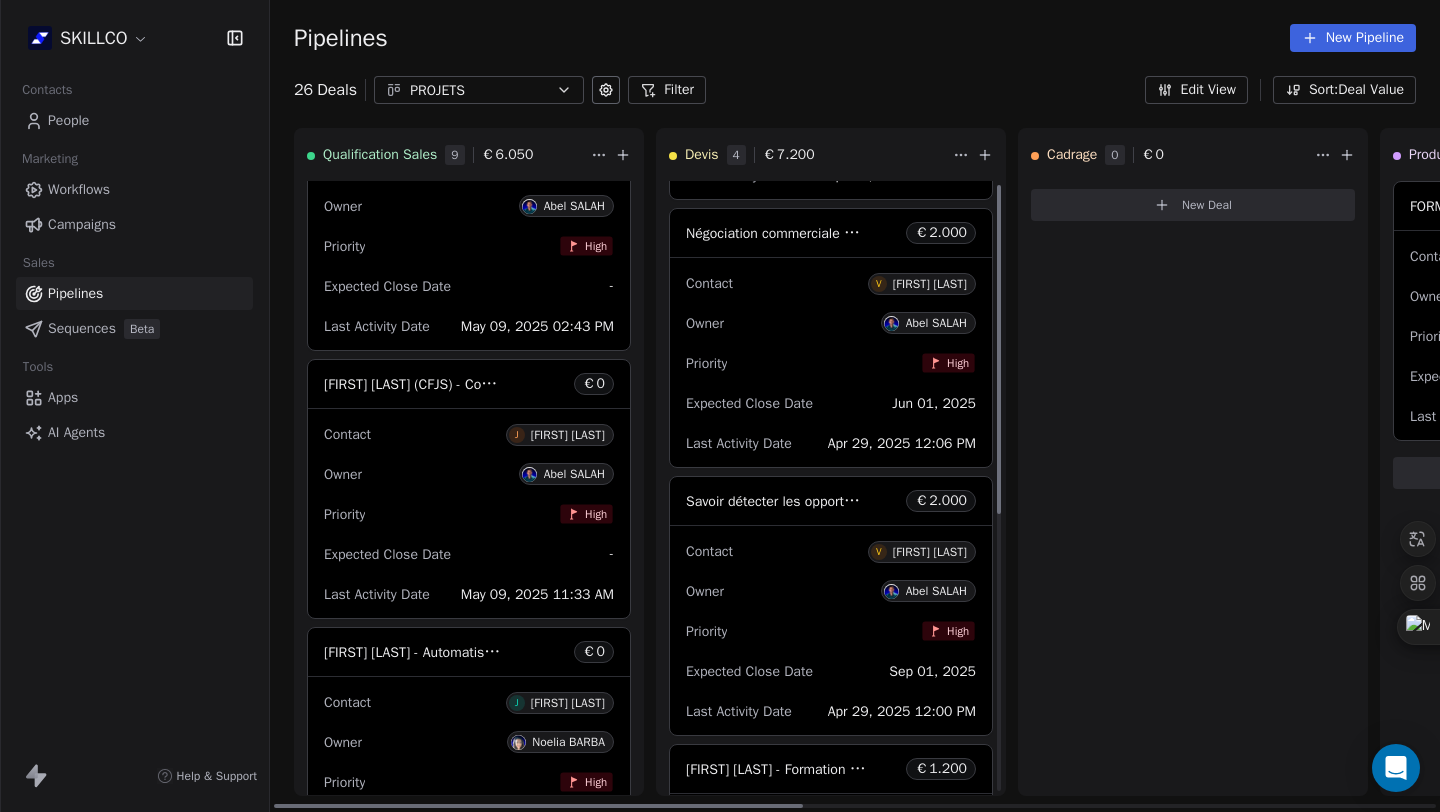 scroll, scrollTop: 0, scrollLeft: 0, axis: both 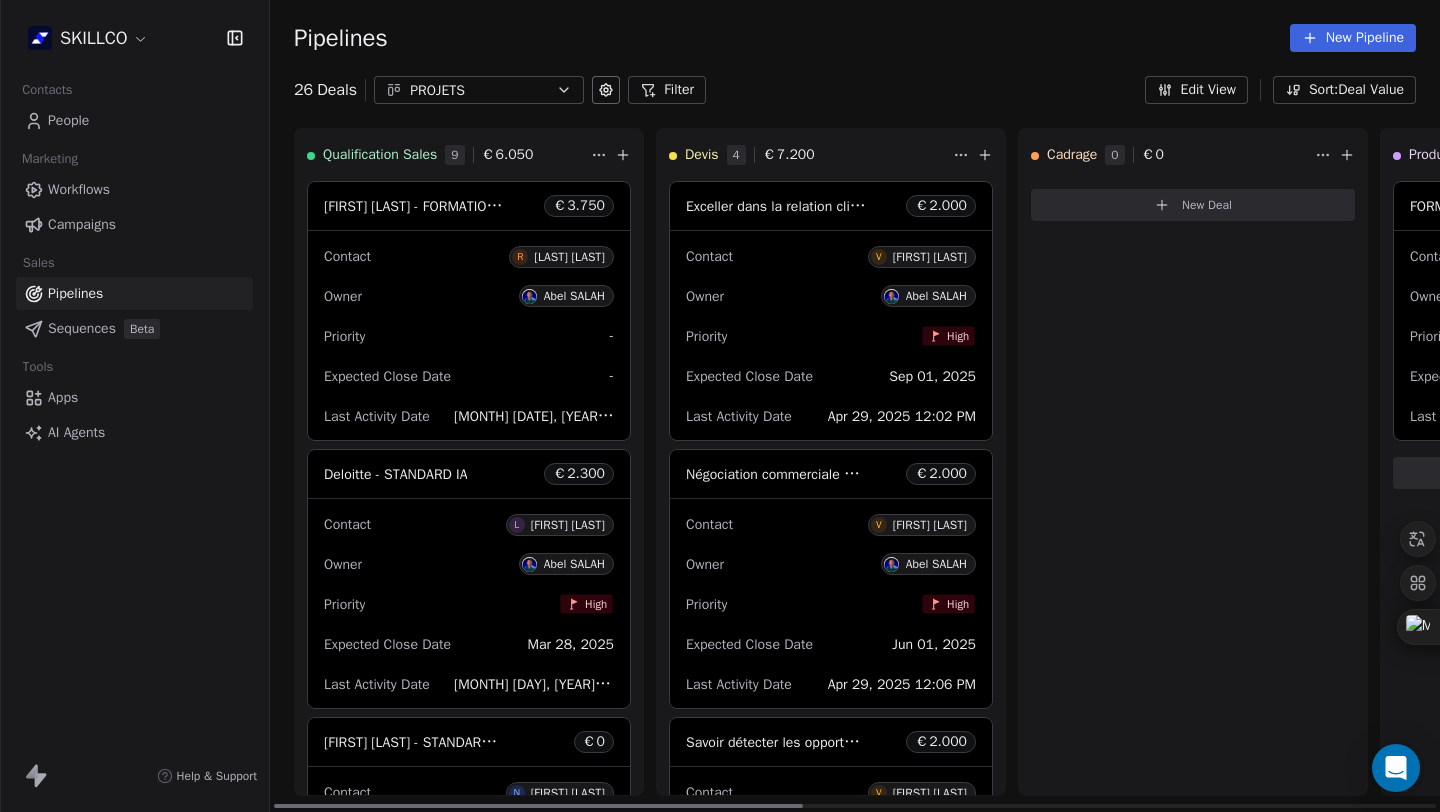 click on "€ 3.750" at bounding box center (579, 206) 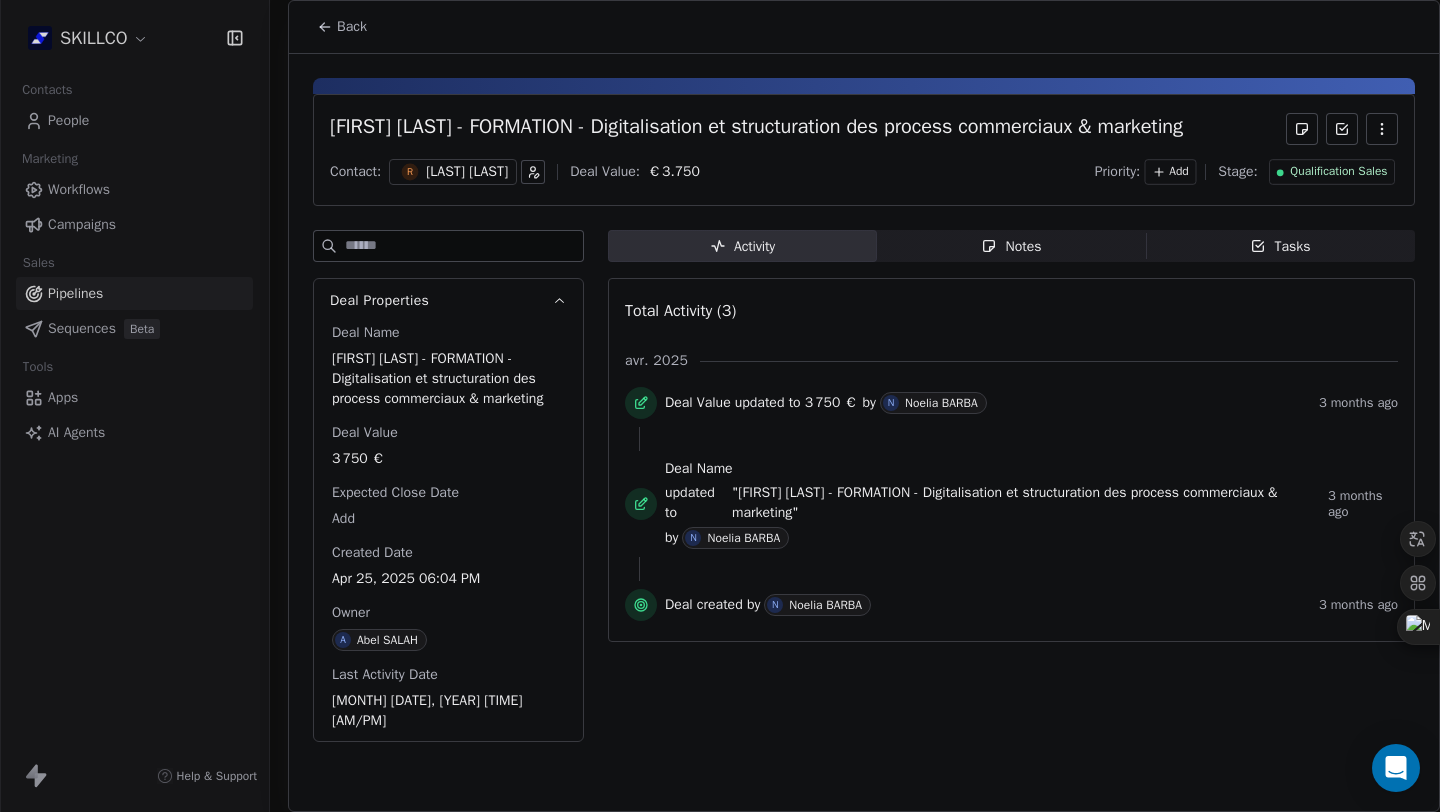 click on "SKILLCO Contacts People Marketing Workflows Campaigns Sales Pipelines Sequences Beta Tools Apps AI Agents Help & Support Pipelines  New Pipeline 26 Deals PROJETS Filter  Edit View Sort:  Deal Value Qualification Sales 9 € 6.050 Gregory Roucayrol - FORMATION -  Digitalisation et structuration des process commerciaux & marketing € 3.750 Contact R ROUCAYROL ROUCAYROL Owner Abel SALAH Priority - Expected Close Date - Last Activity Date Apr 25, 2025 06:07 PM Deloitte - STANDARD IA € 2.300 Contact L Léa LE GENTIL Owner Abel SALAH Priority High Expected Close Date Mar 28, 2025 Last Activity Date Mar 27, 2025 04:23 PM Nicola vieille - STANDARD IA € 0 Contact N Nicolas Vieille Owner Abel SALAH Priority - Expected Close Date - Last Activity Date Apr 25, 2025 04:55 PM Manon Donnat - FORMATION E-LEARNING € 0 Contact M Manon Donnat Owner Noelia BARBA Priority High Expected Close Date - Last Activity Date May 09, 2025 11:31 AM Christophe Lieure - Formation € 0 Contact C Christophe Lieure Owner Abel SALAH - 0" at bounding box center [720, 406] 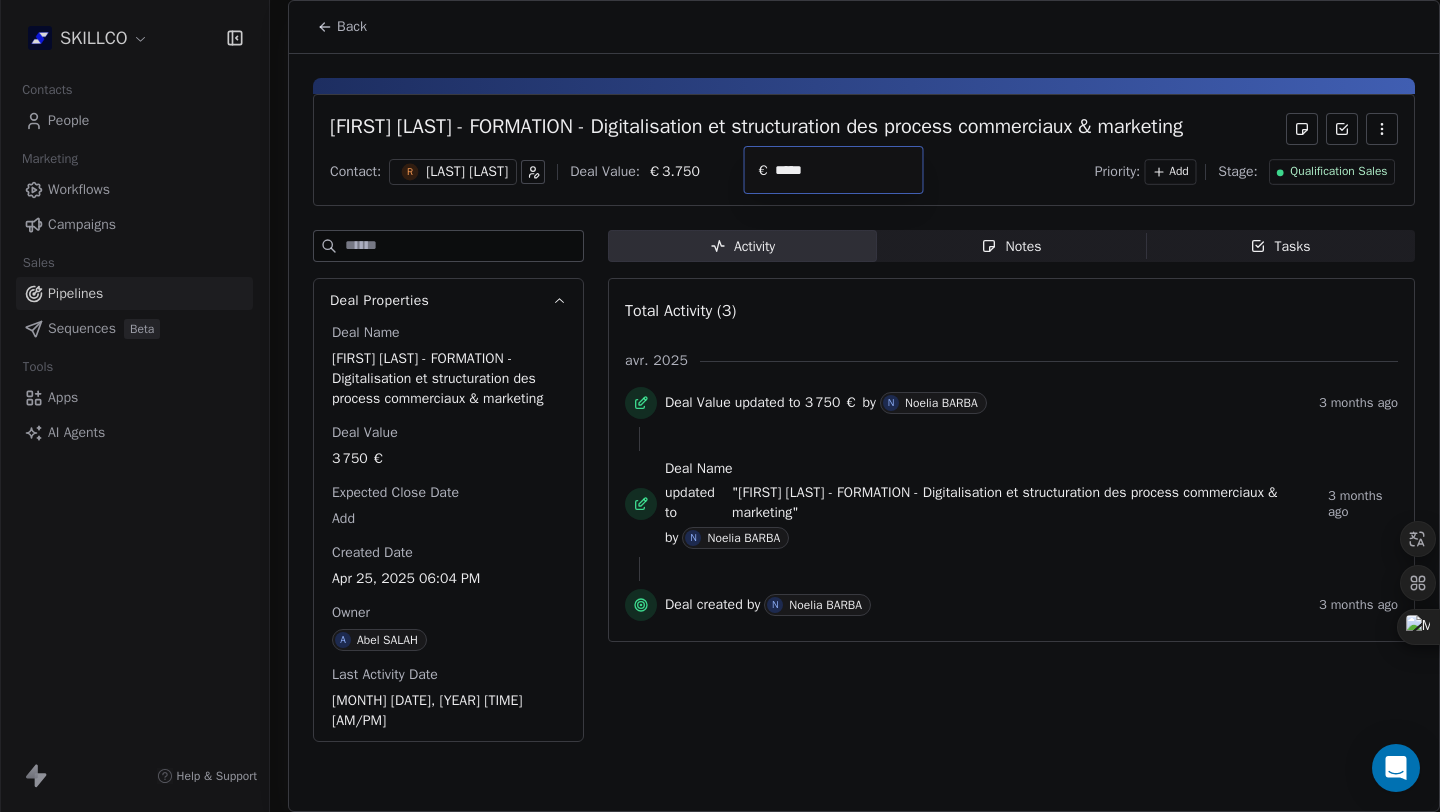 drag, startPoint x: 820, startPoint y: 175, endPoint x: 765, endPoint y: 172, distance: 55.081757 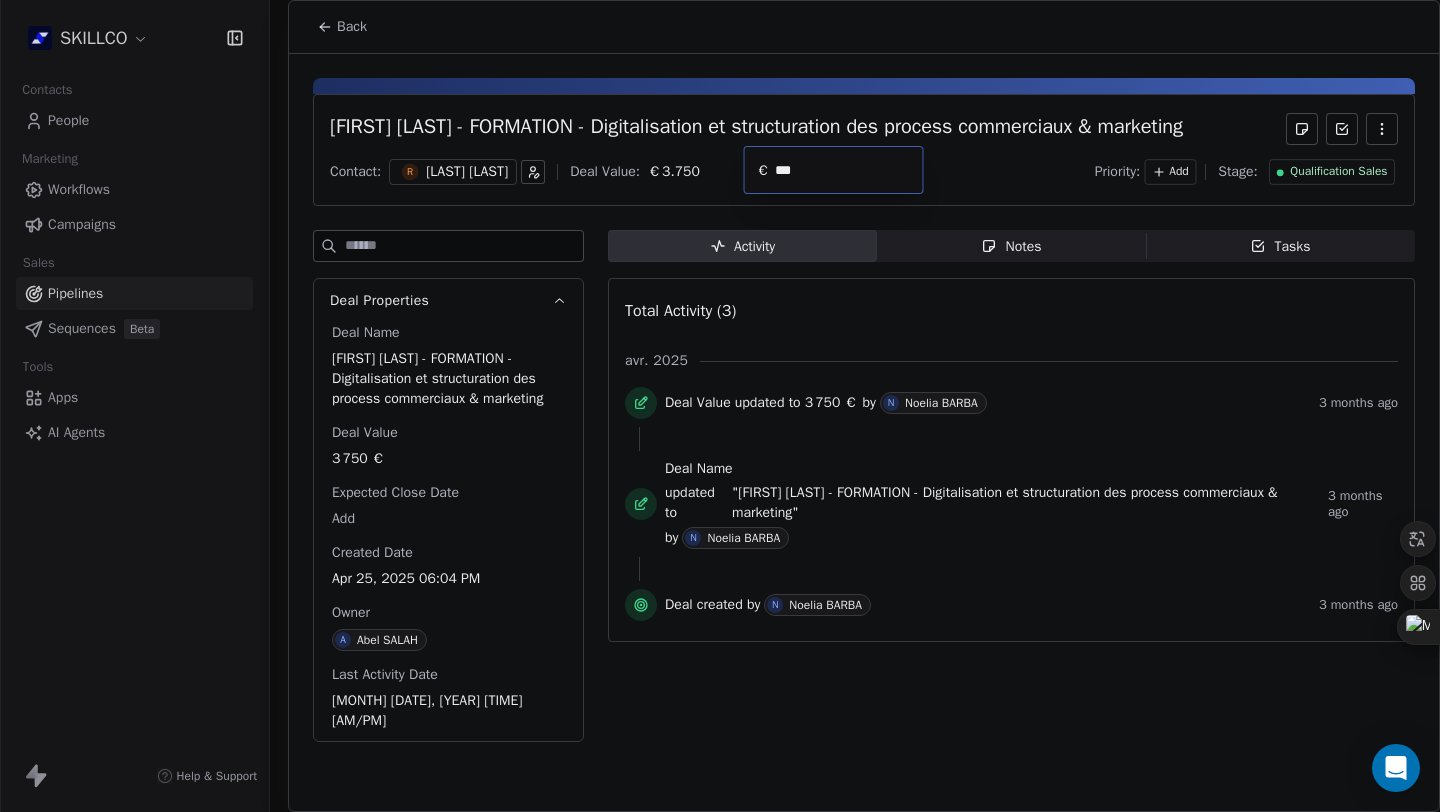 type on "*****" 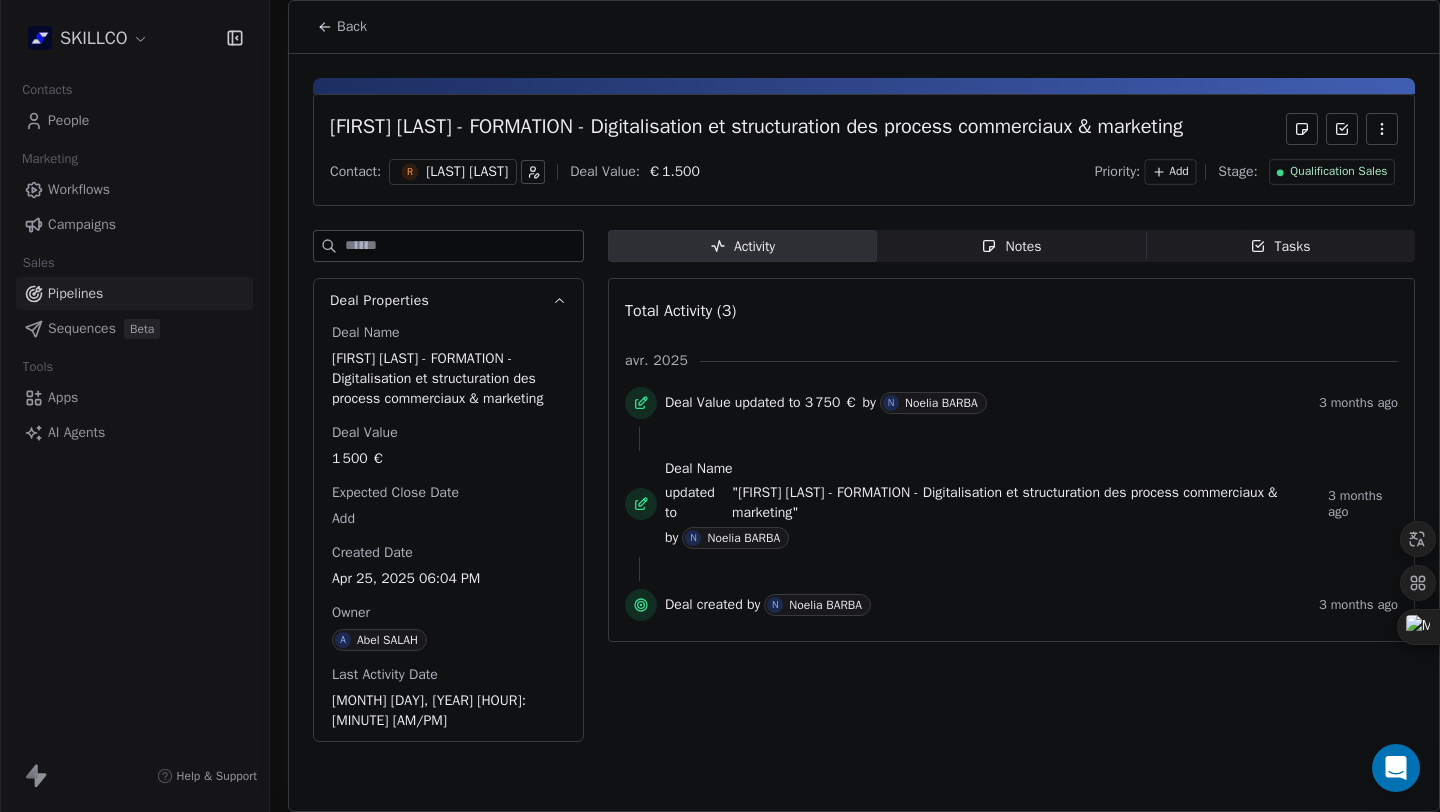 click on "Back" at bounding box center [342, 27] 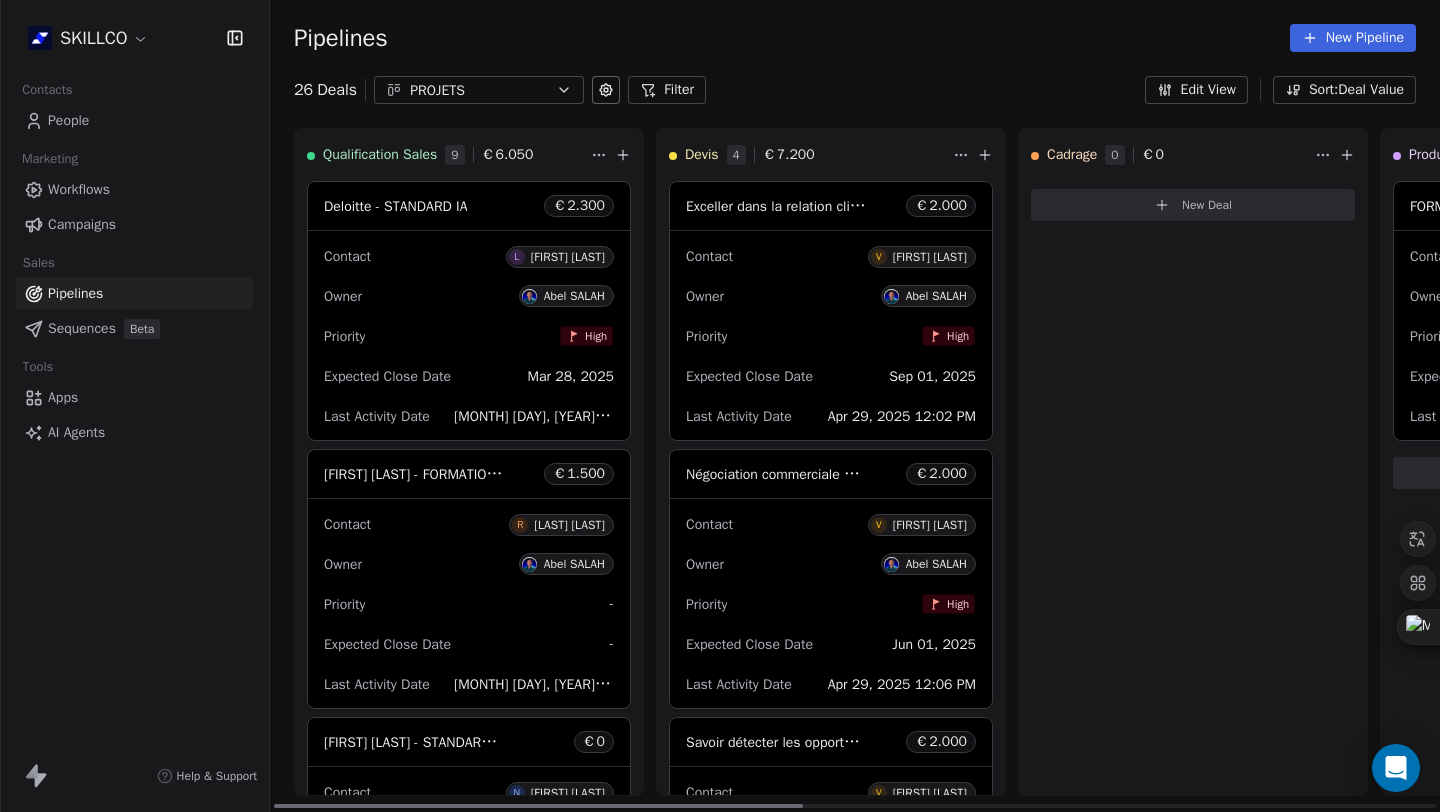 click at bounding box center (538, 806) 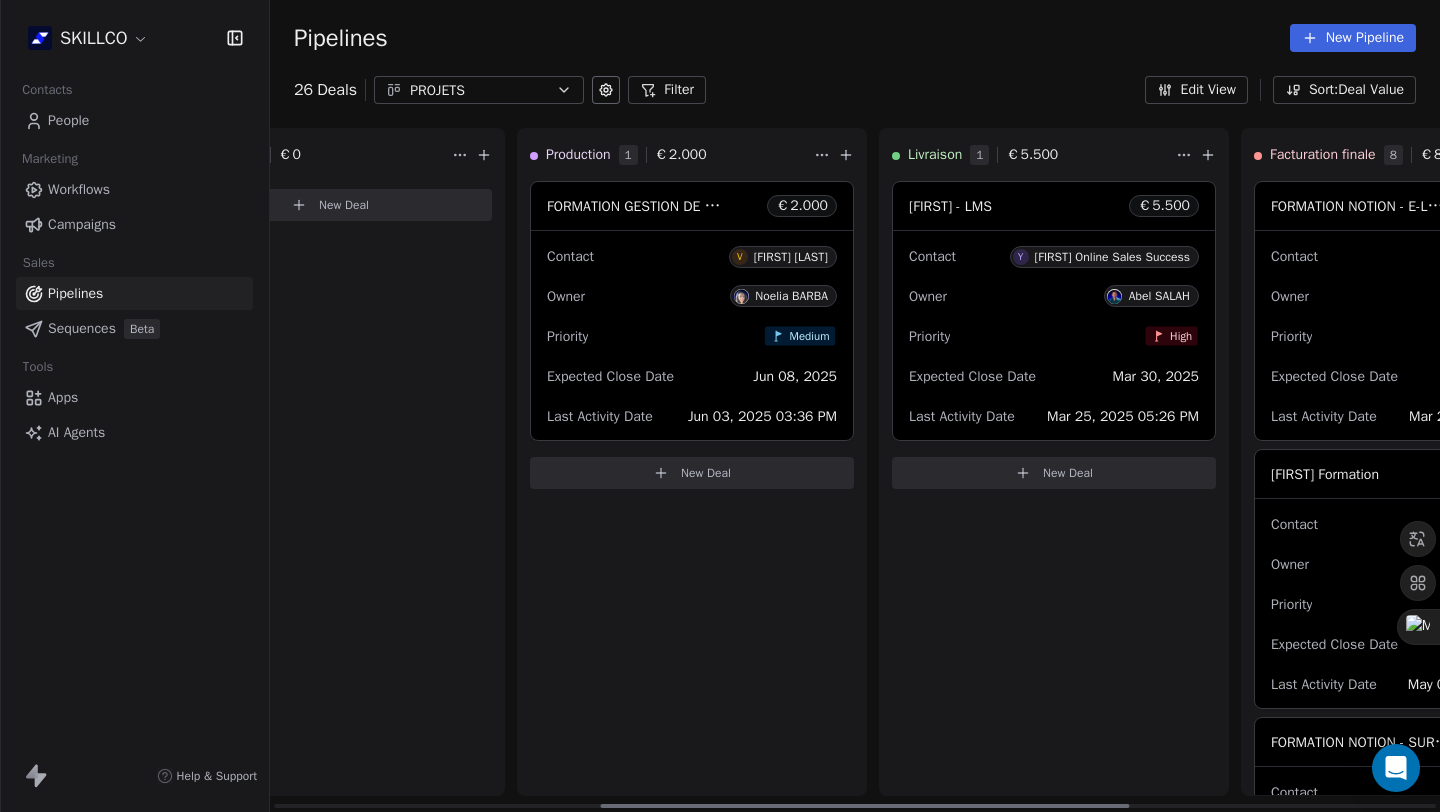 scroll, scrollTop: 0, scrollLeft: 1400, axis: horizontal 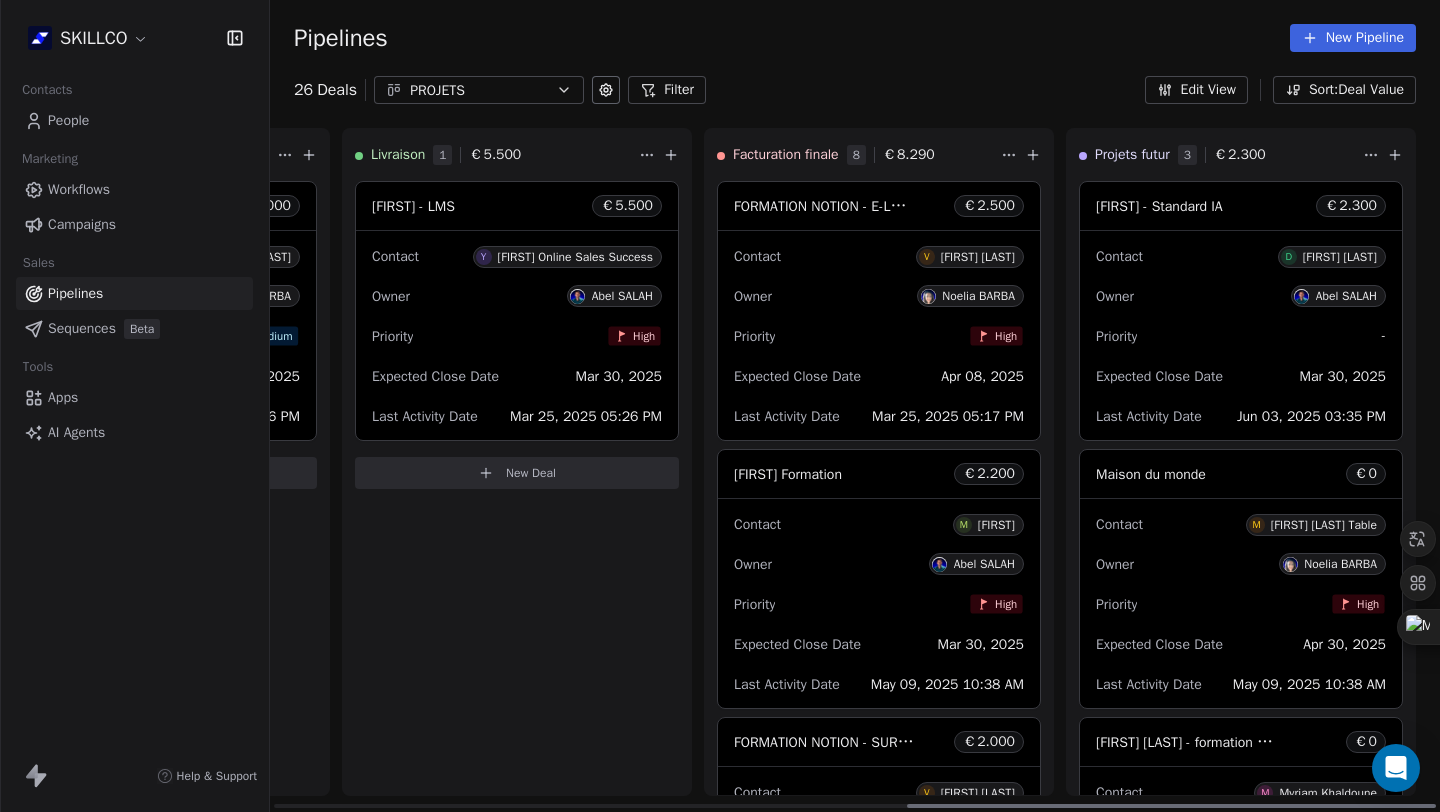 drag, startPoint x: 663, startPoint y: 807, endPoint x: 1439, endPoint y: 731, distance: 779.71277 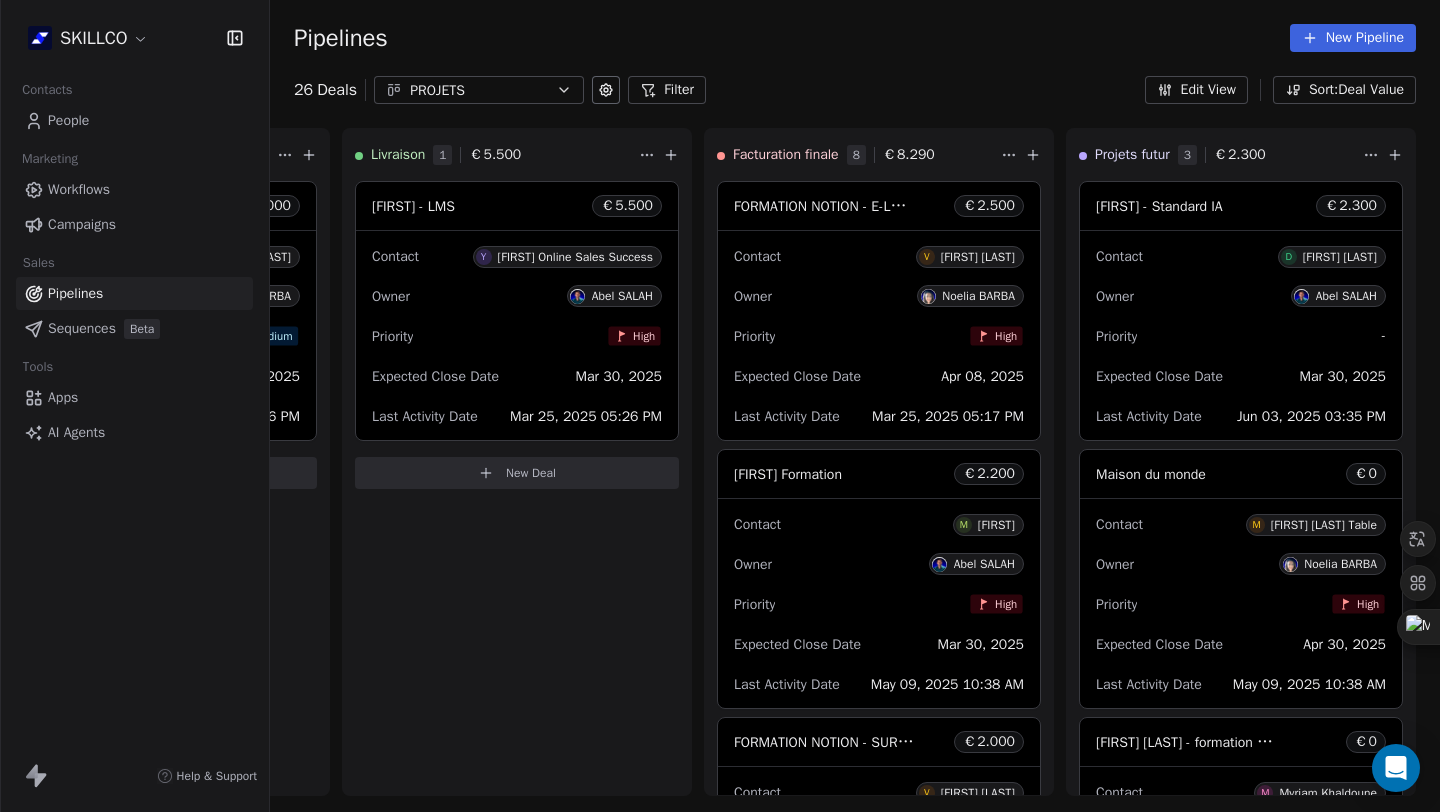click on "New Pipeline" at bounding box center [1353, 38] 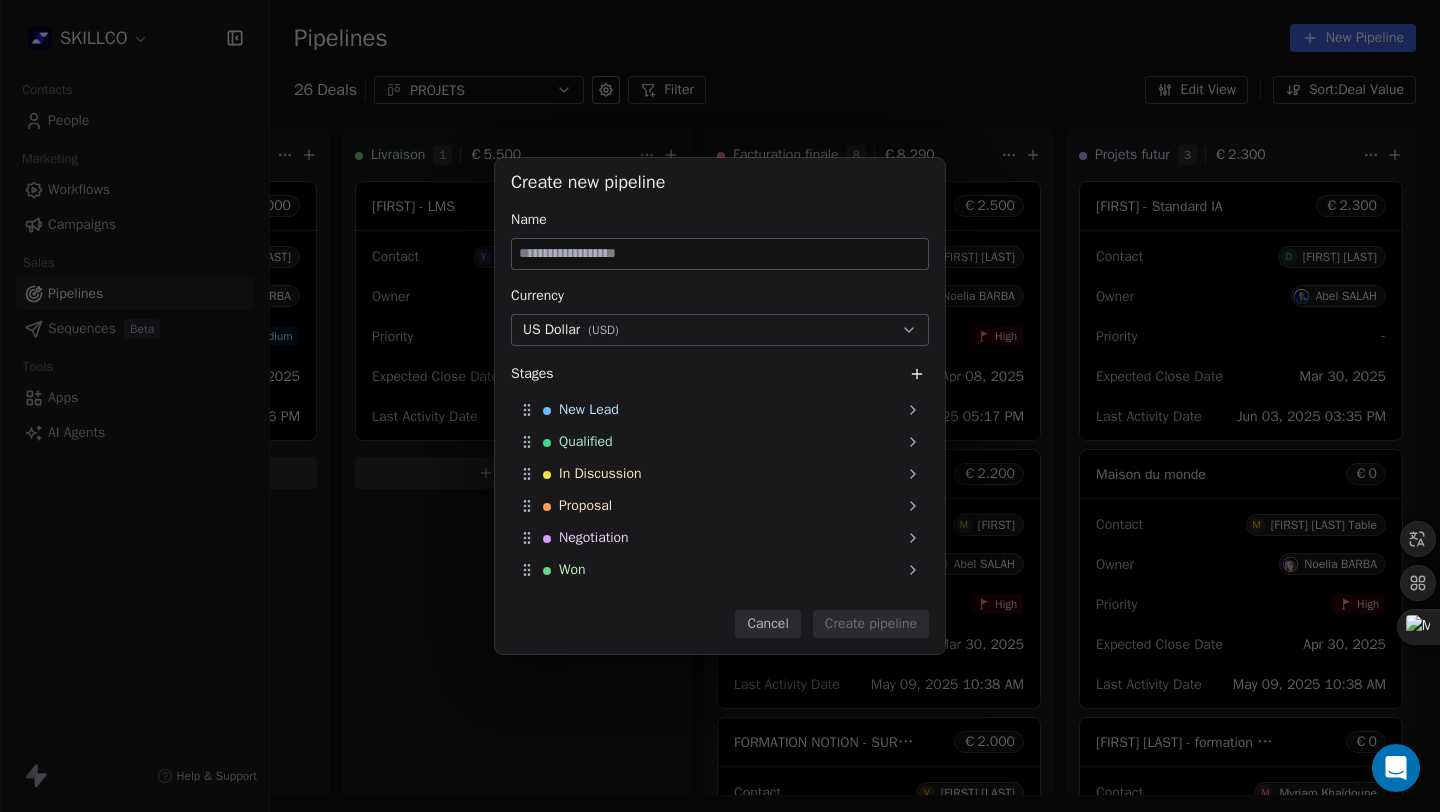 drag, startPoint x: 1126, startPoint y: 210, endPoint x: 1119, endPoint y: 202, distance: 10.630146 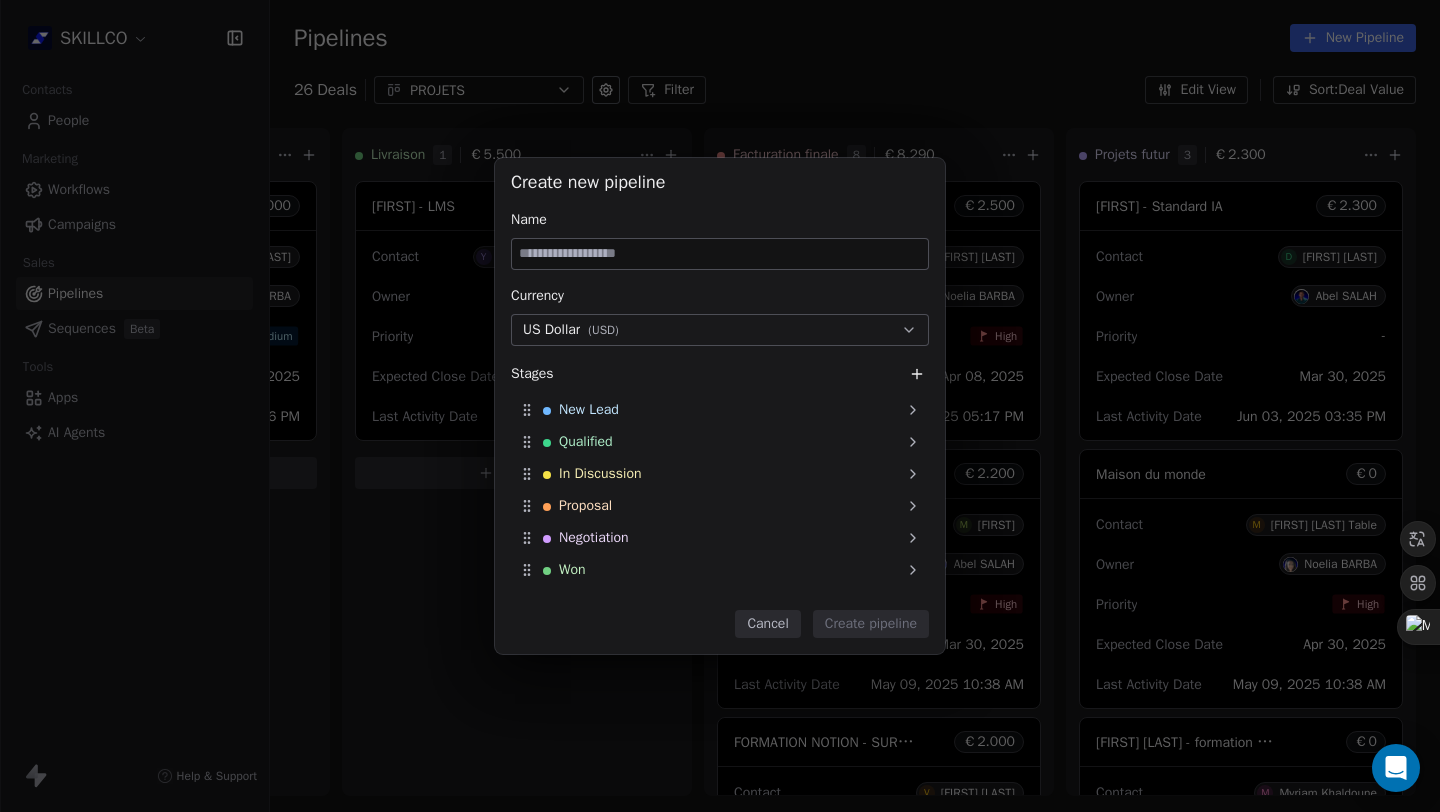 drag, startPoint x: 783, startPoint y: 633, endPoint x: 801, endPoint y: 614, distance: 26.172504 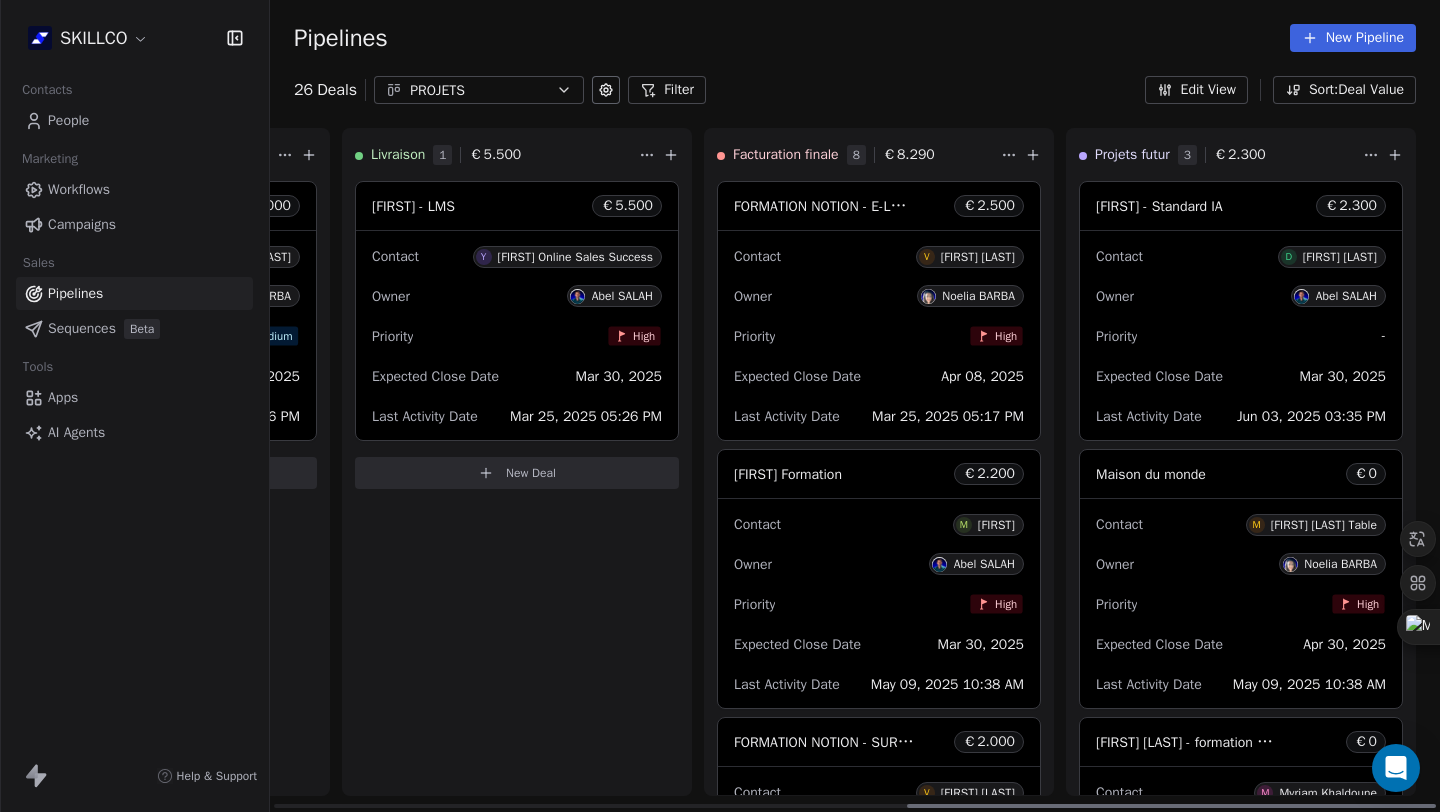 click 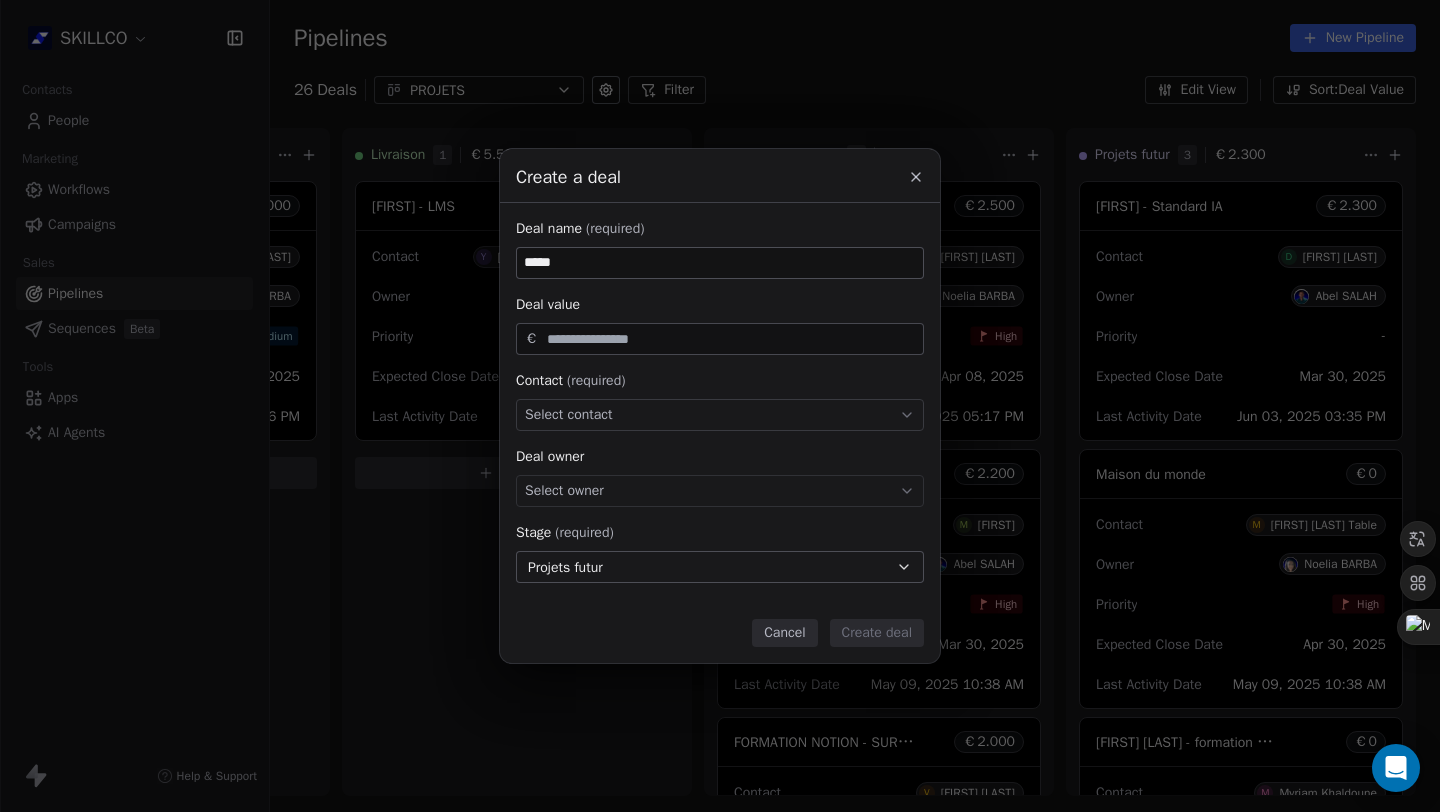 type on "*****" 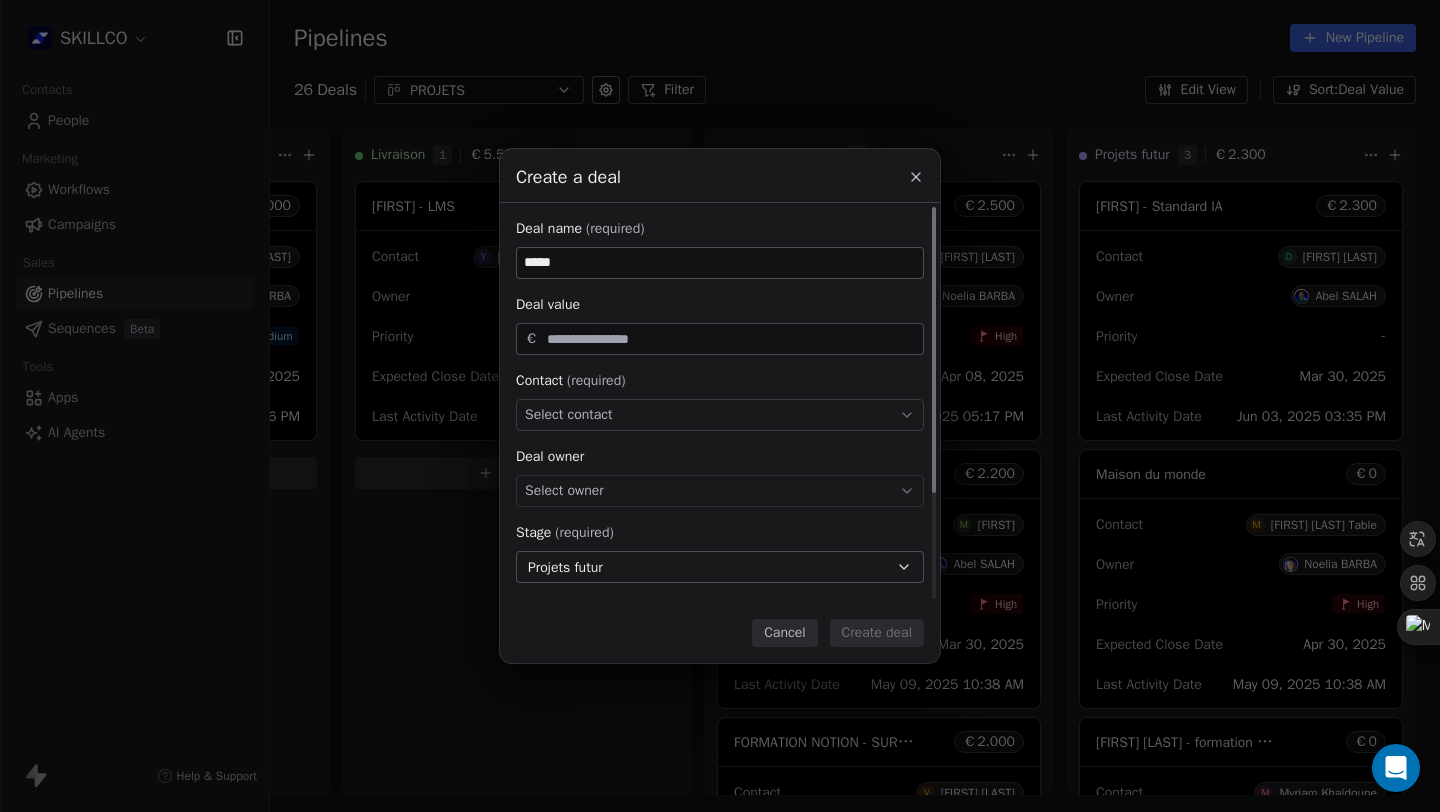 click on "Projets futur" at bounding box center [720, 567] 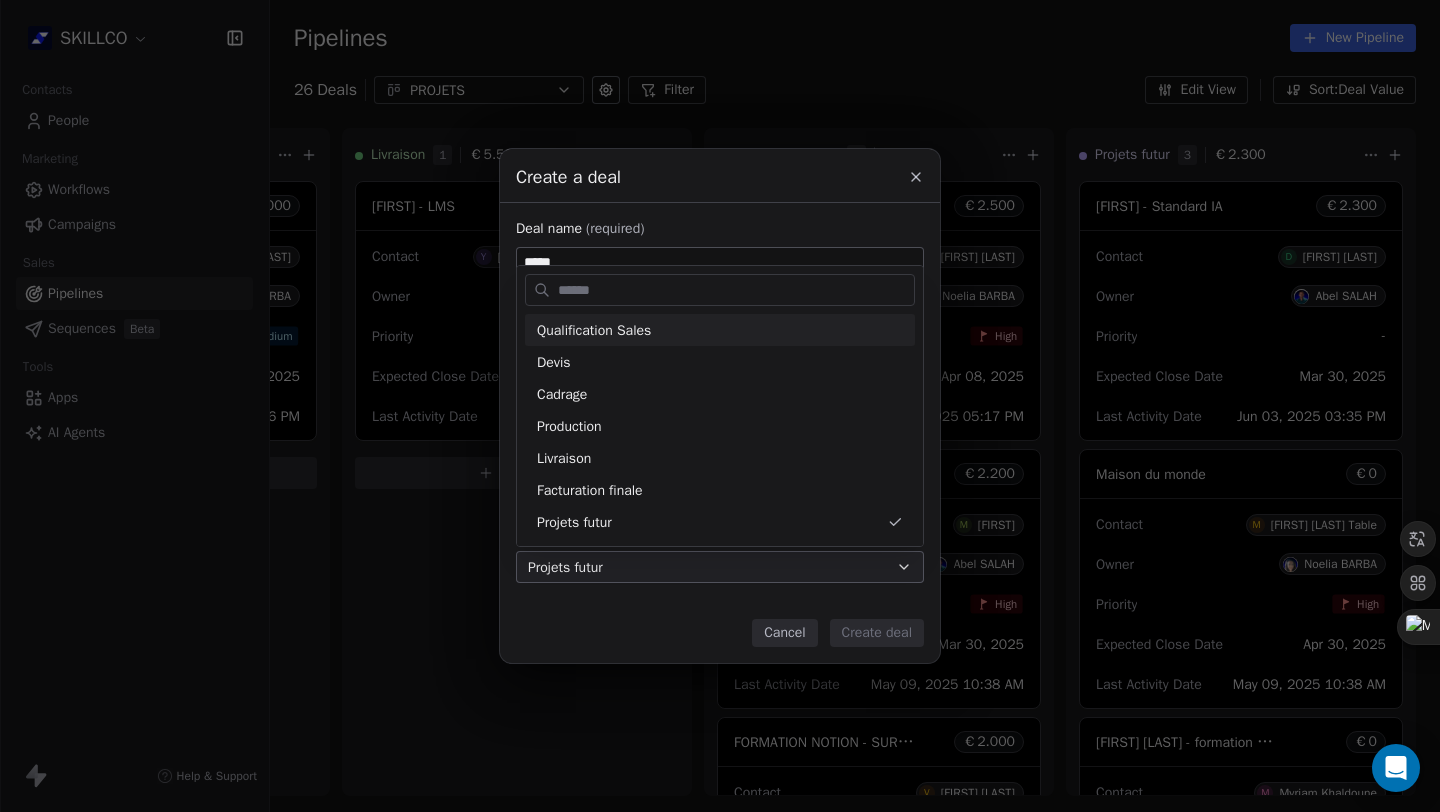 click at bounding box center [734, 290] 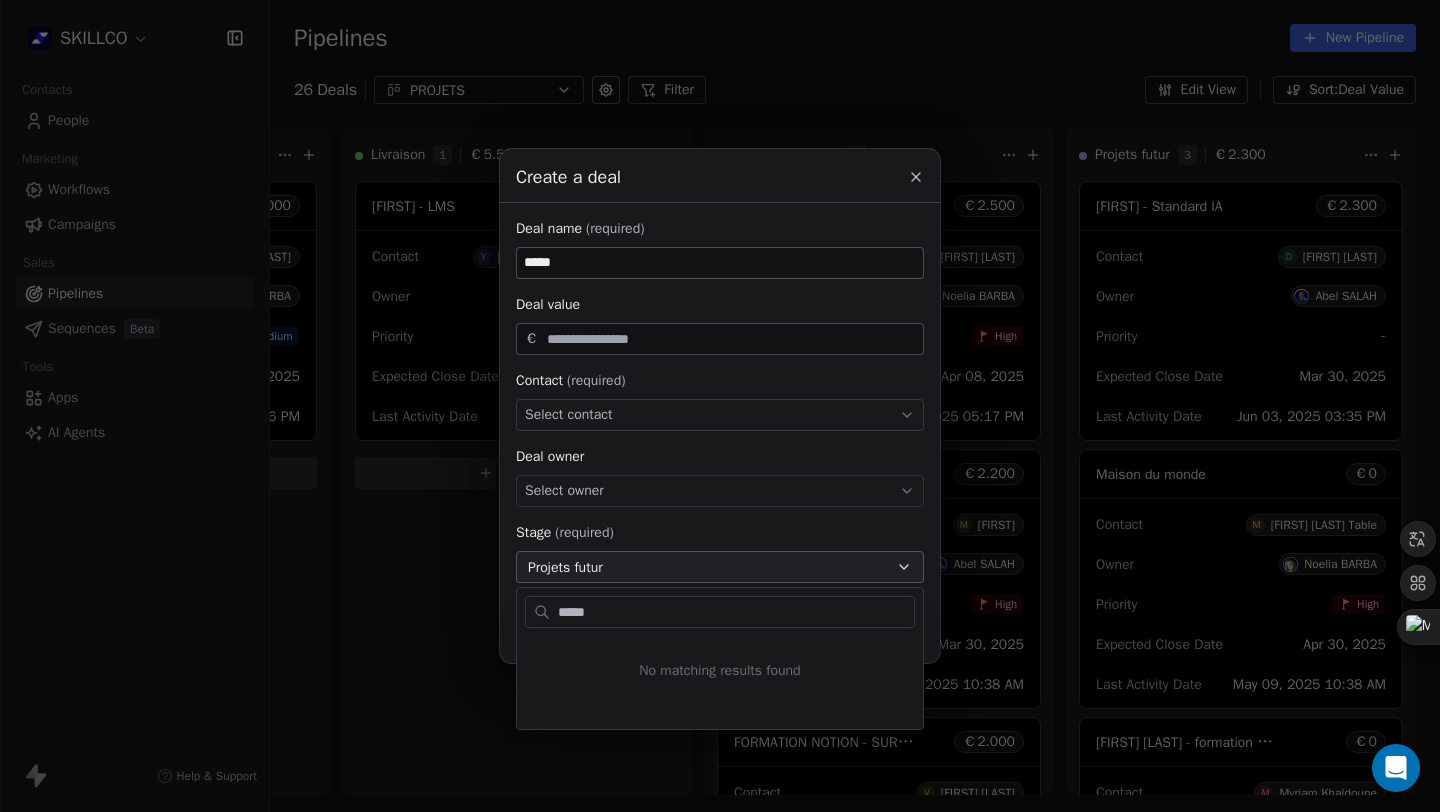 type on "*****" 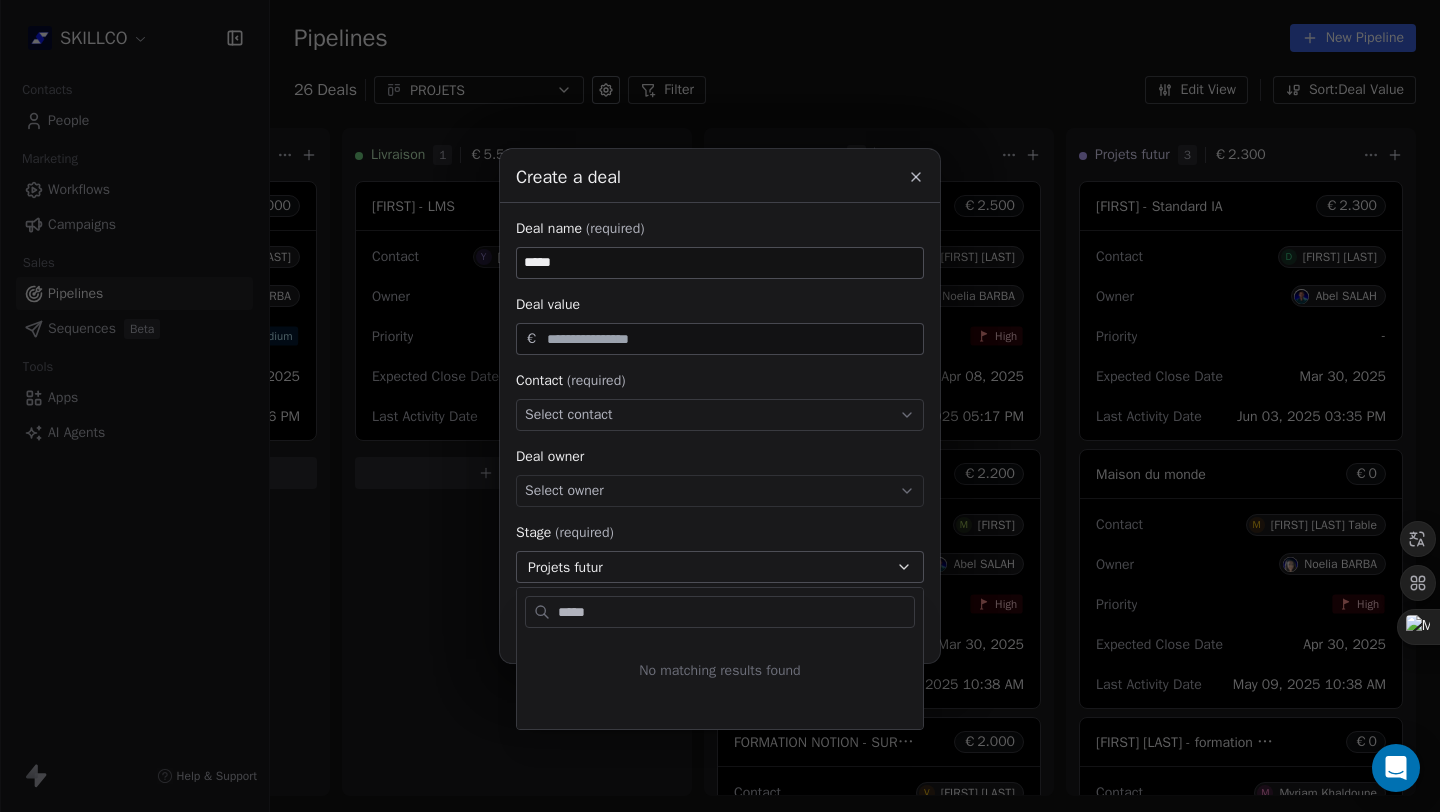 click on "Create a deal Deal name (required) ***** Deal value € Contact (required) Select contact Deal owner Select owner Stage (required) Projets futur Expected close date Select date Priority Set priority Cancel Create deal" at bounding box center [720, 406] 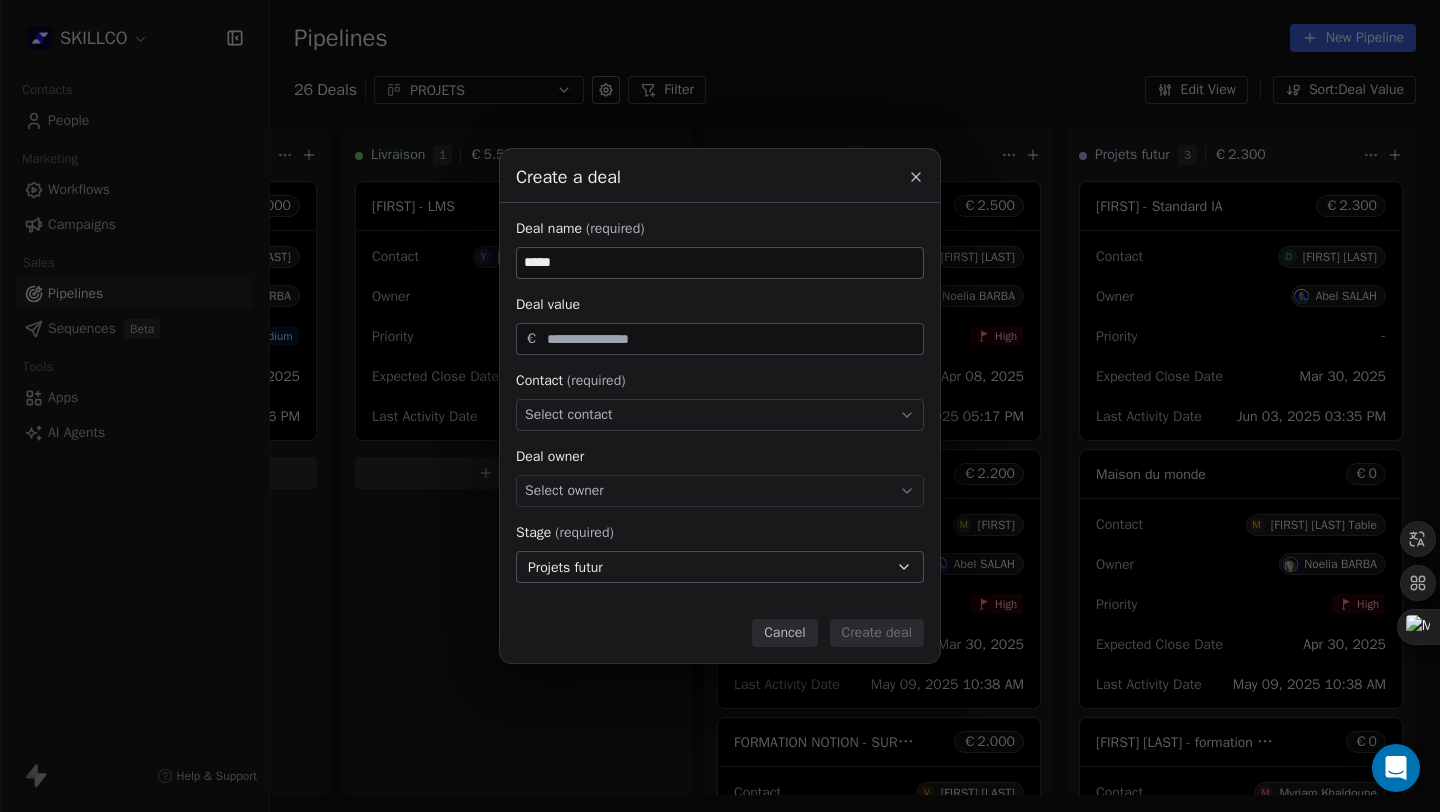click 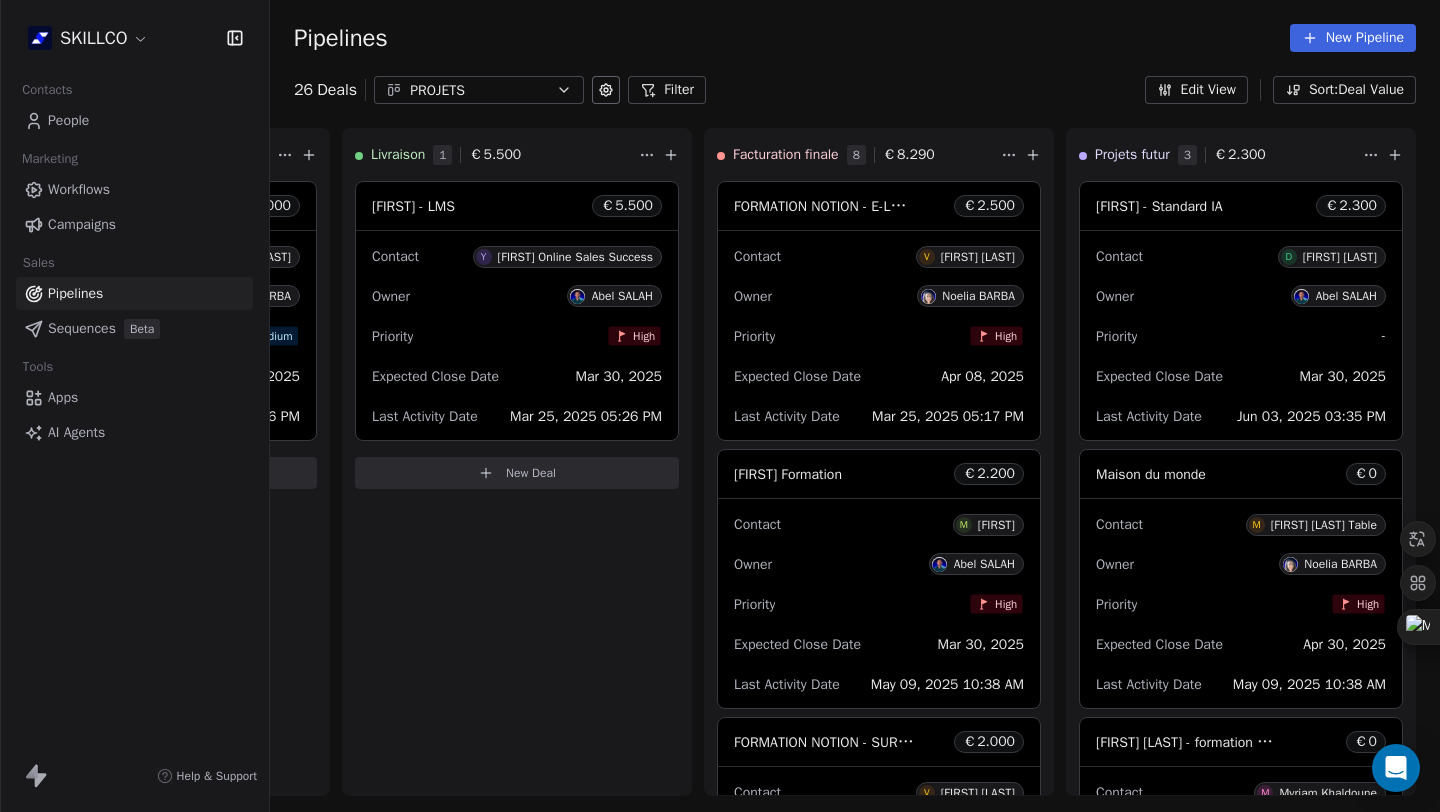 click on "Pipelines  New Pipeline" at bounding box center (855, 38) 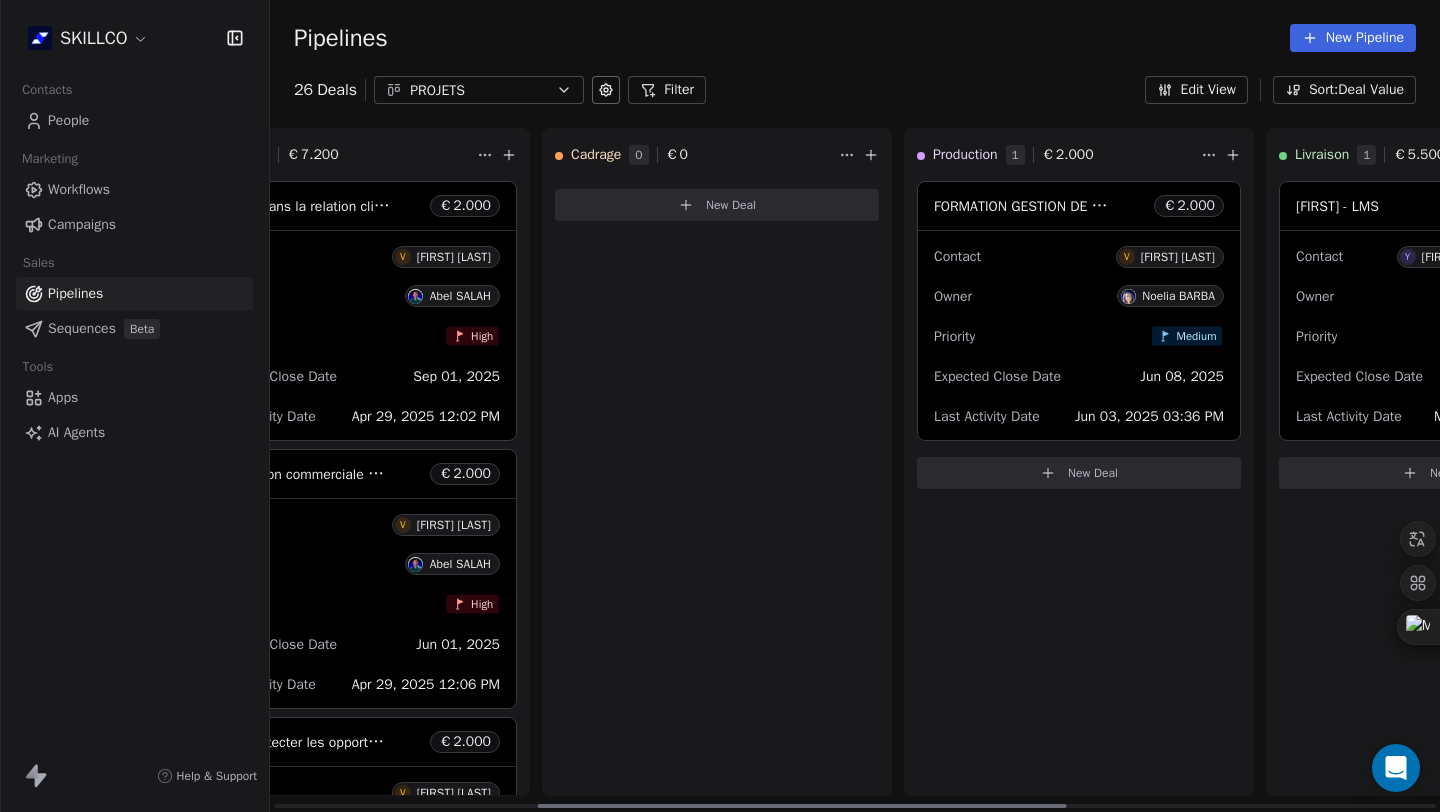 scroll, scrollTop: 0, scrollLeft: 0, axis: both 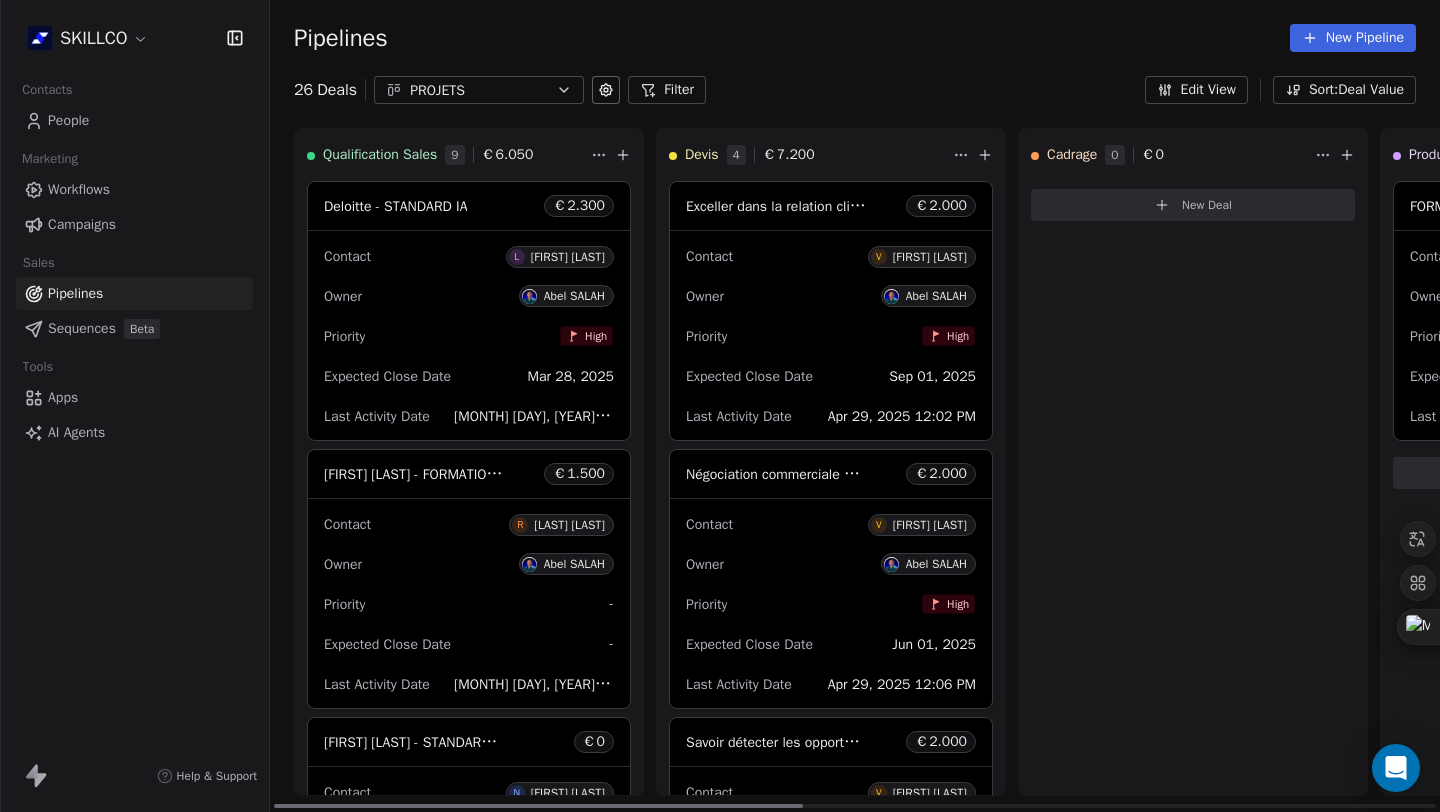 drag, startPoint x: 967, startPoint y: 809, endPoint x: 327, endPoint y: 417, distance: 750.50916 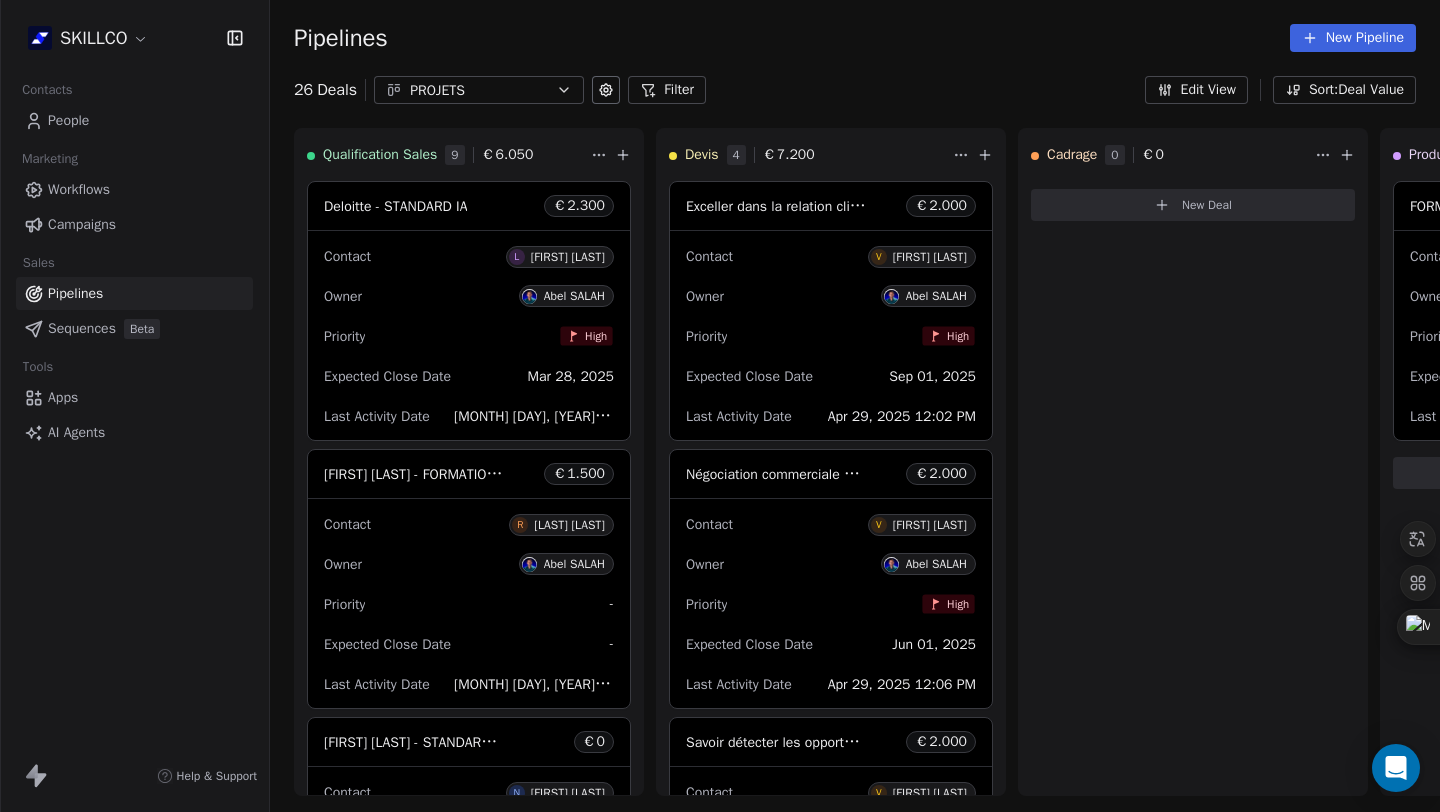 click on "PROJETS" at bounding box center (479, 90) 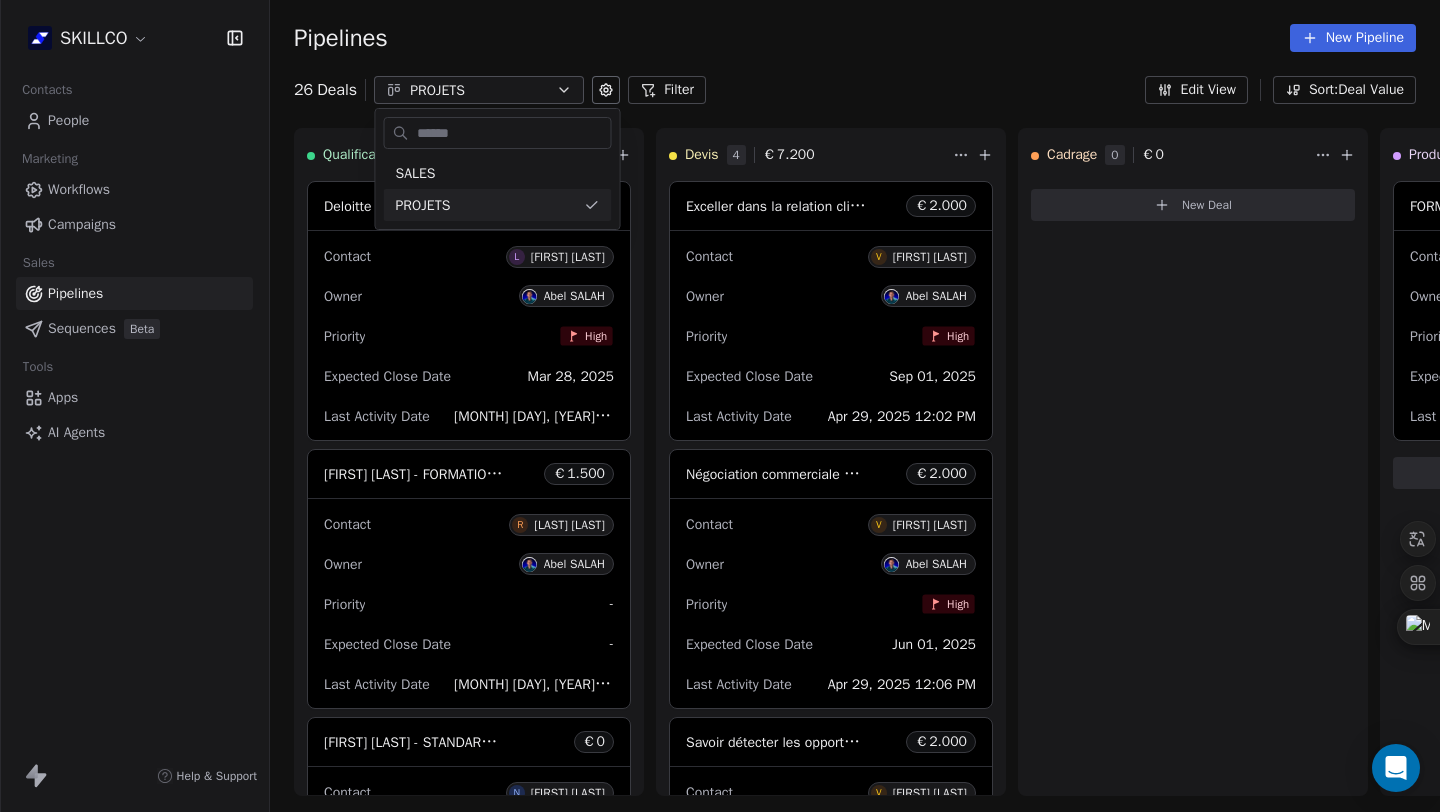 click on "SKILLCO Contacts People Marketing Workflows Campaigns Sales Pipelines Sequences Beta Tools Apps AI Agents Help & Support Pipelines  New Pipeline 26 Deals PROJETS Filter  Edit View Sort:  Deal Value Qualification Sales 9 € 6.050 Deloitte - STANDARD IA € 2.300 Contact L Léa LE GENTIL Owner Abel SALAH Priority High Expected Close Date Mar 28, 2025 Last Activity Date Mar 27, 2025 04:23 PM Gregory Roucayrol - FORMATION -  Digitalisation et structuration des process commerciaux & marketing € 1.500 Contact R ROUCAYROL ROUCAYROL Owner Abel SALAH Priority - Expected Close Date - Last Activity Date Jul 22, 2025 11:21 AM Nicola vieille - STANDARD IA € 0 Contact N Nicolas Vieille Owner Abel SALAH Priority - Expected Close Date - Last Activity Date Apr 25, 2025 04:55 PM Manon Donnat - FORMATION E-LEARNING € 0 Contact M Manon Donnat Owner Noelia BARBA Priority High Expected Close Date - Last Activity Date May 09, 2025 11:31 AM Christophe Lieure - Formation € 0 Contact C Christophe Lieure Owner Abel SALAH - 0" at bounding box center [720, 406] 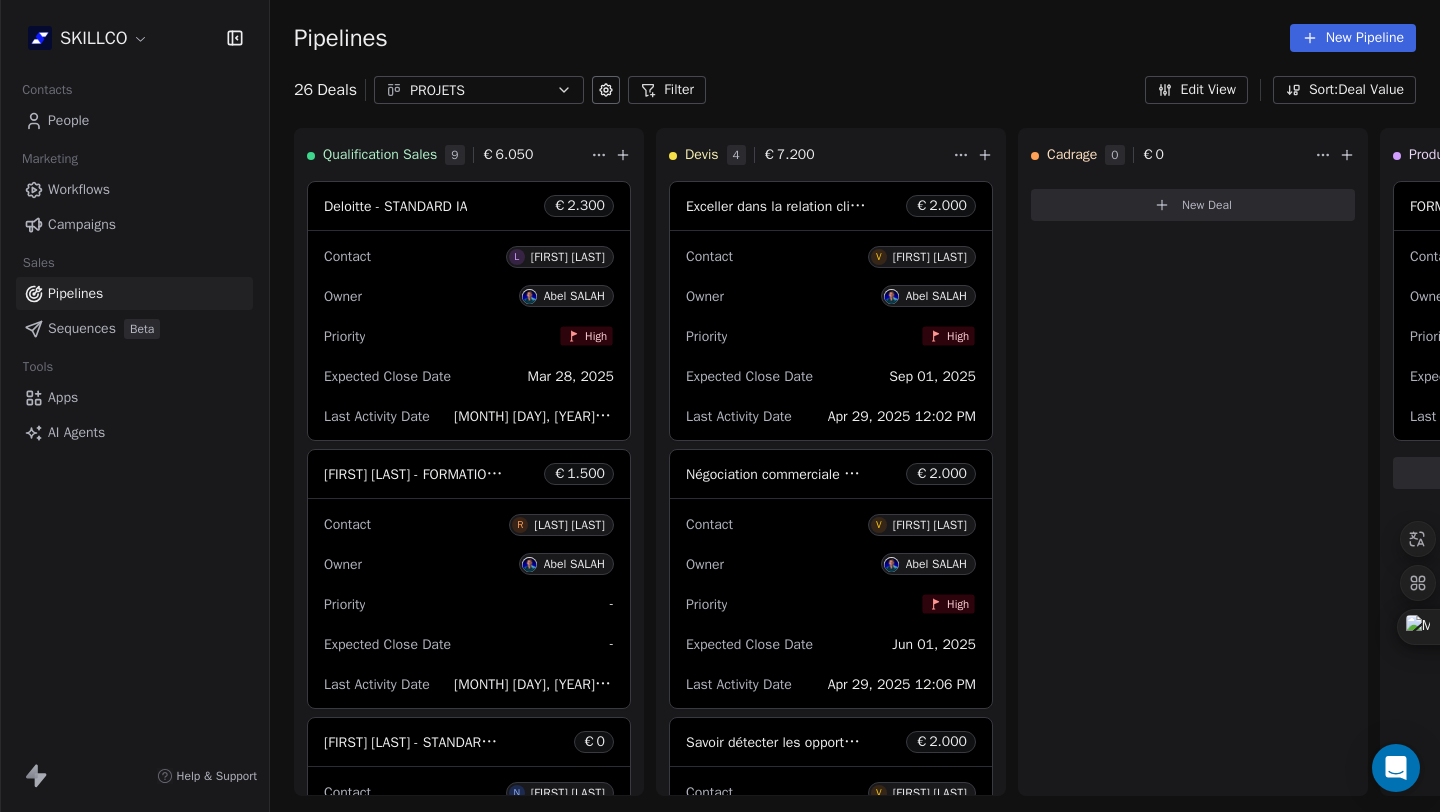 click on "26 Deals PROJETS Filter" at bounding box center (500, 90) 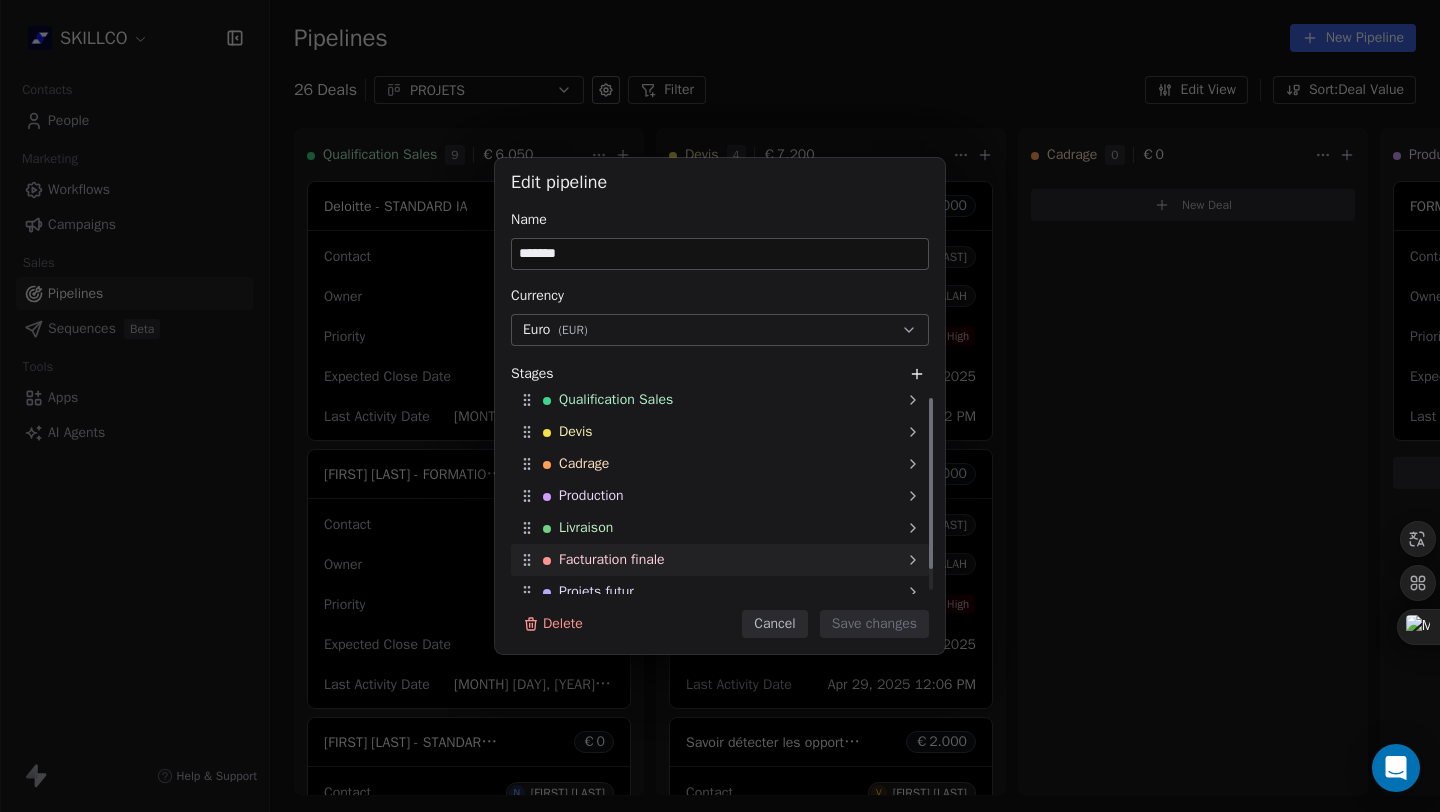scroll, scrollTop: 0, scrollLeft: 0, axis: both 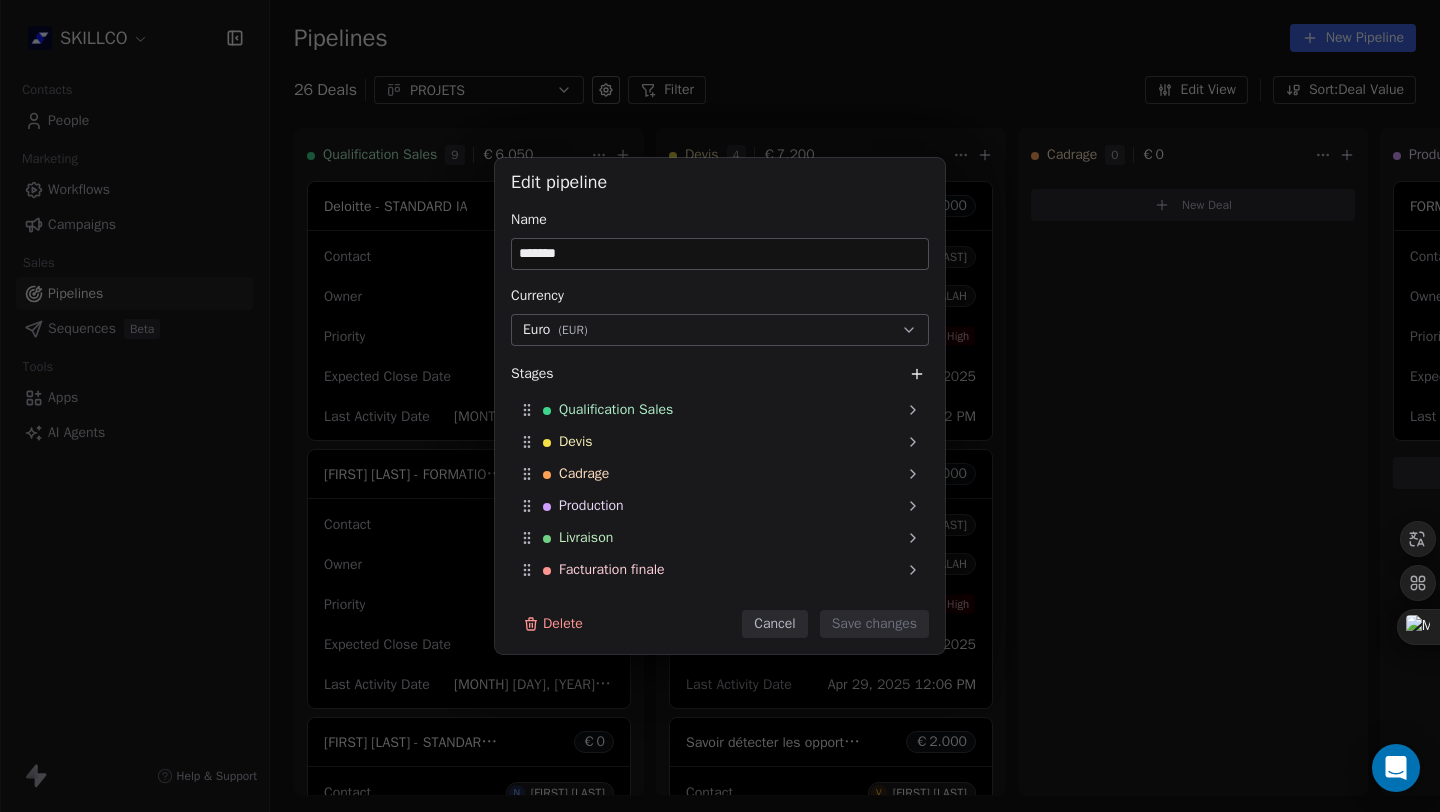 click on "Name ******* Currency Euro ( EUR ) Stages Qualification Sales Devis Cadrage Production Livraison Facturation finale Projets futur
To pick up a draggable item, press the space bar.
While dragging, use the arrow keys to move the item.
Press space again to drop the item in its new position, or press escape to cancel." at bounding box center [720, 402] 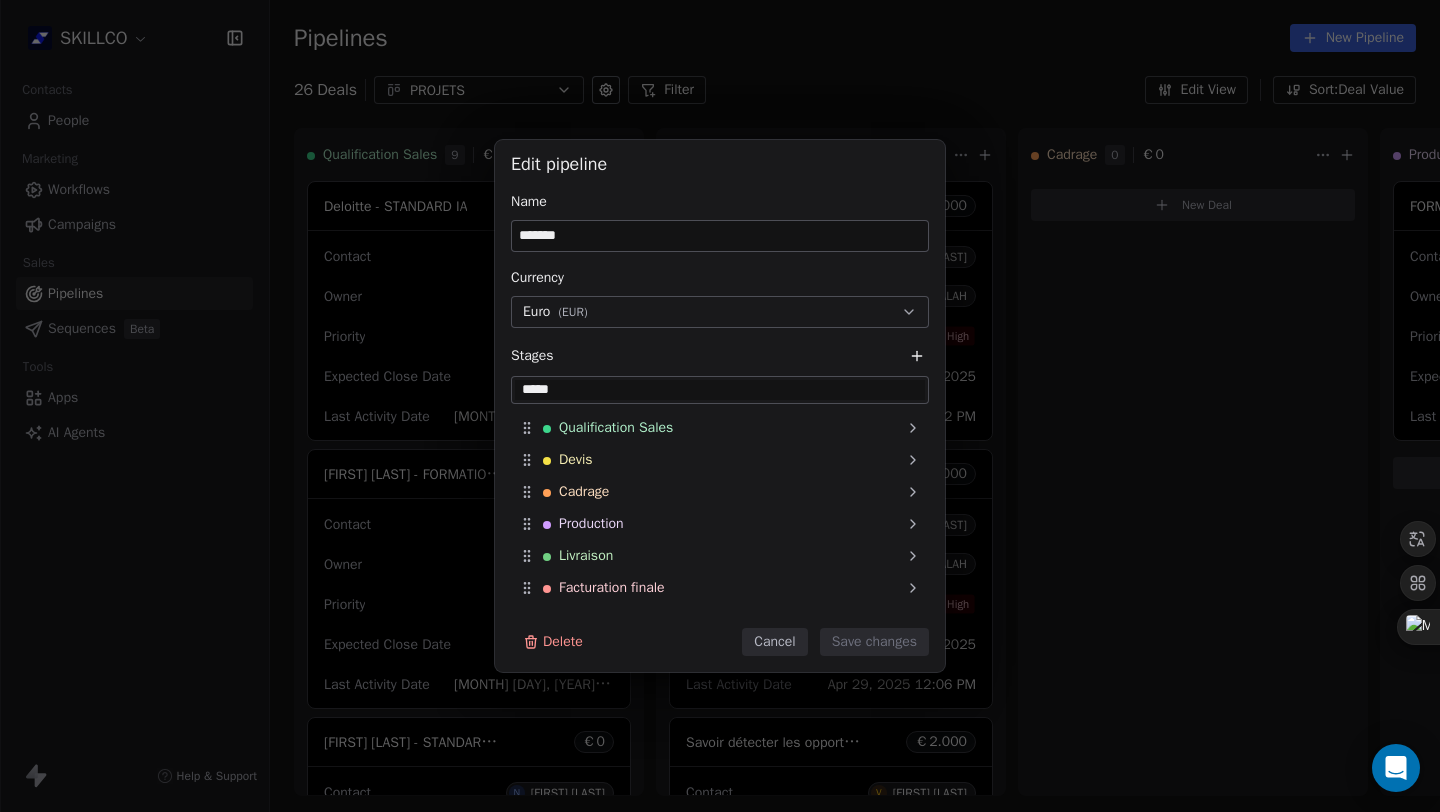 type on "*****" 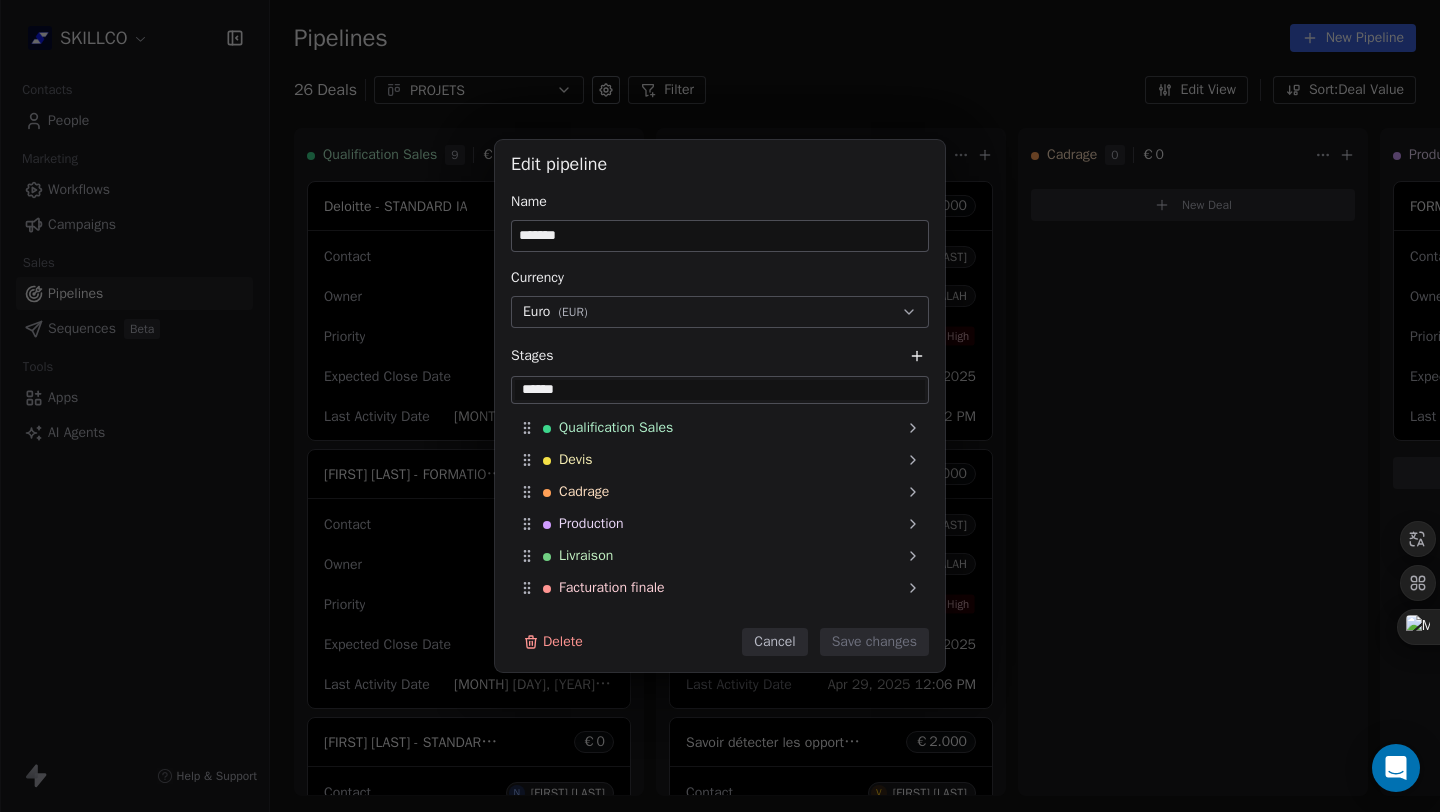 type 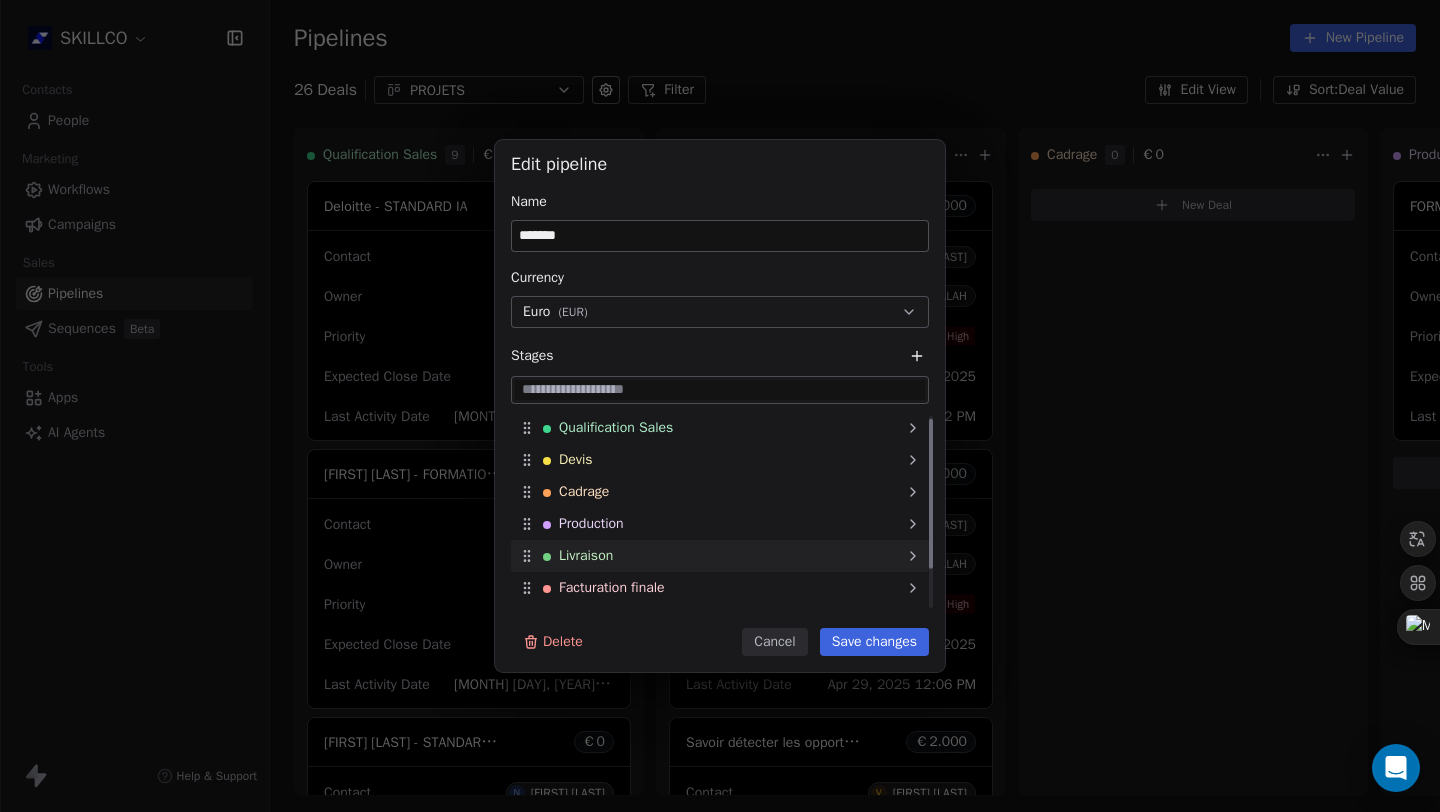 scroll, scrollTop: 56, scrollLeft: 0, axis: vertical 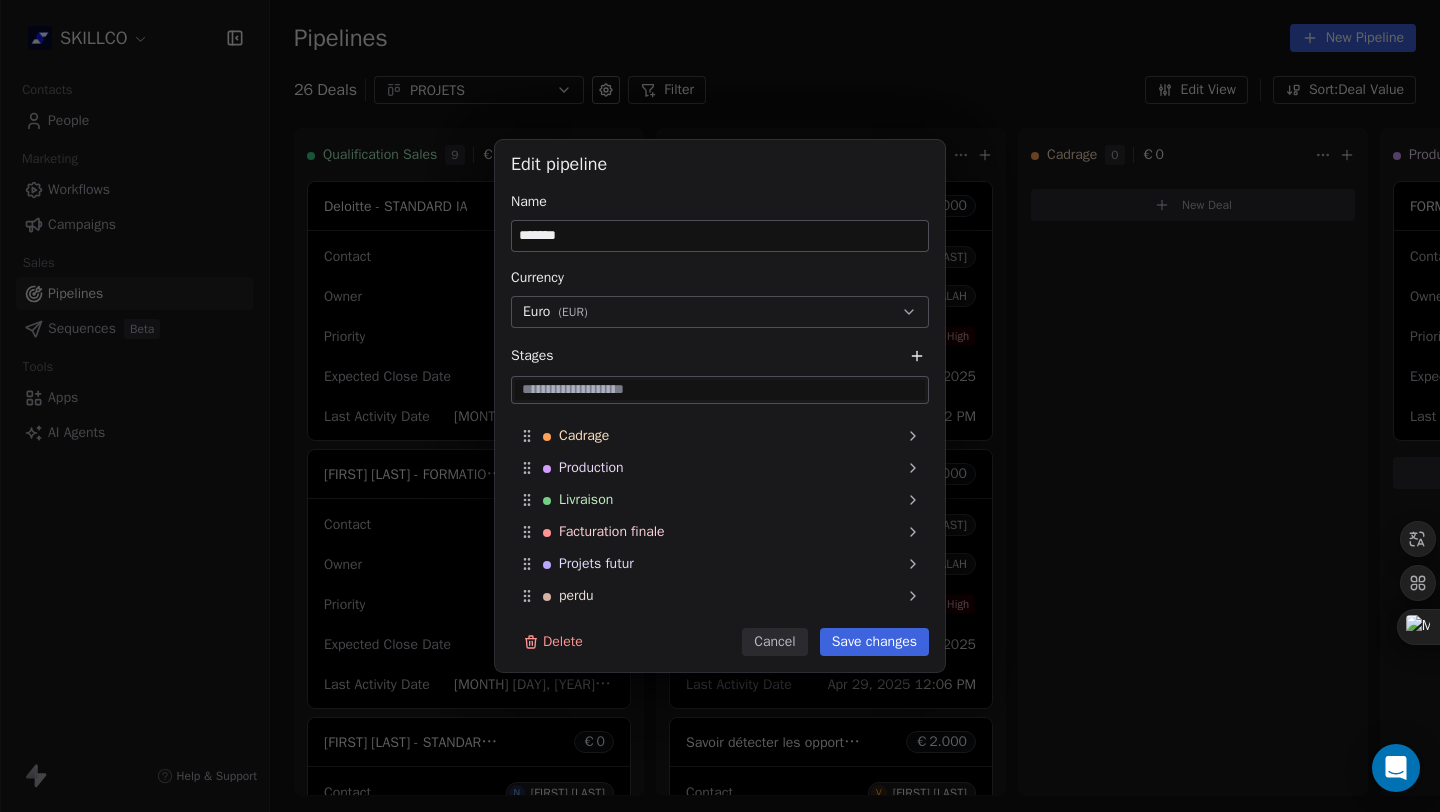 click on "Save changes" at bounding box center (874, 642) 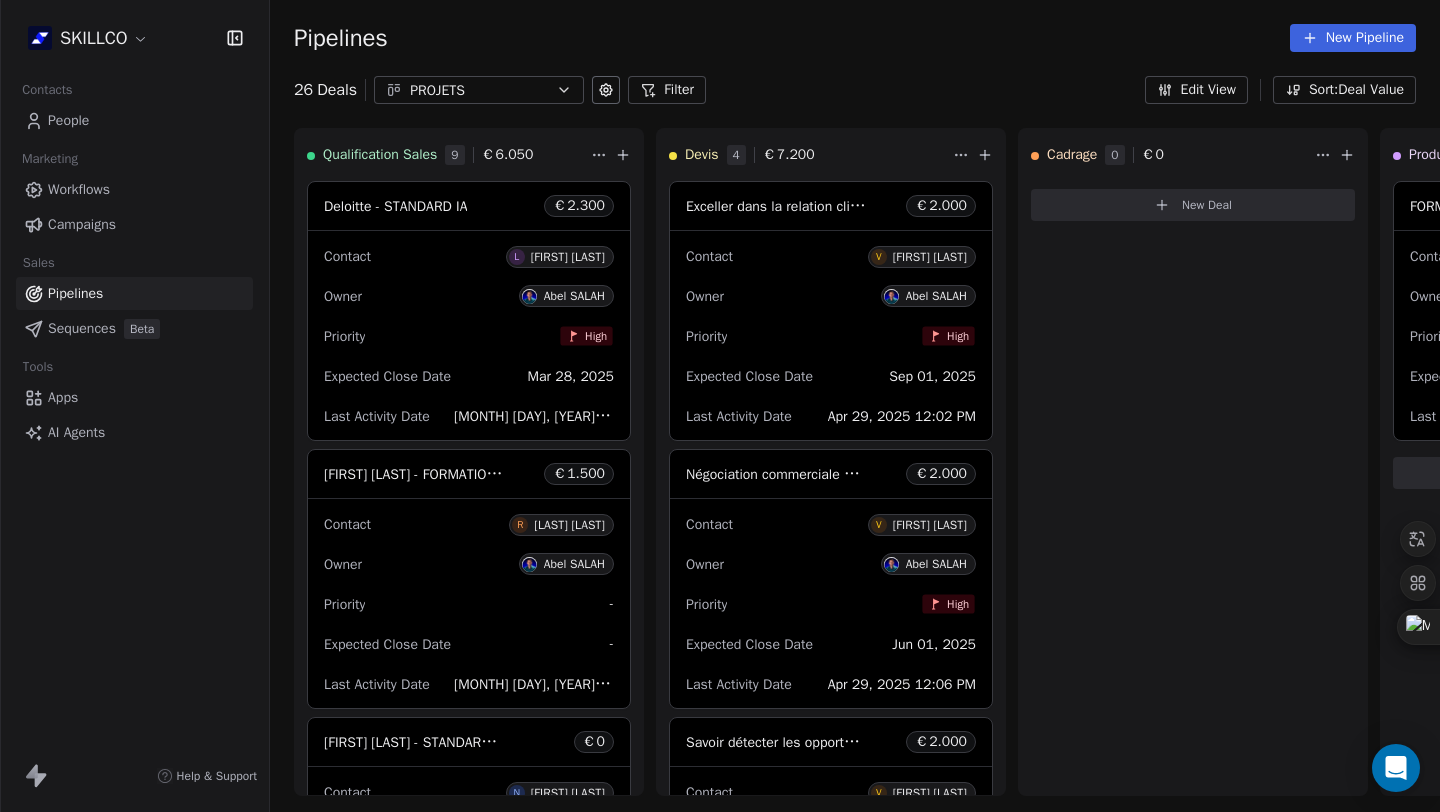 click on "PROJETS" at bounding box center [479, 90] 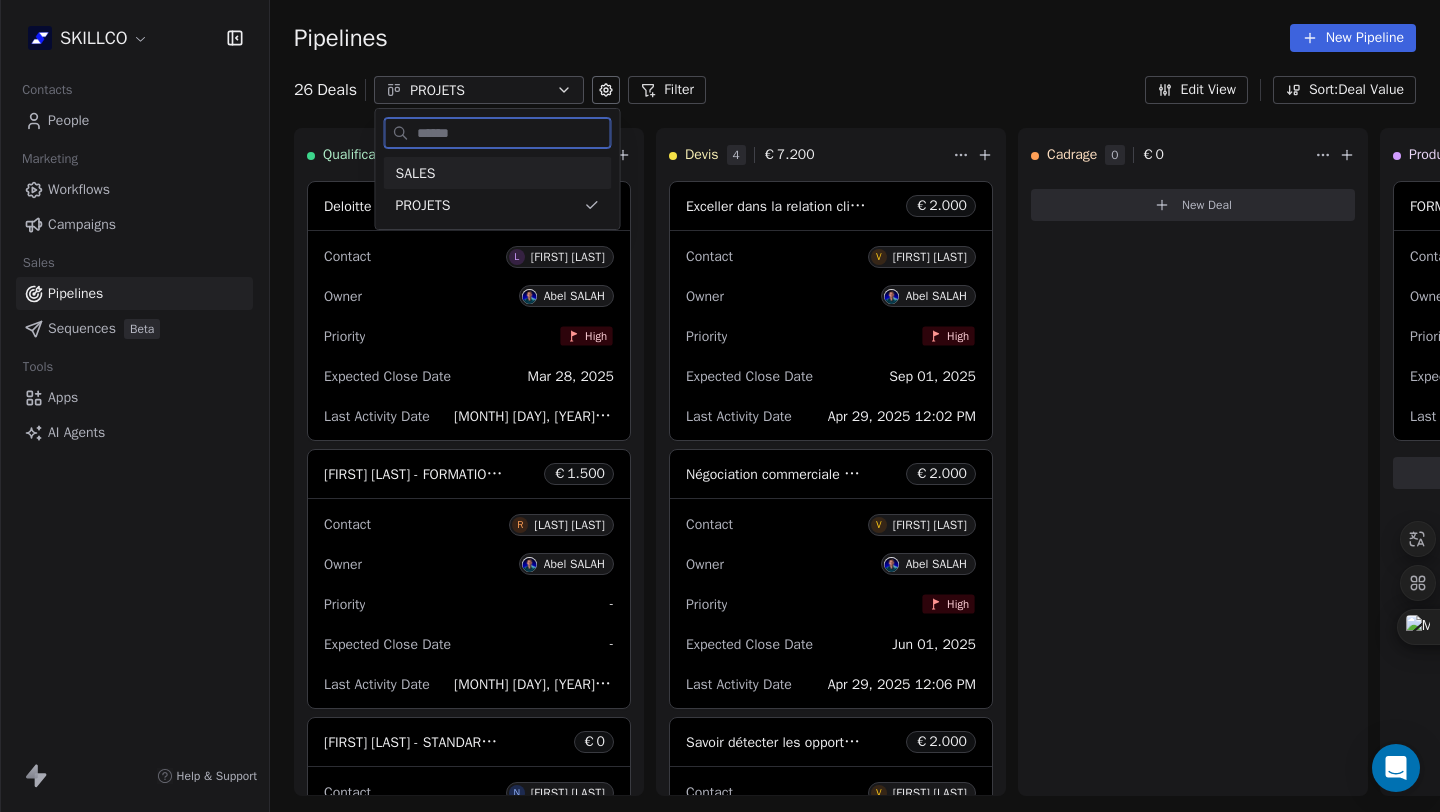 click on "SALES" at bounding box center [416, 173] 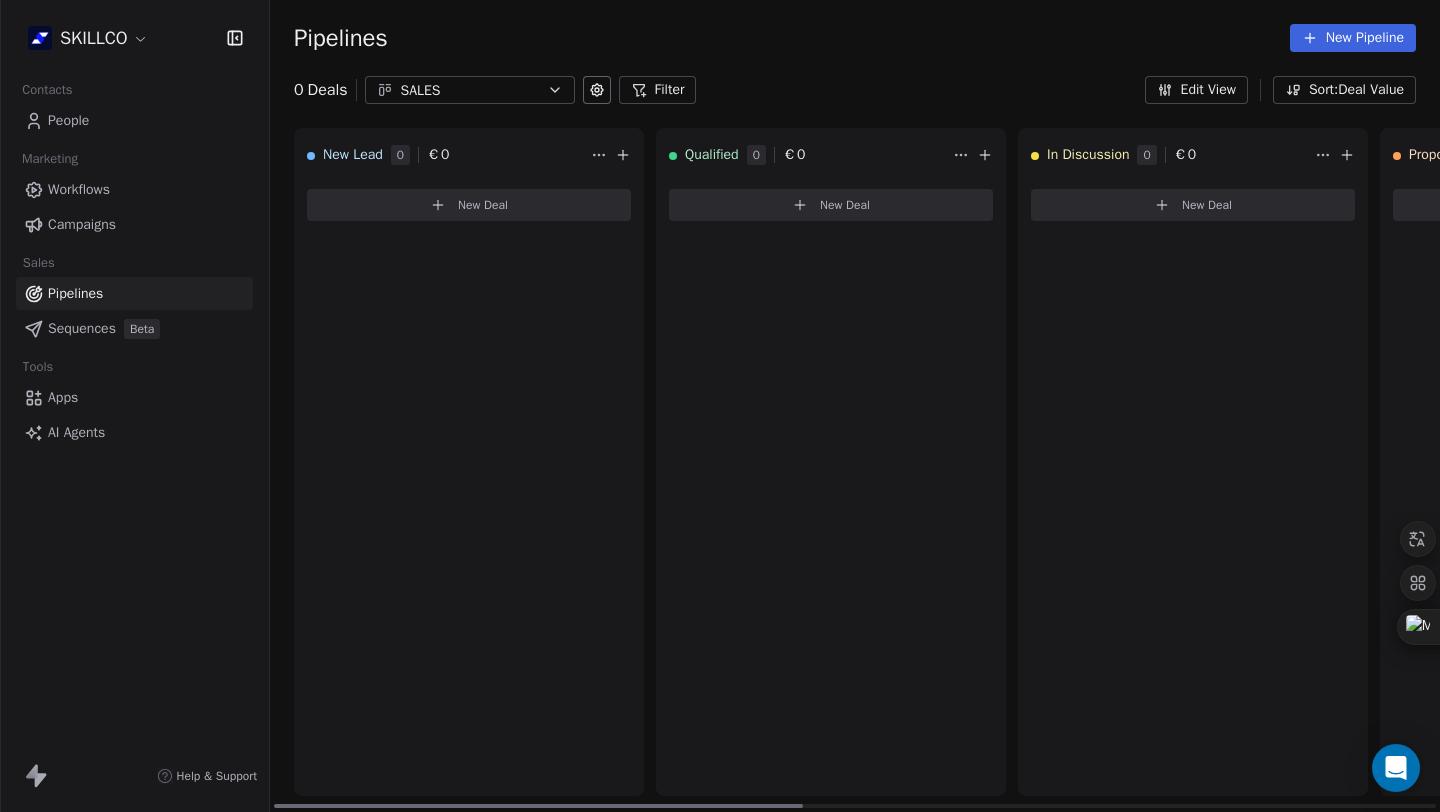 click on "New Lead 0 € 0 New Deal" at bounding box center (469, 462) 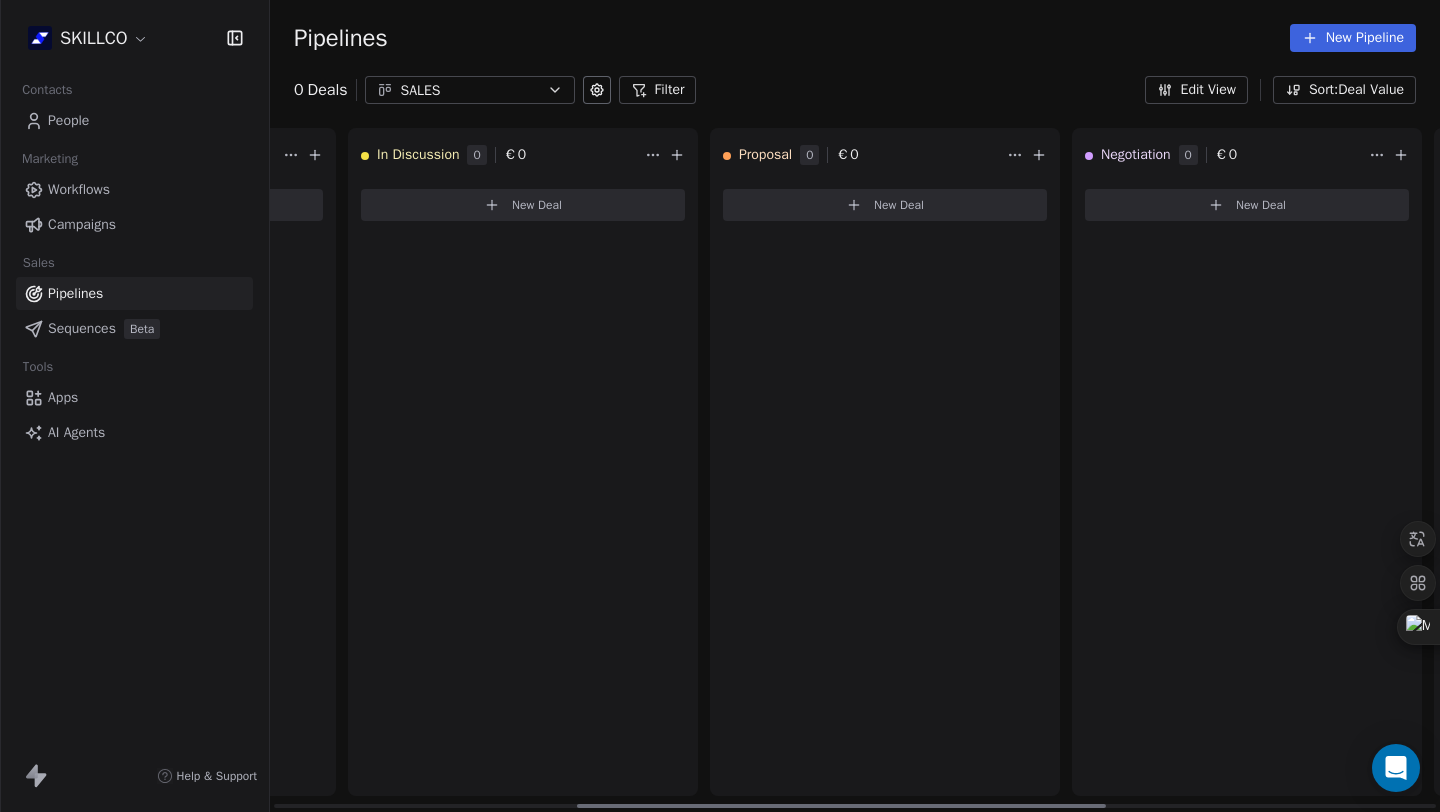 scroll, scrollTop: 0, scrollLeft: 0, axis: both 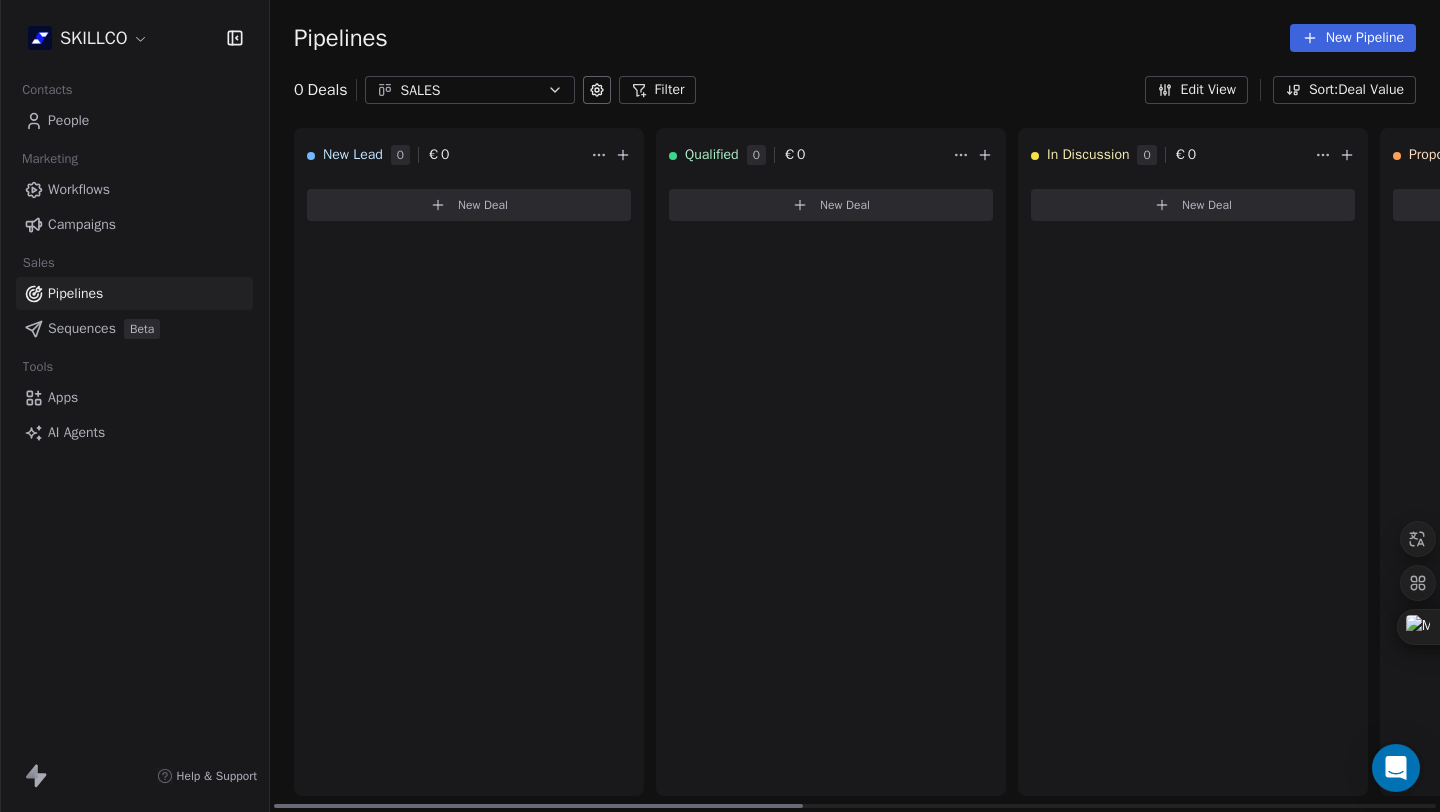 drag, startPoint x: 490, startPoint y: 804, endPoint x: 104, endPoint y: 609, distance: 432.45926 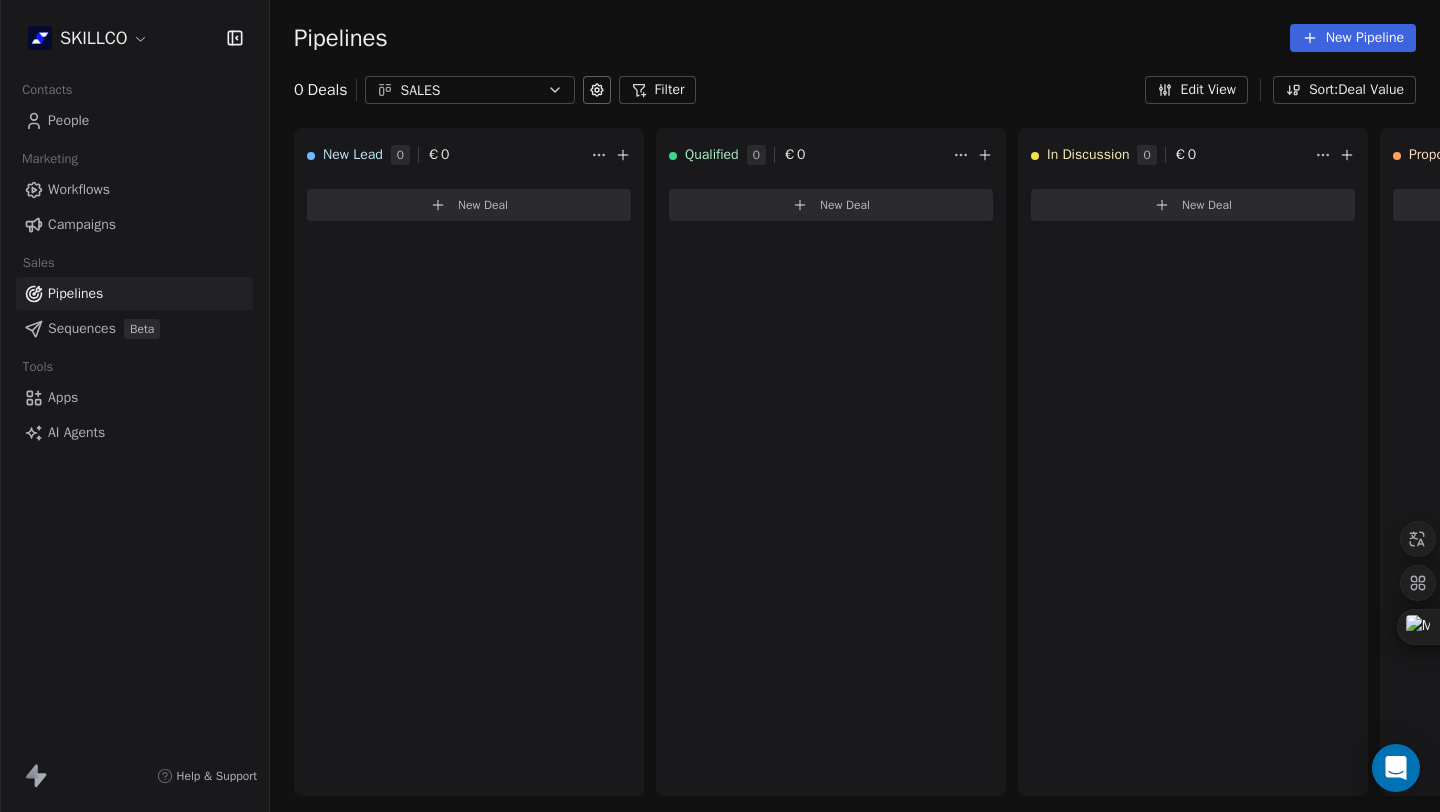 click on "People" at bounding box center (68, 120) 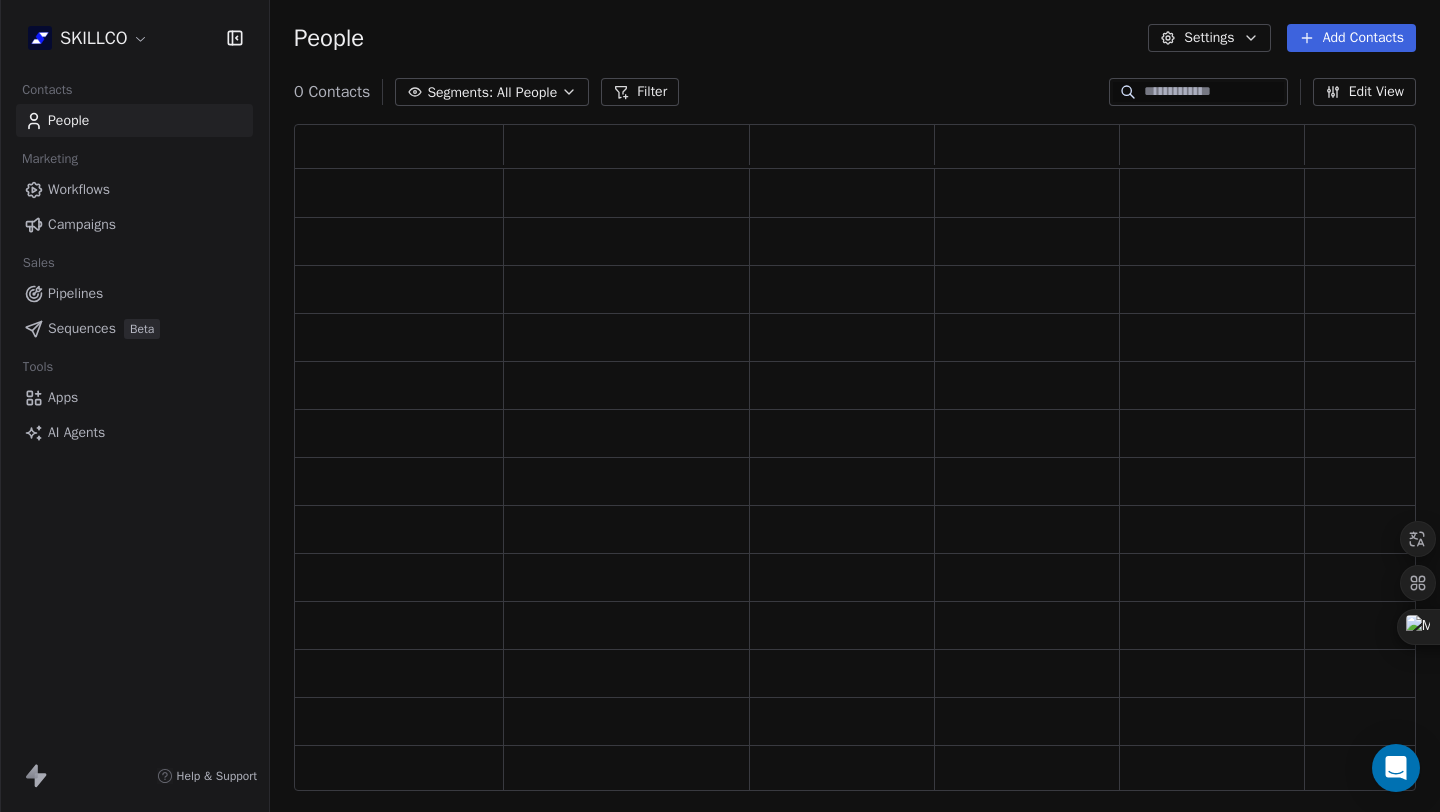 scroll, scrollTop: 16, scrollLeft: 16, axis: both 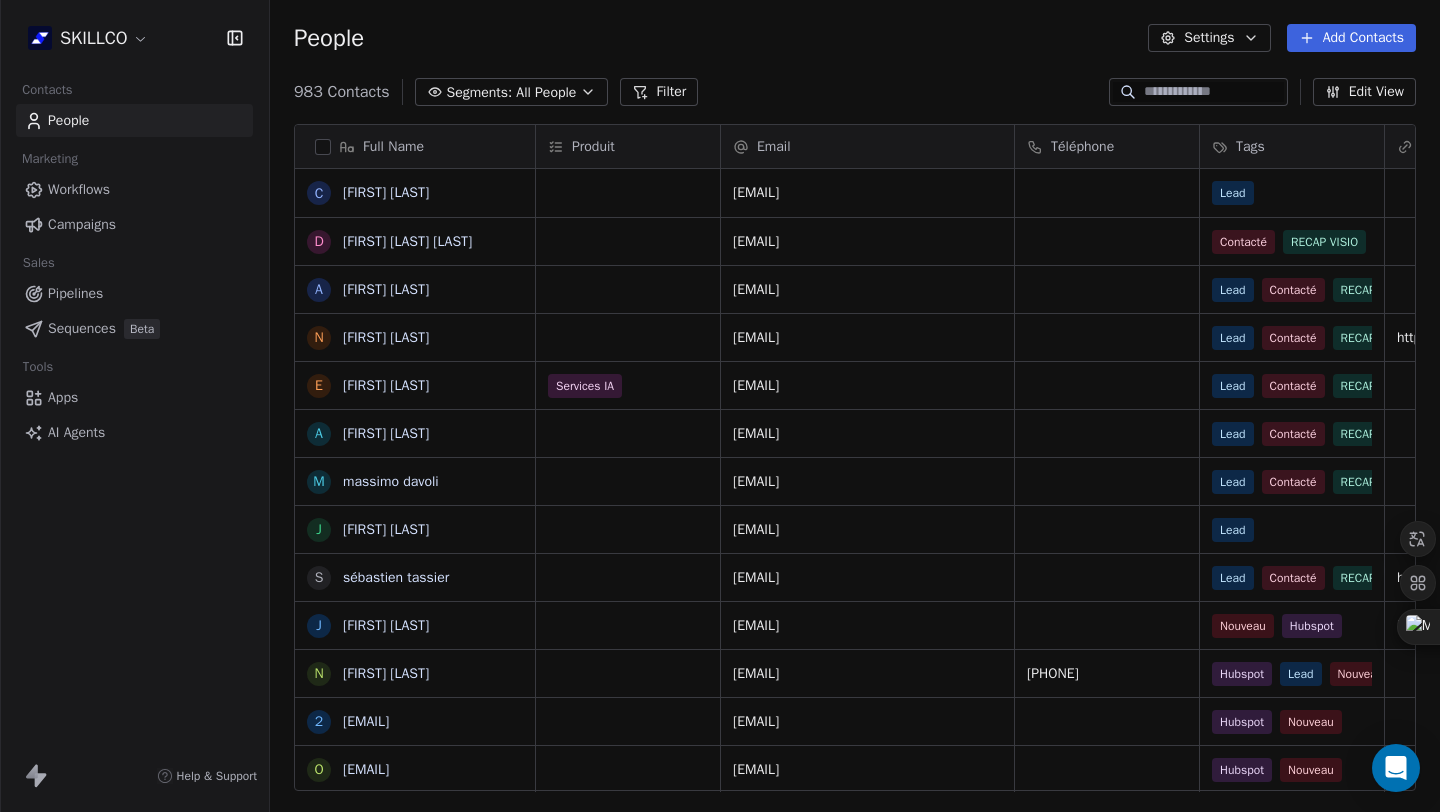 click on "Edit View" at bounding box center [1364, 92] 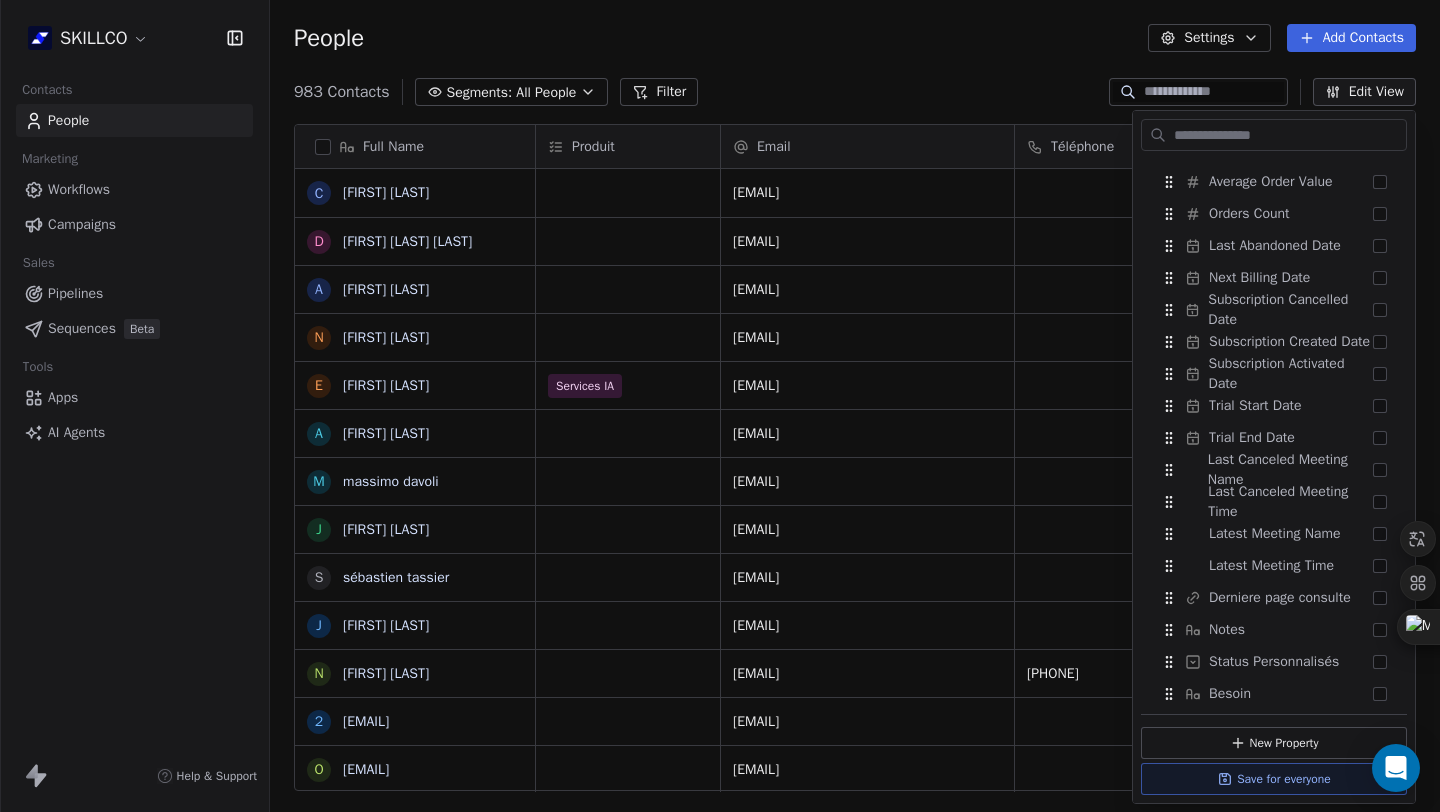 scroll, scrollTop: 1409, scrollLeft: 0, axis: vertical 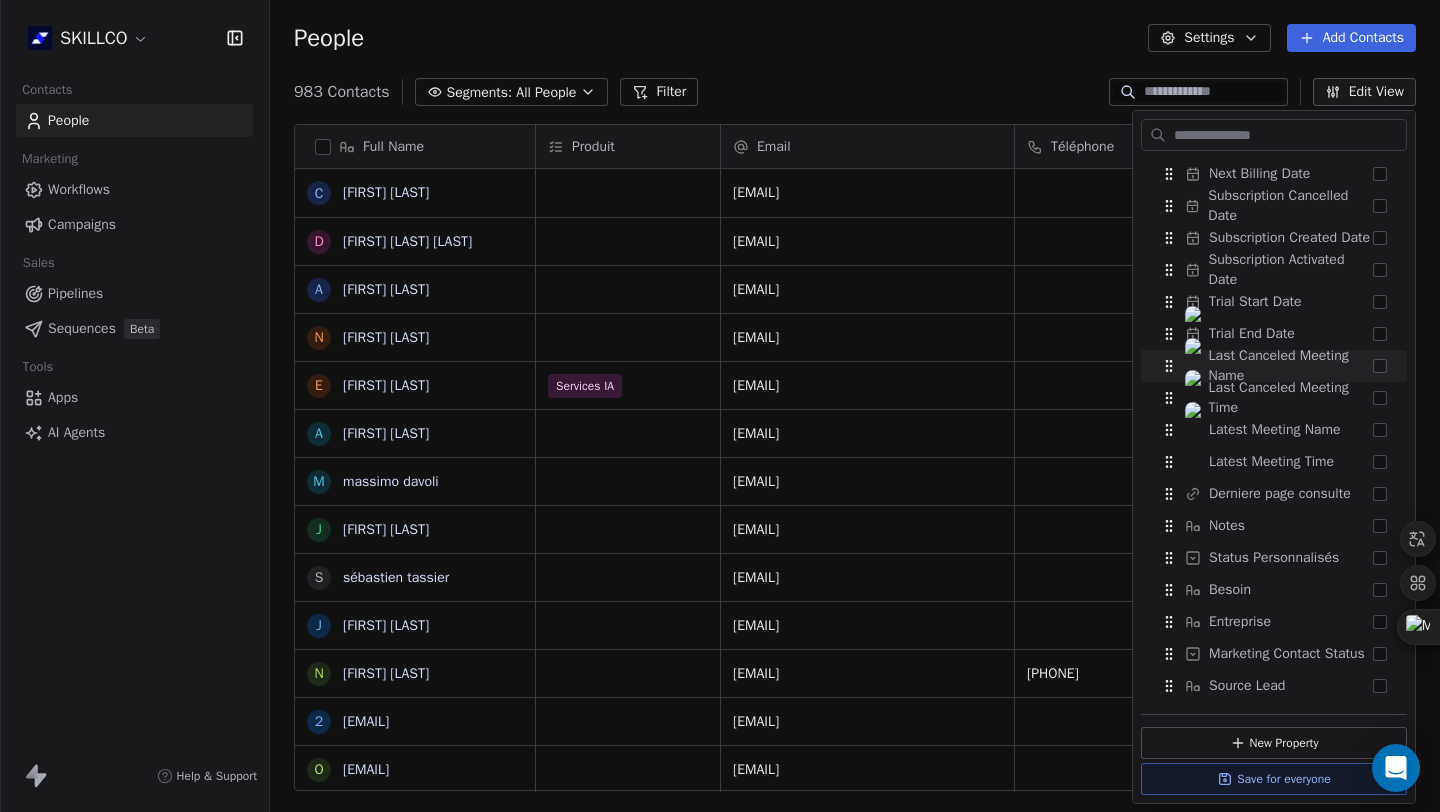 click on "983 Contacts Segments: All People Filter  Edit View" at bounding box center [855, 92] 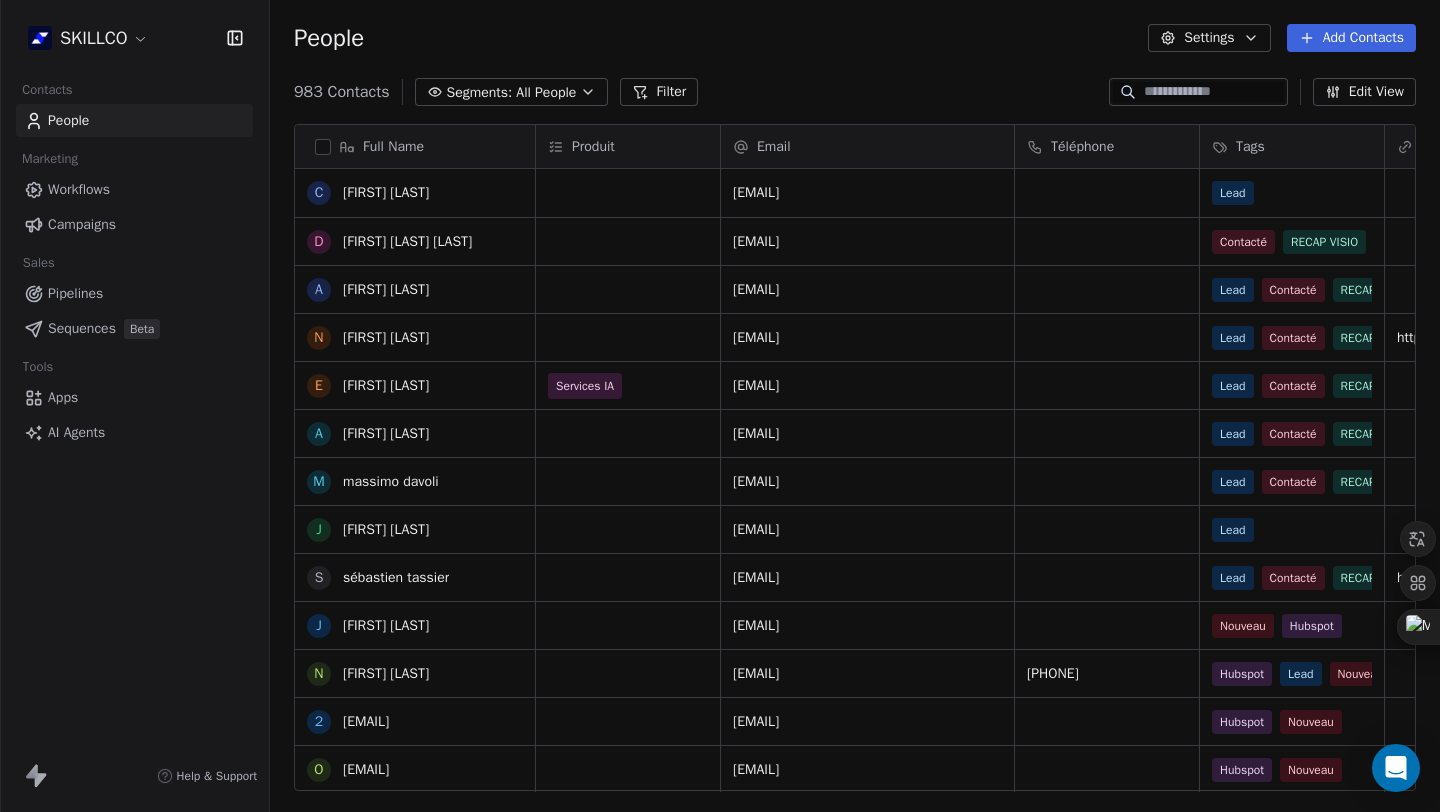 scroll, scrollTop: 1020, scrollLeft: 0, axis: vertical 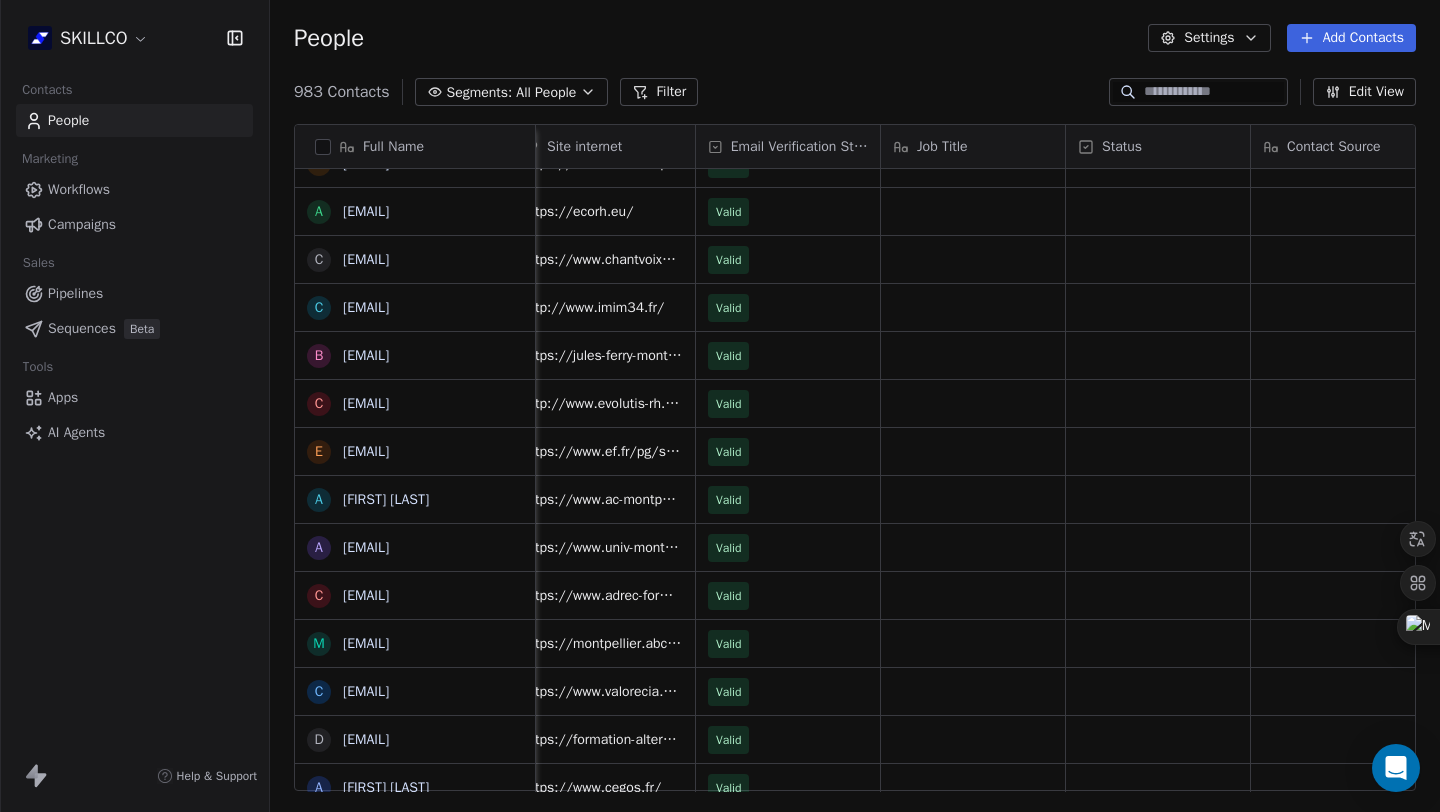 click at bounding box center (1214, 92) 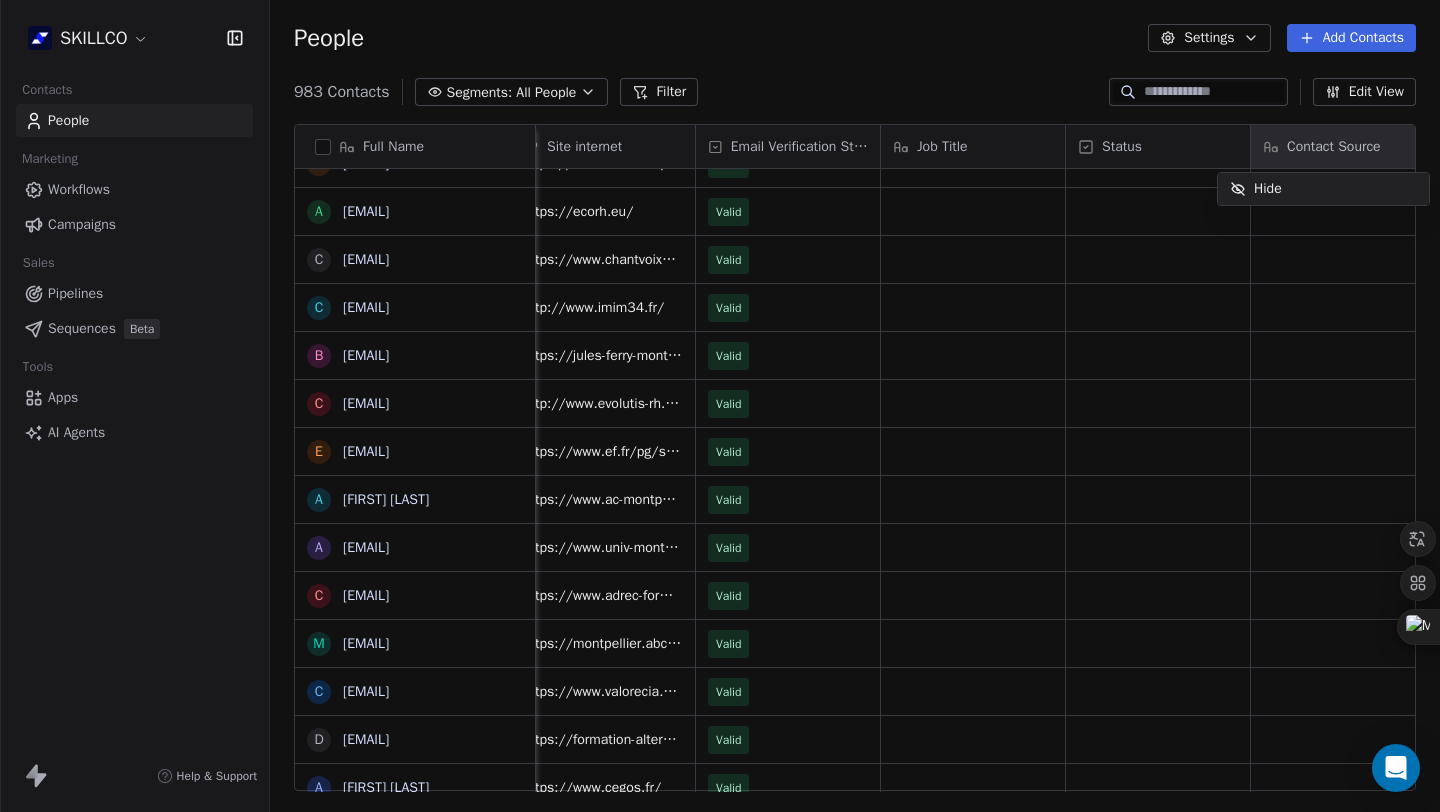 click on "SKILLCO Contacts People Marketing Workflows Campaigns Sales Pipelines Sequences Beta Tools Apps AI Agents Help & Support People Settings  Add Contacts 983 Contacts Segments: All People Filter  Edit View Tag Add to Sequence Export Full Name s shangiricha@gmail.com G Gilbert Tinouade T Tinouade Gilbert k k.larbaoui@univ-chlef.dz f f.natacha@yahoo.fr a axelomamingo@gmail.com D Dhruva Dhruva A Abdelali Allouch b boukakarogersimplice@gmail.com n nadiebaj@gmail.com v vatomialysoa@gmail.com t tamara buns s stephanehiiderz97@gmail.com d dasgopaldomah@gmail.com Z Zaira Simohammed m mardayornella9@gmail.com a administration@lesjonquilles.org e ecole.assomption@outlook.fr m mariellejerzissi@hotmail.fr s secretariat.clapas@calandreta-dau-clapas.org a aziz.hamidaoui@laposte.fr a administration@ecorh.eu c chantvoixetcorps@gmail.com c contact@imim34.fr b benoit.allemand@laregion.fr c contact@evolutis-rh.com e ef.bordeaux@ef.com A Alex Lebel a alexandre.brun@univ-montp3.fr c contact@adrec-formation.fr m c d A Alain Abad a" at bounding box center (720, 501) 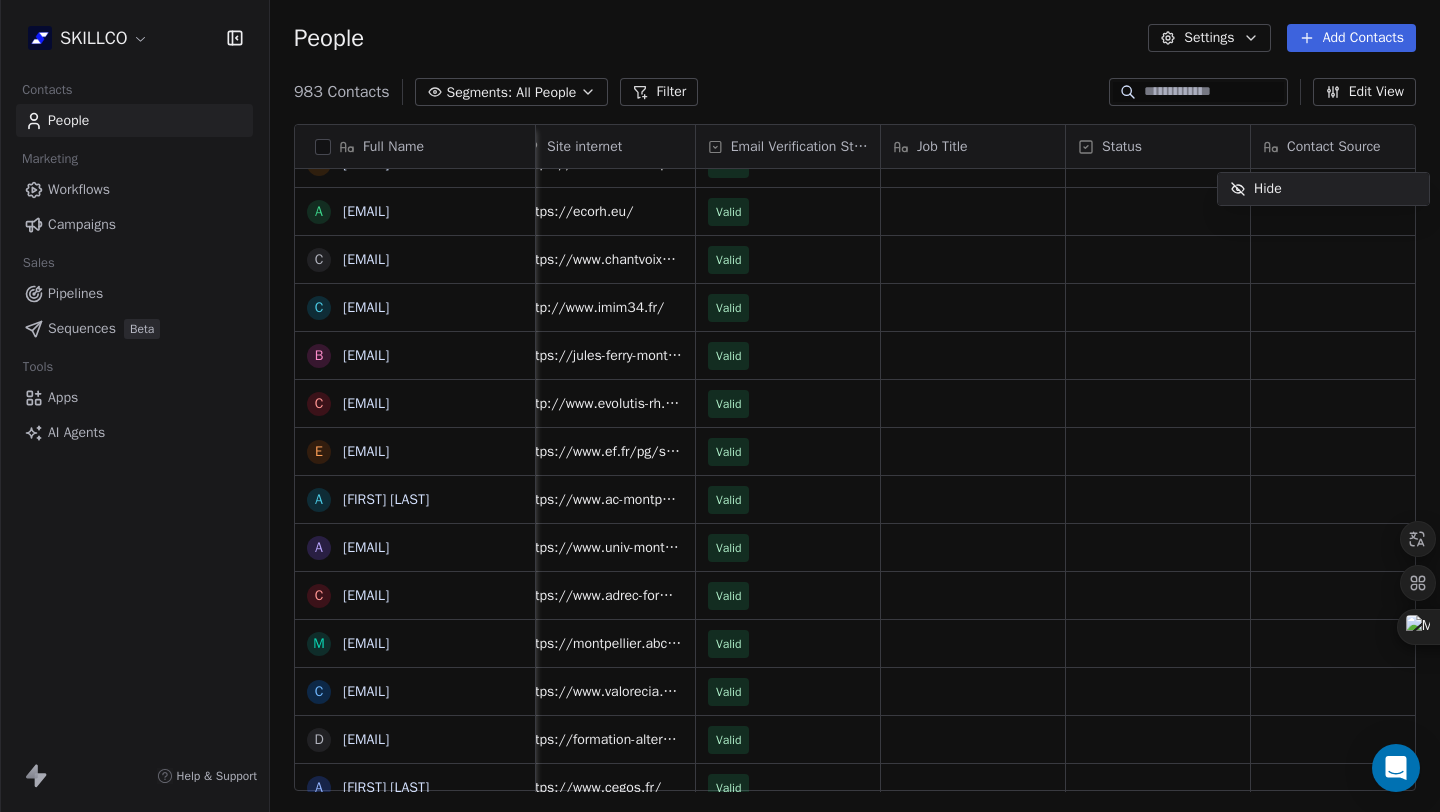click on "SKILLCO Contacts People Marketing Workflows Campaigns Sales Pipelines Sequences Beta Tools Apps AI Agents Help & Support People Settings  Add Contacts 983 Contacts Segments: All People Filter  Edit View Tag Add to Sequence Export Full Name s shangiricha@gmail.com G Gilbert Tinouade T Tinouade Gilbert k k.larbaoui@univ-chlef.dz f f.natacha@yahoo.fr a axelomamingo@gmail.com D Dhruva Dhruva A Abdelali Allouch b boukakarogersimplice@gmail.com n nadiebaj@gmail.com v vatomialysoa@gmail.com t tamara buns s stephanehiiderz97@gmail.com d dasgopaldomah@gmail.com Z Zaira Simohammed m mardayornella9@gmail.com a administration@lesjonquilles.org e ecole.assomption@outlook.fr m mariellejerzissi@hotmail.fr s secretariat.clapas@calandreta-dau-clapas.org a aziz.hamidaoui@laposte.fr a administration@ecorh.eu c chantvoixetcorps@gmail.com c contact@imim34.fr b benoit.allemand@laregion.fr c contact@evolutis-rh.com e ef.bordeaux@ef.com A Alex Lebel a alexandre.brun@univ-montp3.fr c contact@adrec-formation.fr m c d A Alain Abad a" at bounding box center (720, 406) 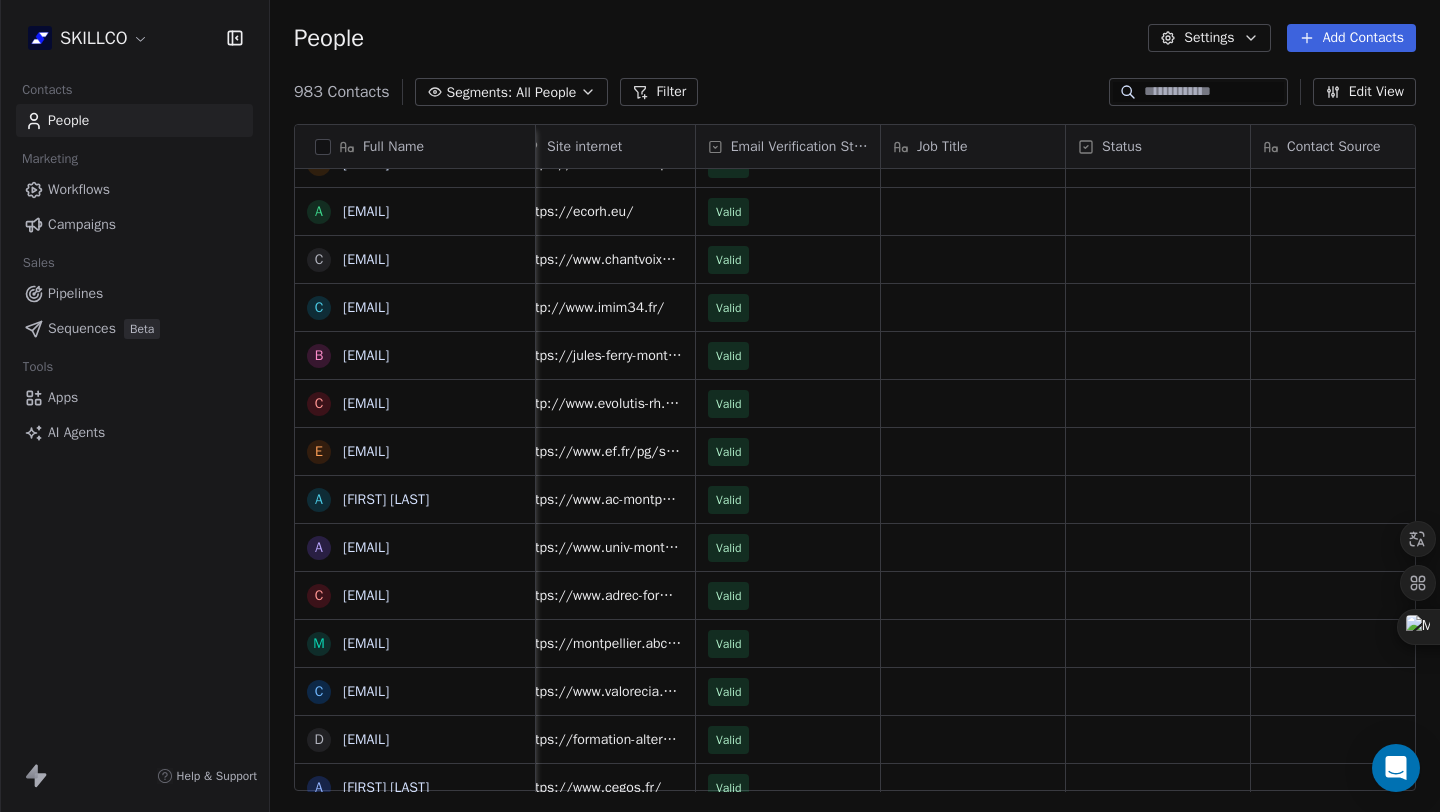 click on "Status" at bounding box center (1122, 147) 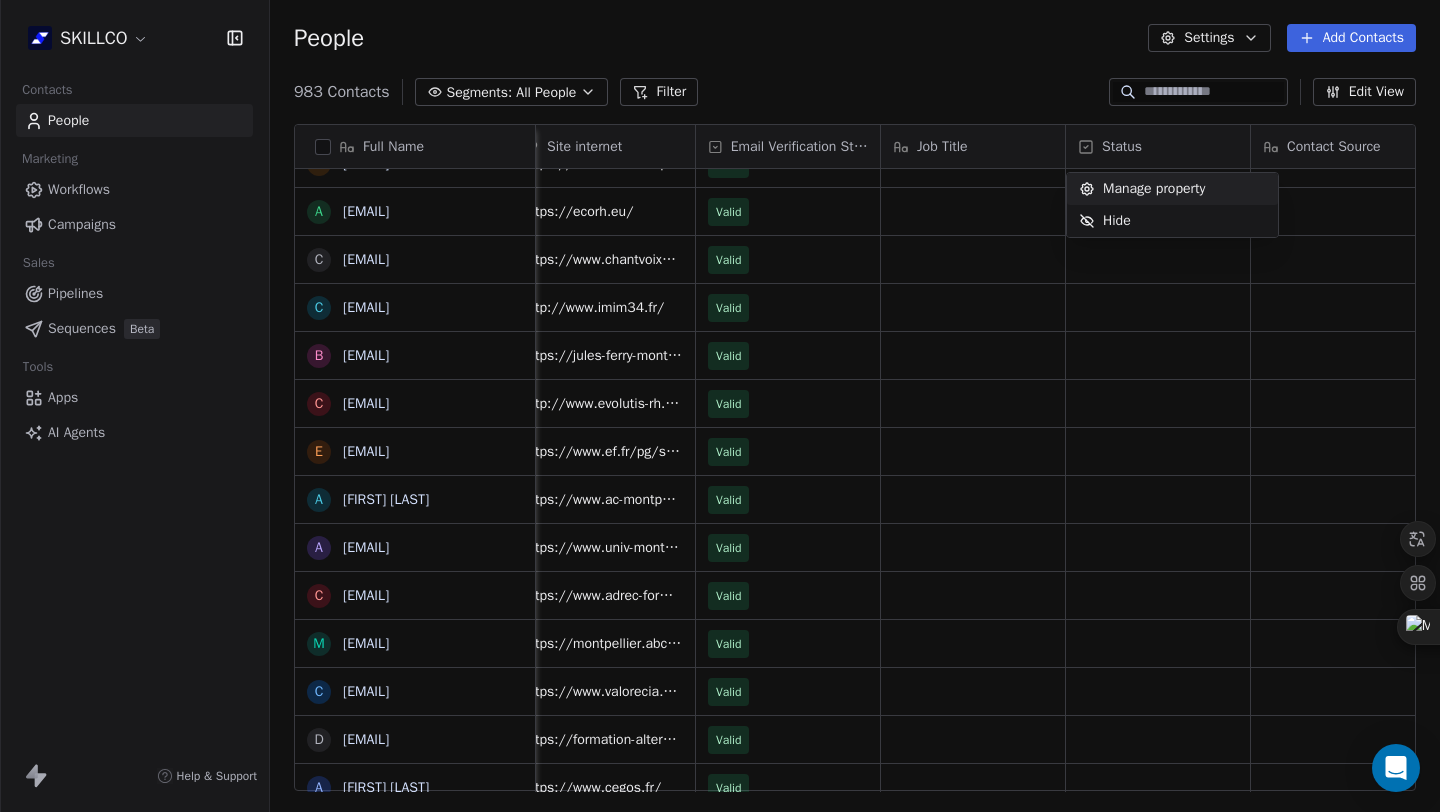 drag, startPoint x: 997, startPoint y: 786, endPoint x: 1074, endPoint y: 146, distance: 644.6154 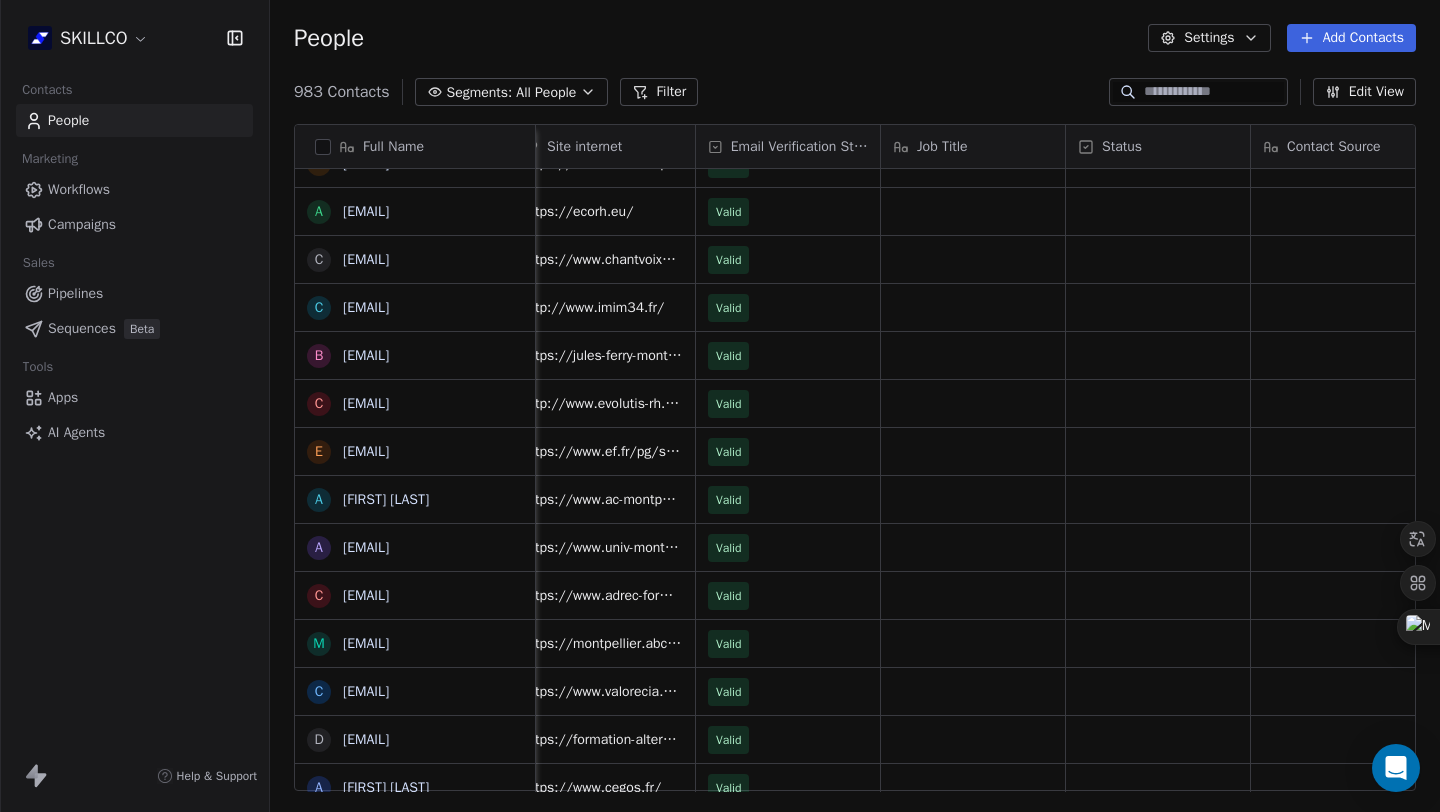 click on "Produit Email Téléphone Tags Site internet Email Verification Status Job Title Status Contact Source" at bounding box center (758, 147) 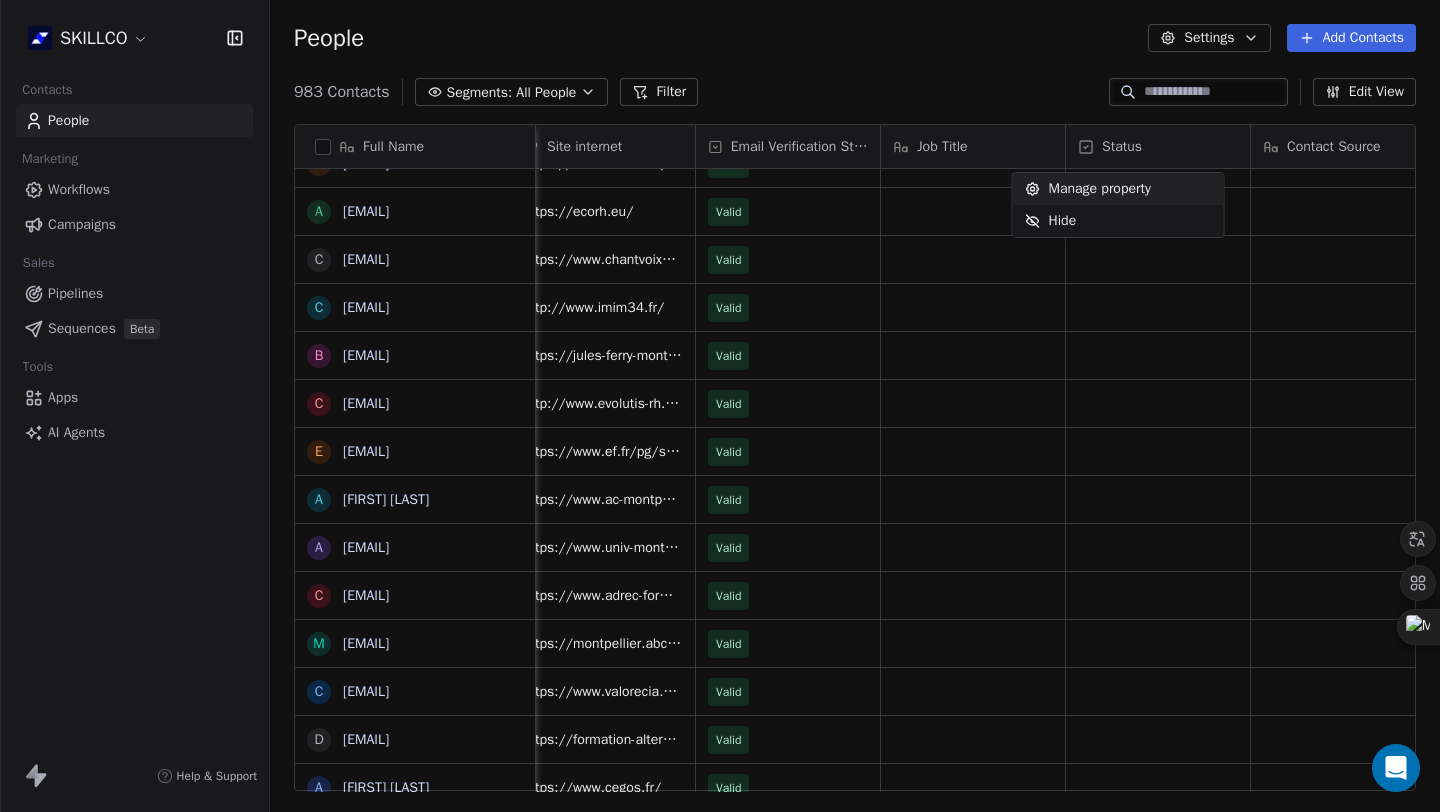 scroll, scrollTop: 0, scrollLeft: 188, axis: horizontal 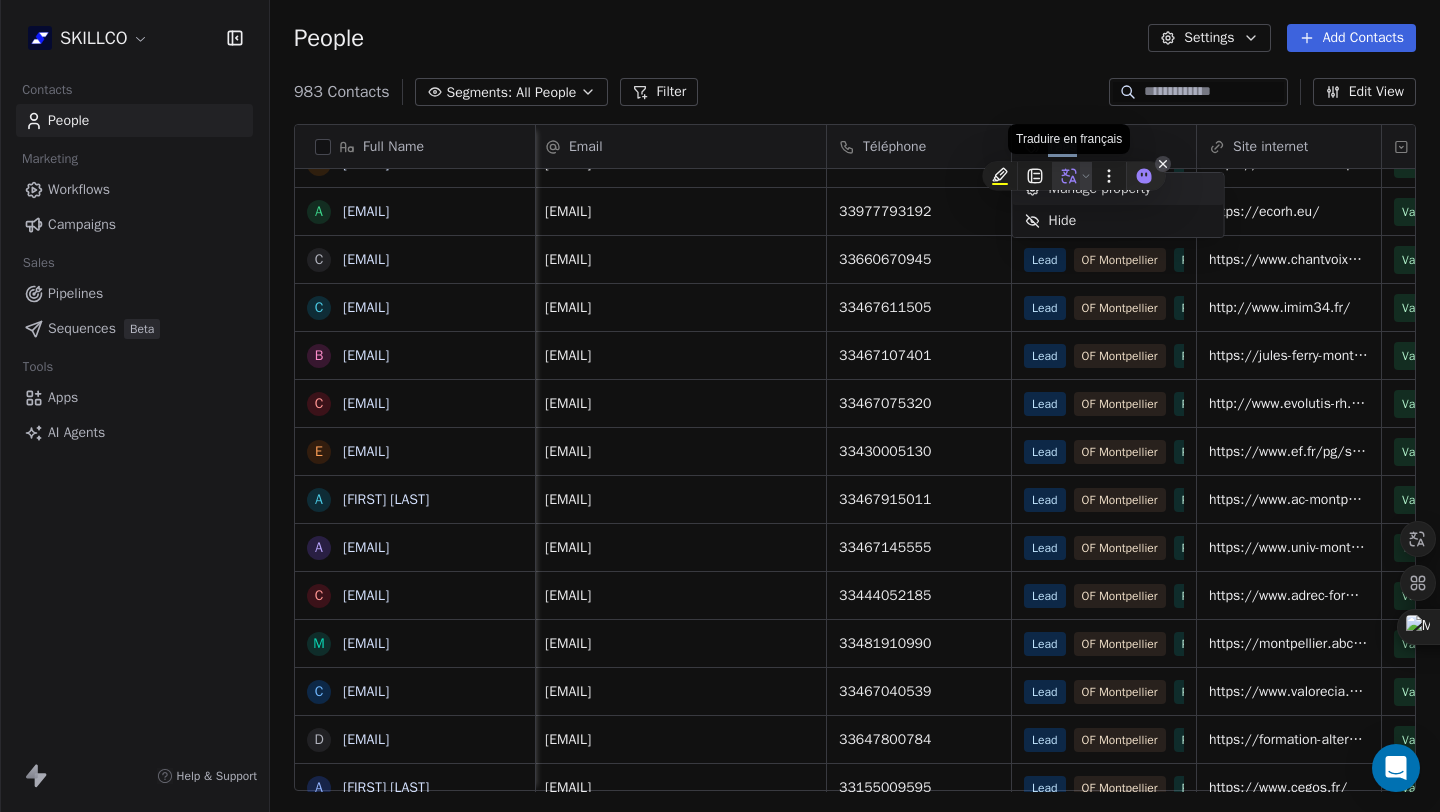 click at bounding box center [1086, 229] 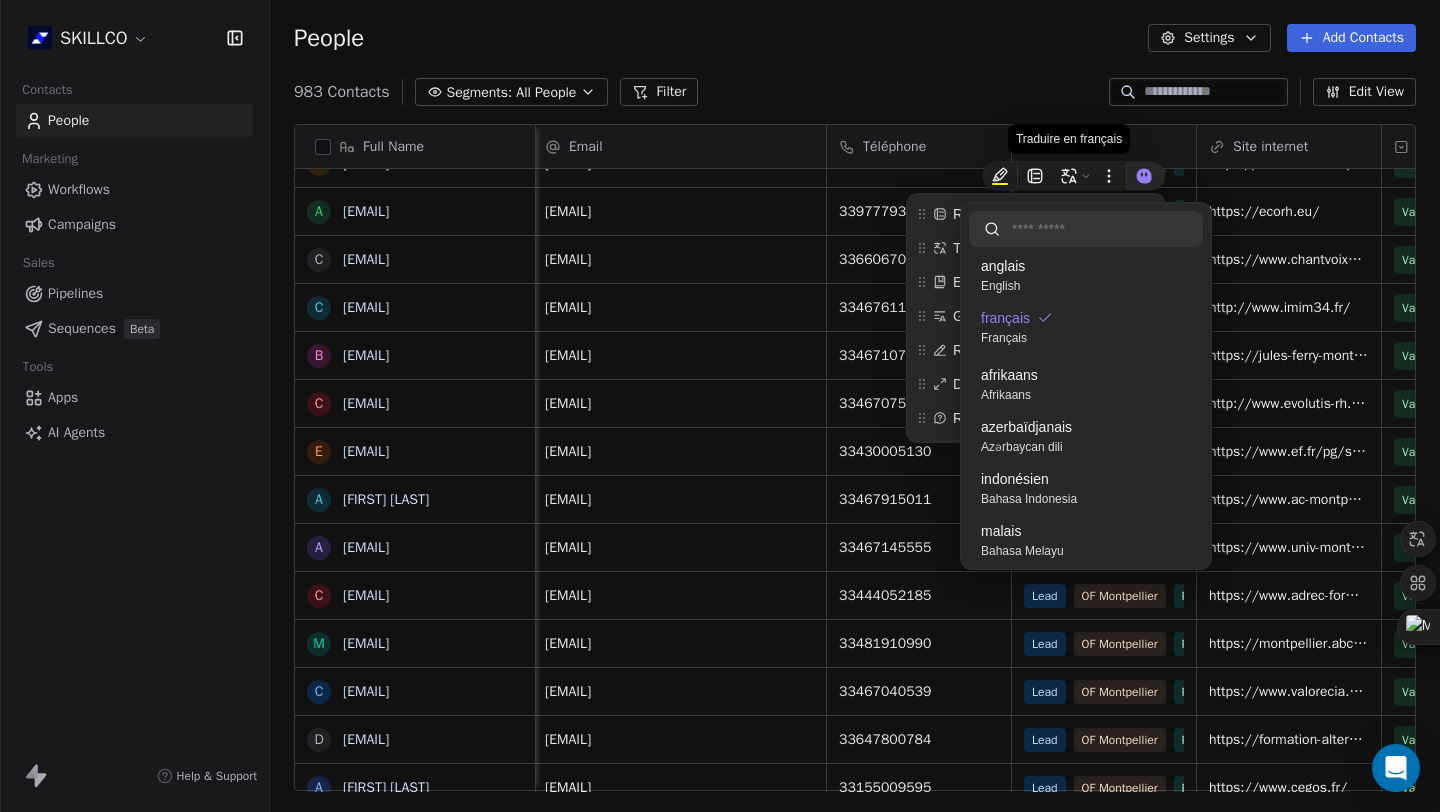 click on "Traduire en français" at bounding box center [1069, 139] 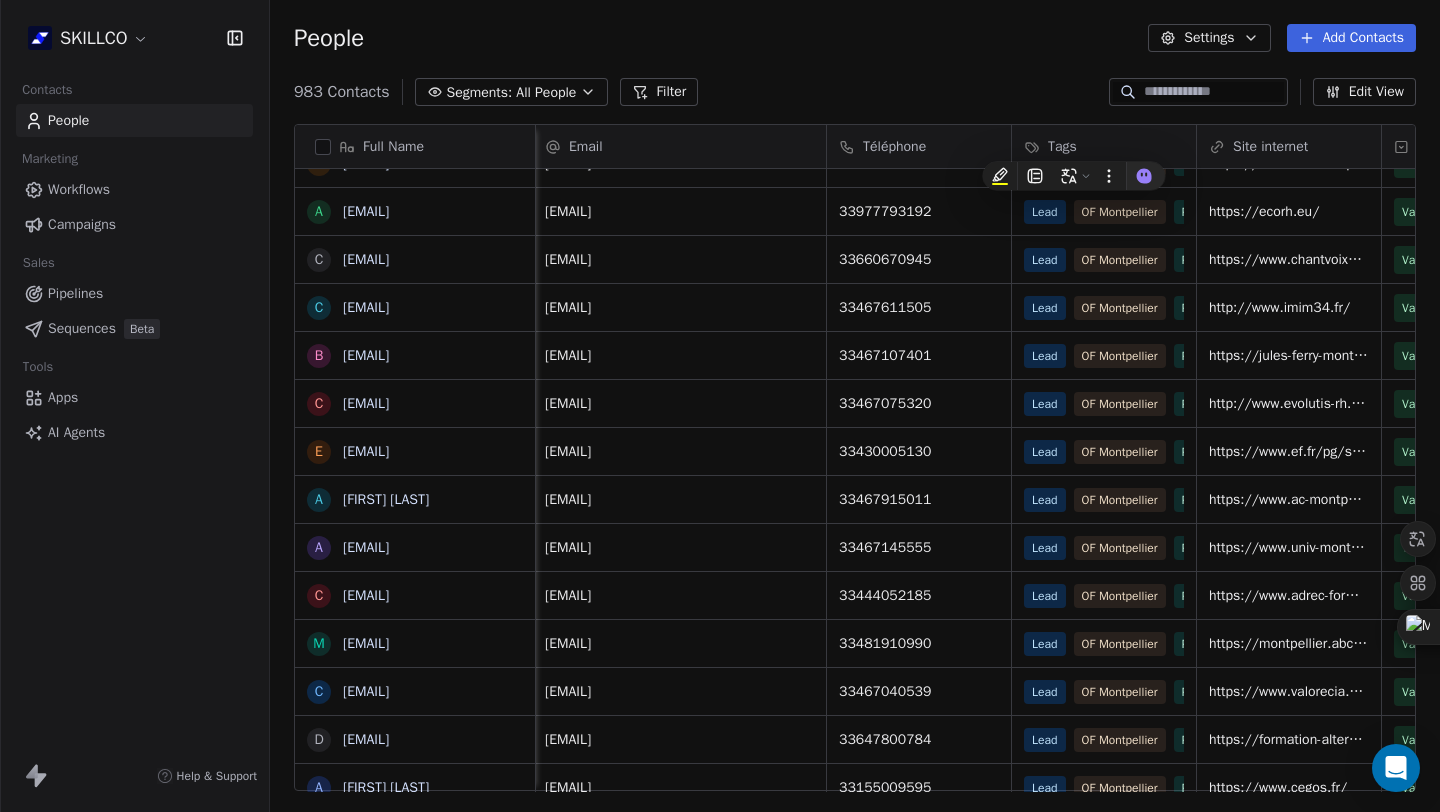 click on "983 Contacts Segments: All People Filter  Edit View" at bounding box center (855, 92) 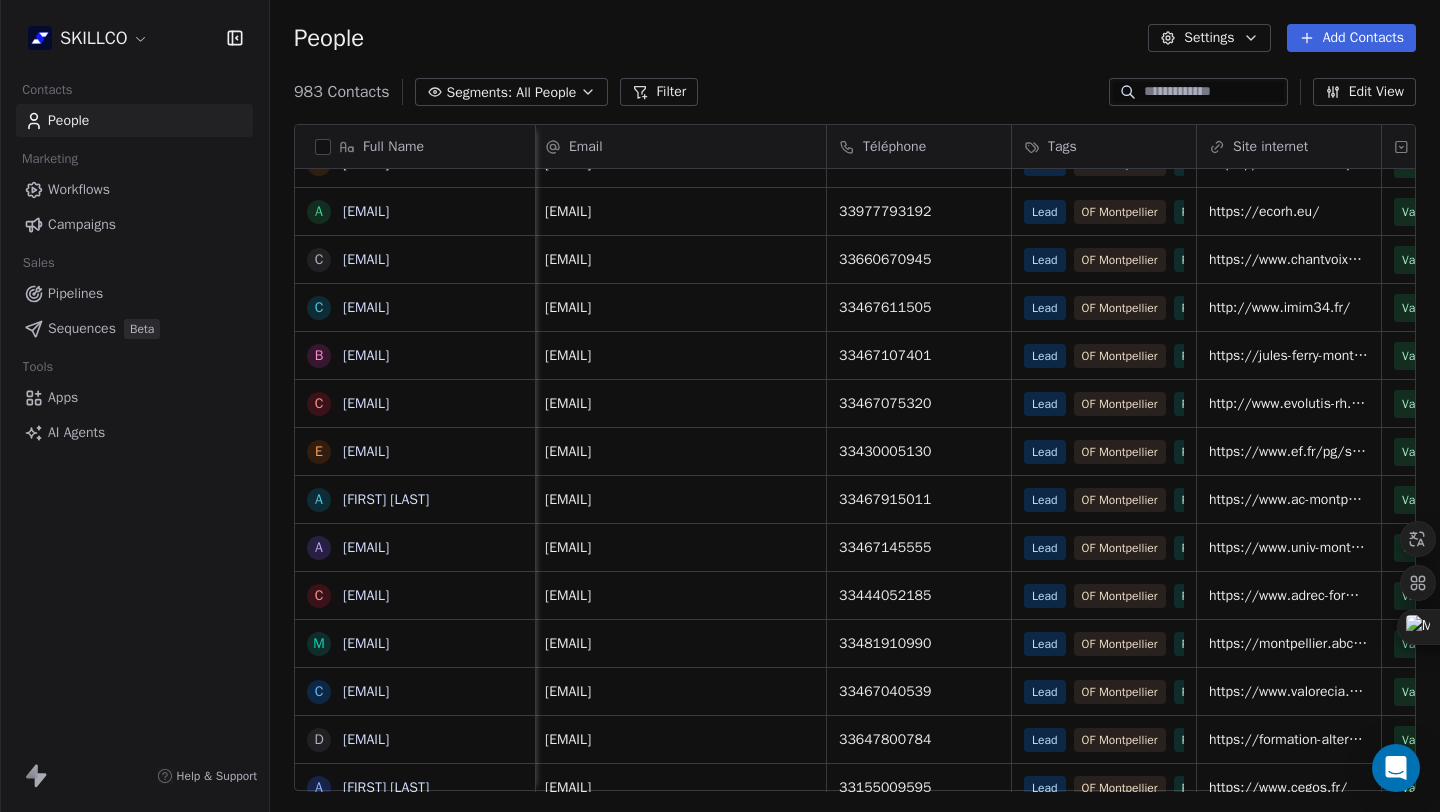 click on "Tags" at bounding box center (1062, 147) 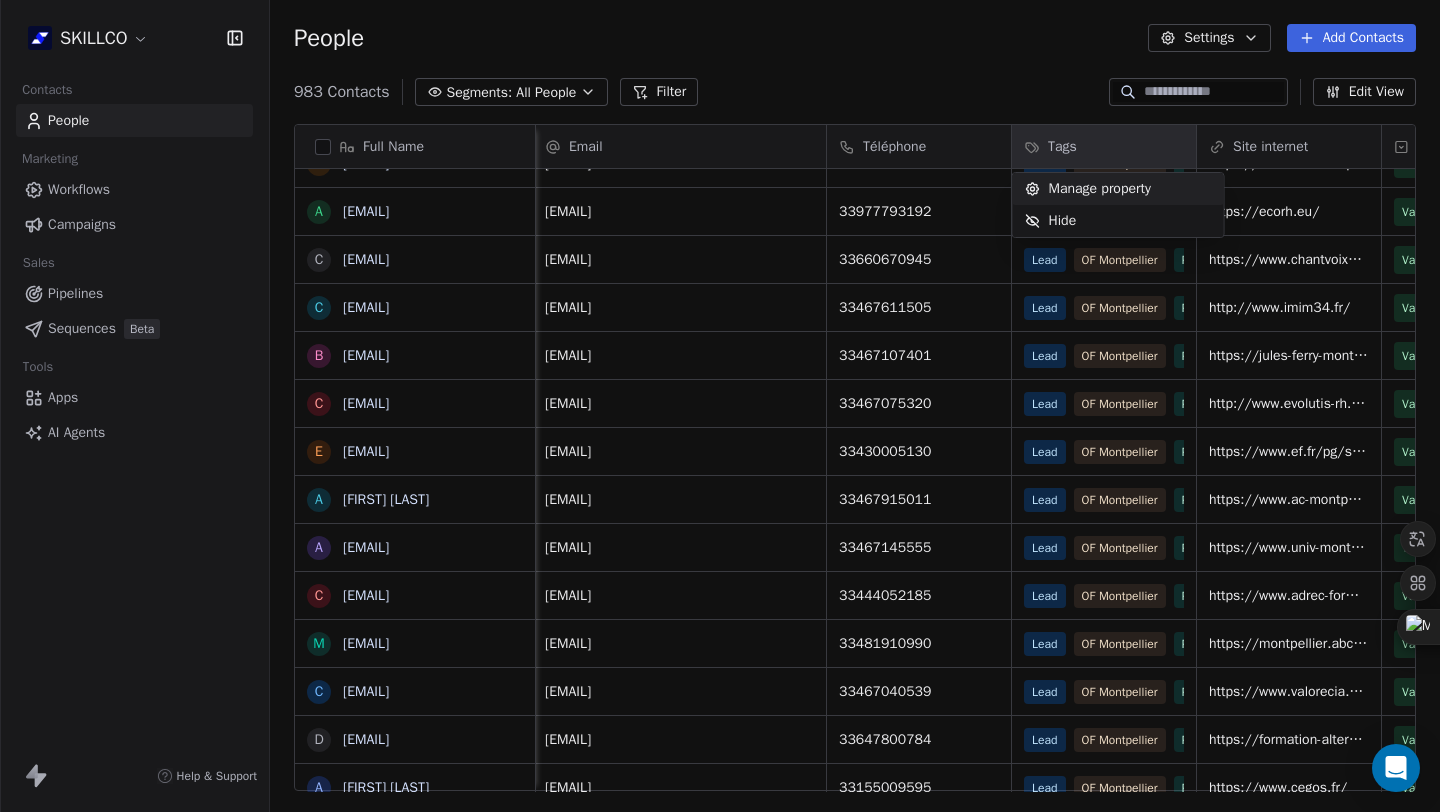 click on "Manage property" at bounding box center (1100, 189) 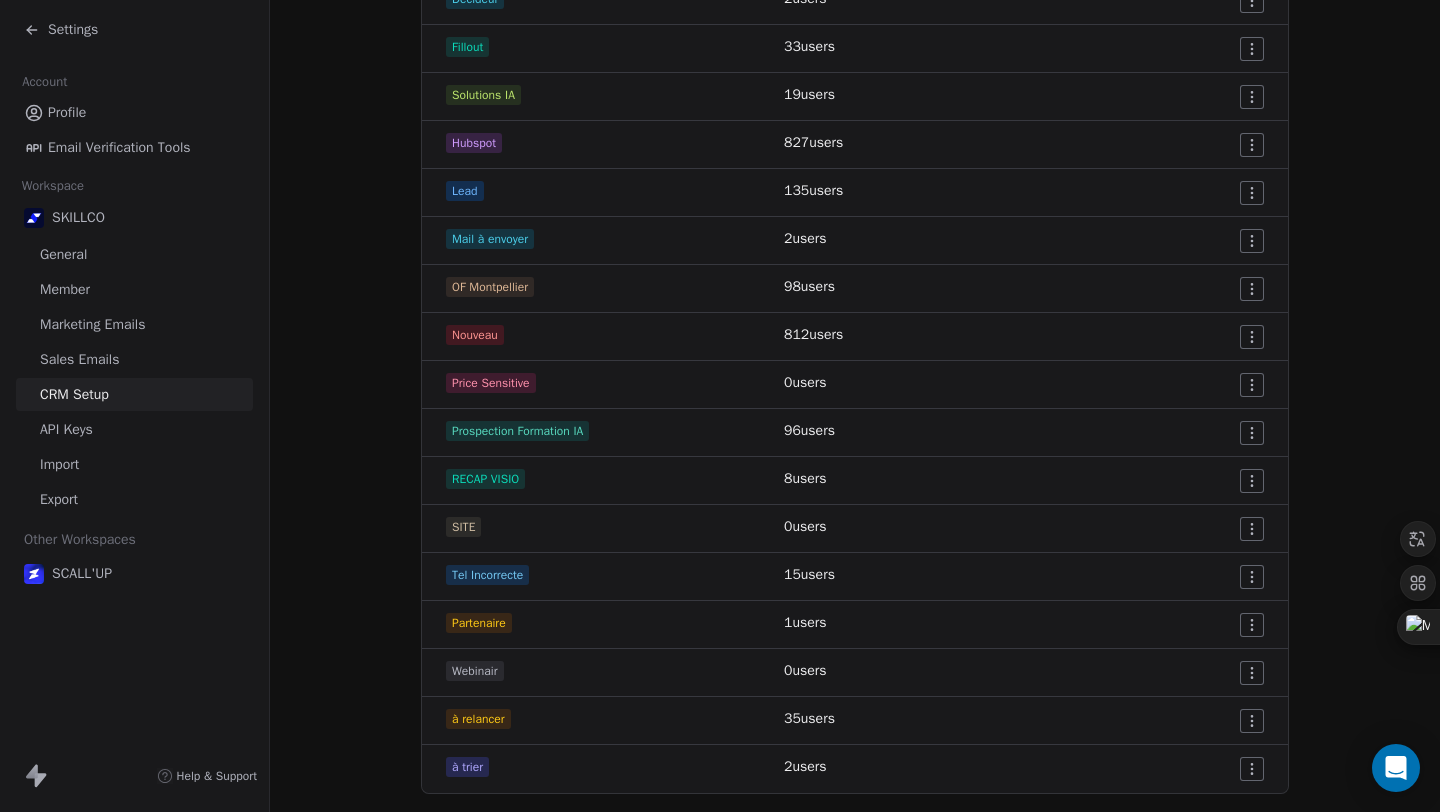 scroll, scrollTop: 797, scrollLeft: 0, axis: vertical 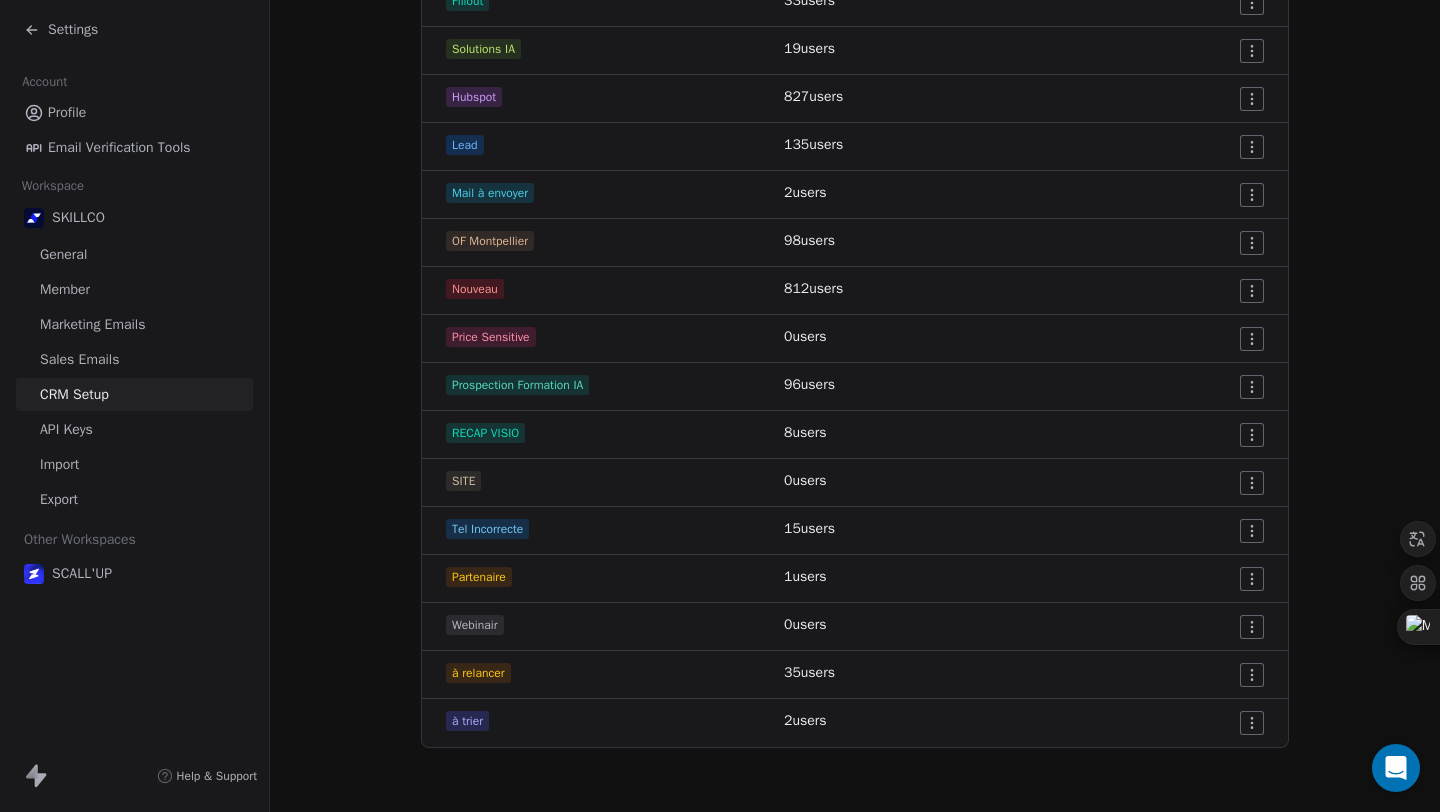 click on "35  users" at bounding box center [809, 672] 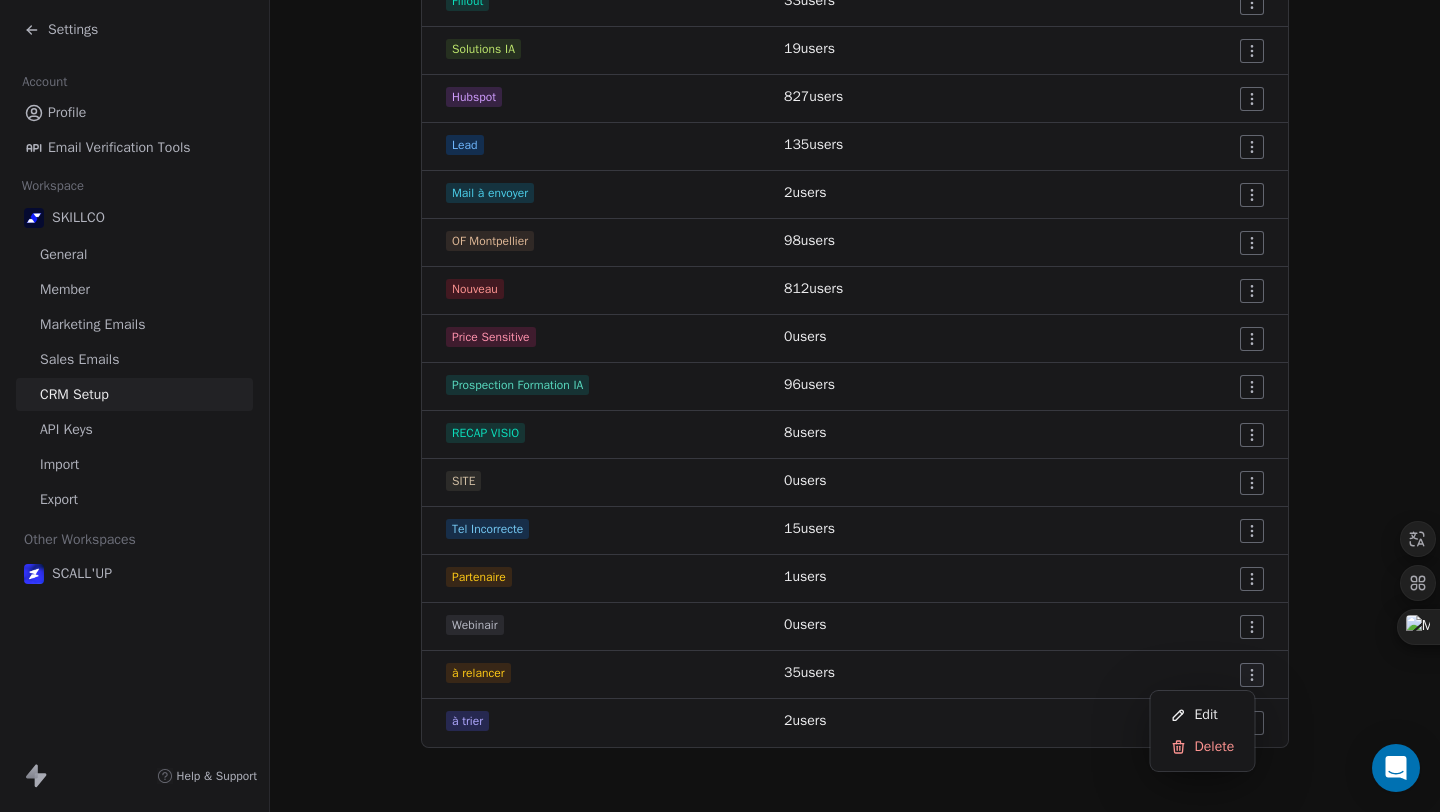 click on "Settings Account Profile Email Verification Tools Workspace SKILLCO General Member Marketing Emails Sales Emails CRM Setup API Keys Import Export Other Workspaces SCALL'UP Help & Support CRM Setup Manage people properties and other relevant settings. Contact Properties Contact Properties Tags Tags Status Status Tags Use tags to group or organize your contacts Create New Tag Tag Name # of Users Actions APP SKILLCO 0  users CALL IA 1  users CHATBOOT 0  users Churn Risk 1  users Concurrent 2  users Contacté 9  users Client 2  users Décideur 2  users Fillout 33  users Solutions IA 19  users Hubspot 827  users Lead 135  users Mail à envoyer 2  users OF Montpellier 98  users Nouveau 812  users Price Sensitive 0  users Prospection Formation IA 96  users RECAP VISIO 8  users SITE 0  users Tel Incorrecte 15  users Partenaire 1  users Webinair 0  users à relancer 35  users à trier 2  users
Edit Delete" at bounding box center [720, 406] 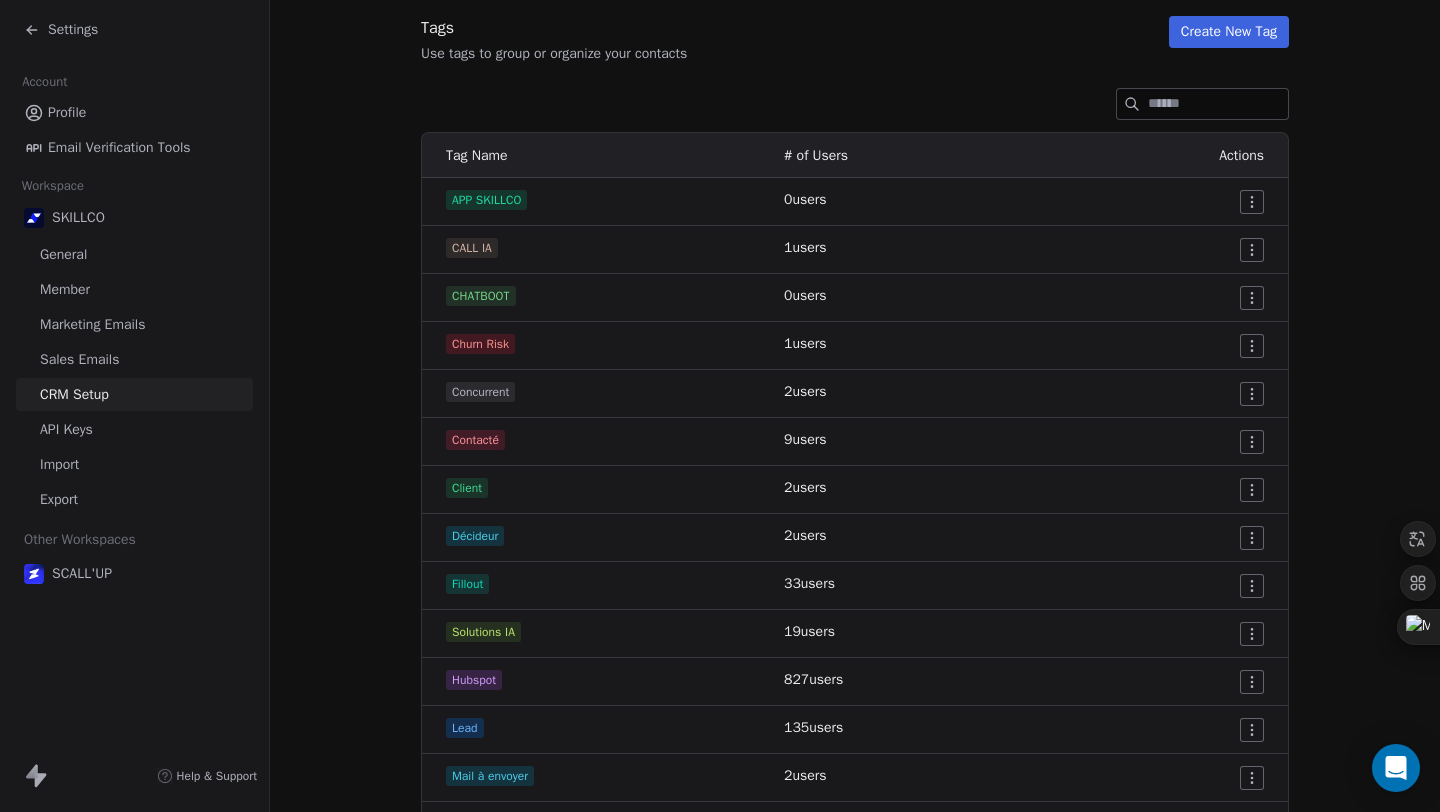 scroll, scrollTop: 0, scrollLeft: 0, axis: both 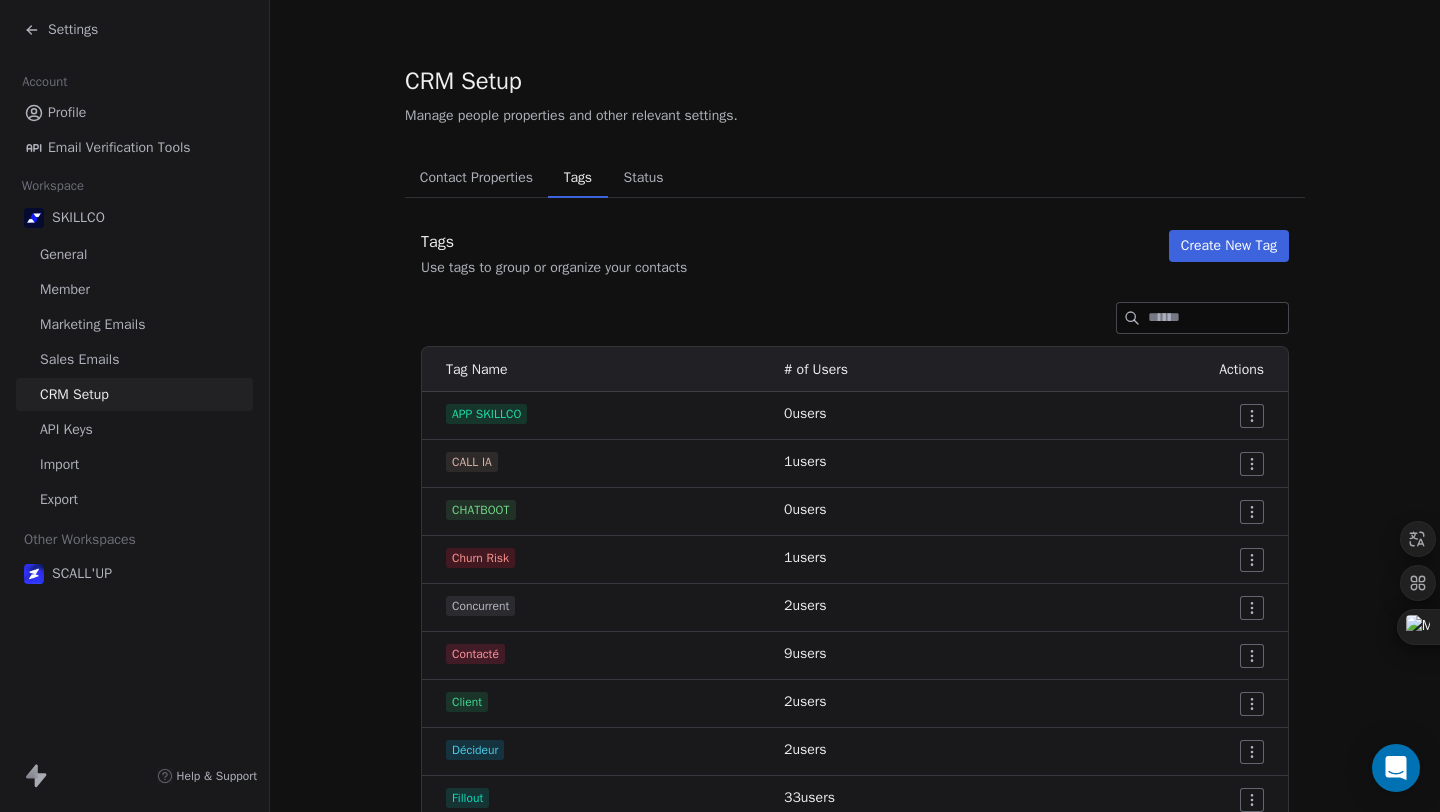 click on "Settings" at bounding box center [61, 30] 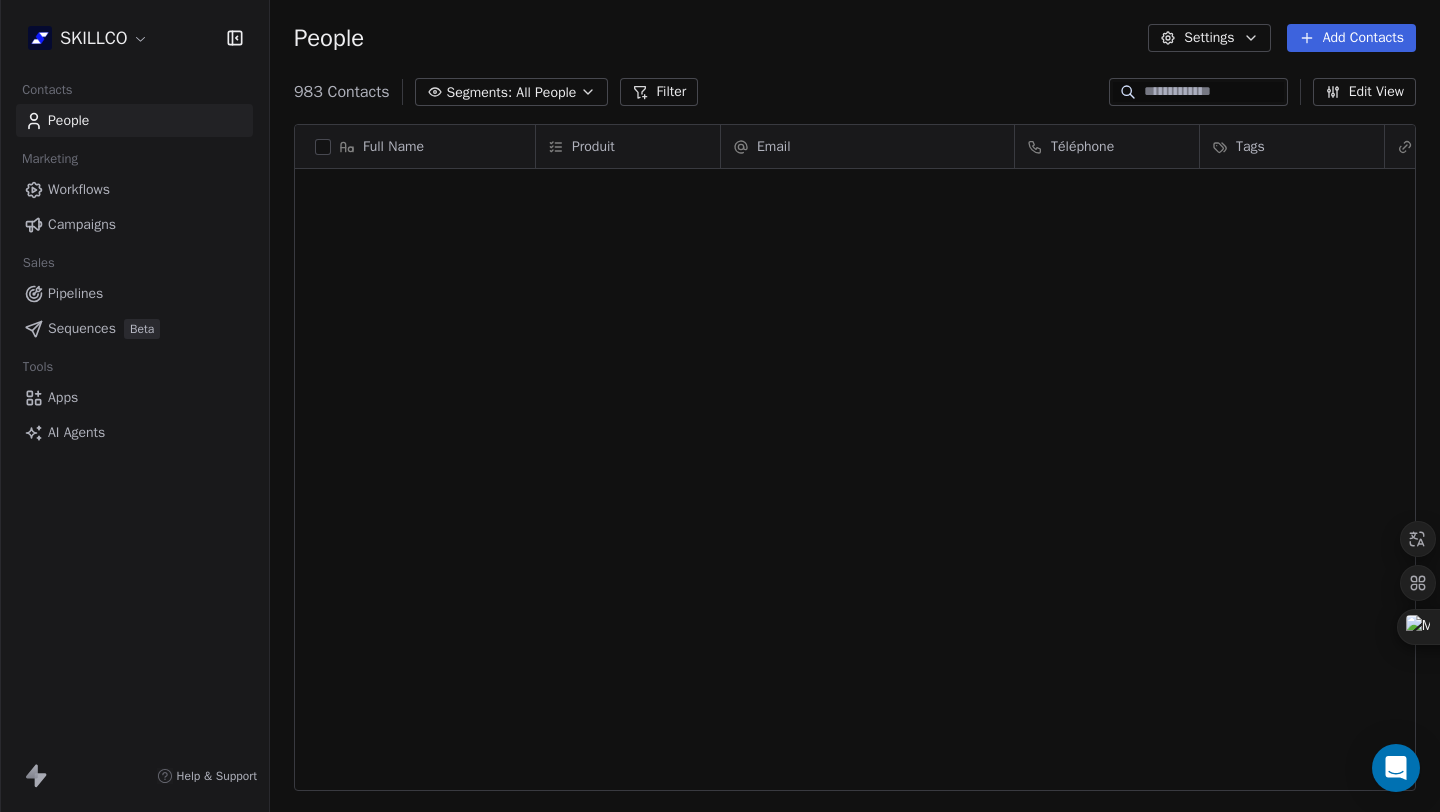 scroll, scrollTop: 1998, scrollLeft: 0, axis: vertical 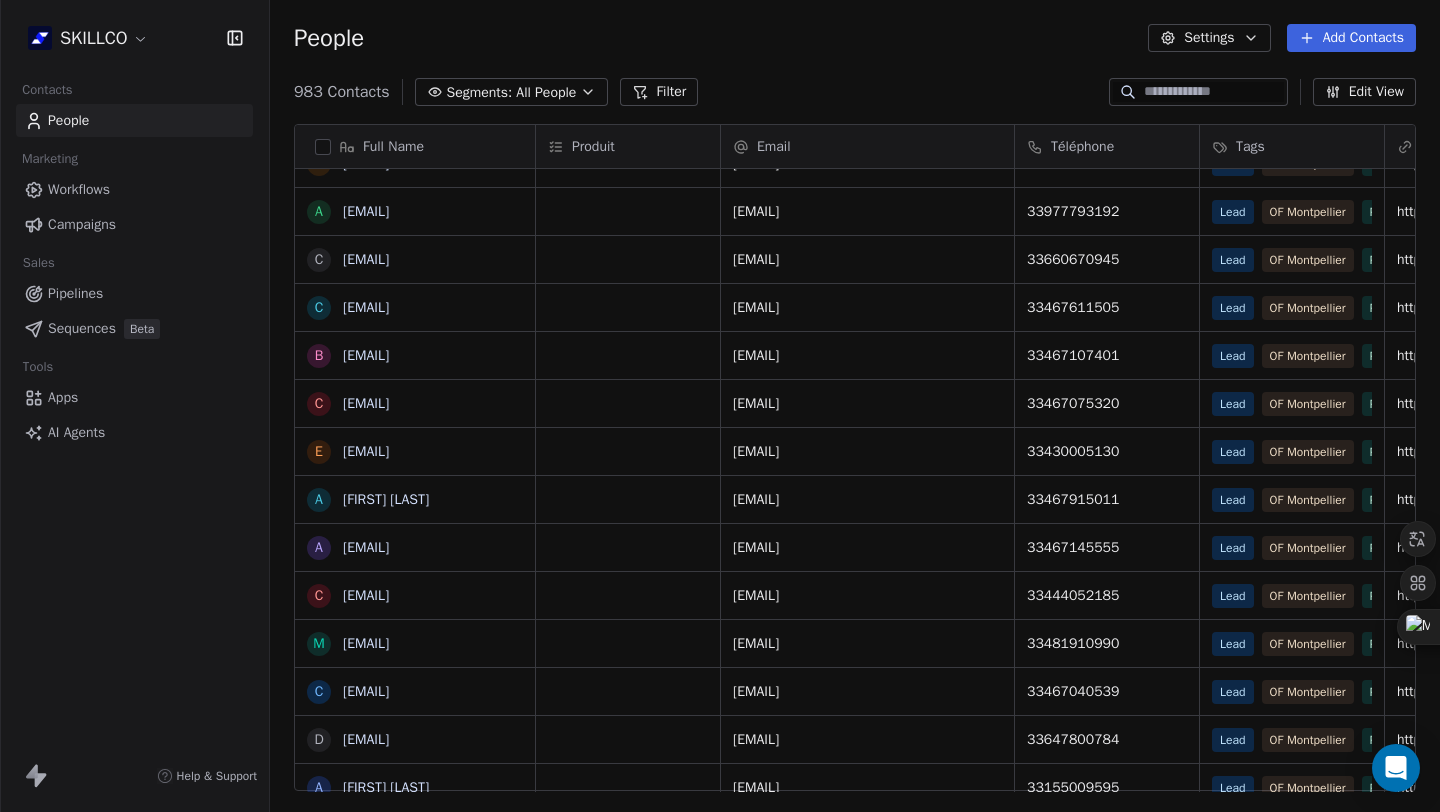 click 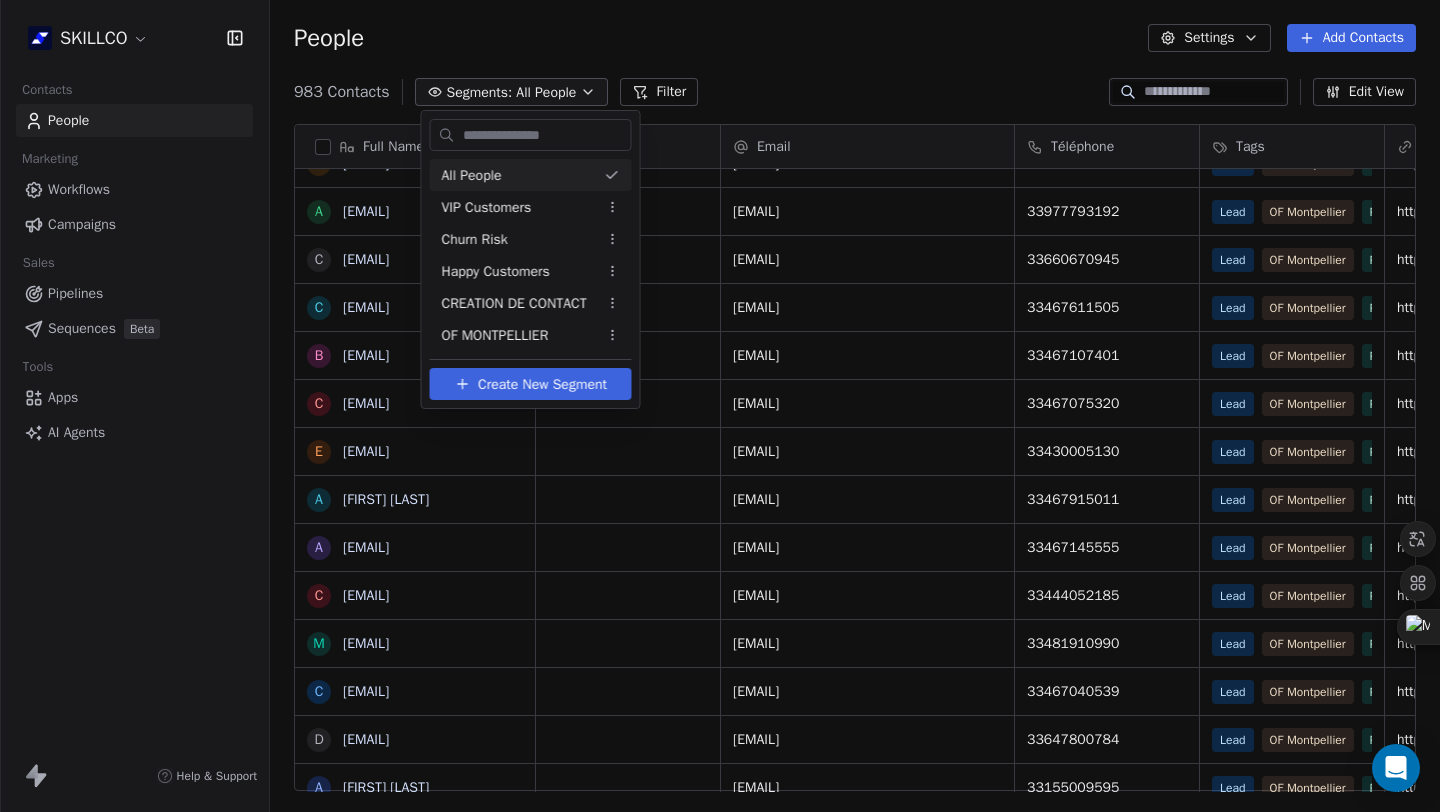click on "SKILLCO Contacts People Marketing Workflows Campaigns Sales Pipelines Sequences Beta Tools Apps AI Agents Help & Support People Settings  Add Contacts 983 Contacts Segments: All People Filter  Edit View Tag Add to Sequence Export Full Name s shangiricha@gmail.com G Gilbert Tinouade T Tinouade Gilbert k k.larbaoui@univ-chlef.dz f f.natacha@yahoo.fr a axelomamingo@gmail.com D Dhruva Dhruva A Abdelali Allouch b boukakarogersimplice@gmail.com n nadiebaj@gmail.com v vatomialysoa@gmail.com t tamara buns s stephanehiiderz97@gmail.com d dasgopaldomah@gmail.com Z Zaira Simohammed m mardayornella9@gmail.com a administration@lesjonquilles.org e ecole.assomption@outlook.fr m mariellejerzissi@hotmail.fr s secretariat.clapas@calandreta-dau-clapas.org a aziz.hamidaoui@laposte.fr a administration@ecorh.eu c chantvoixetcorps@gmail.com c contact@imim34.fr b benoit.allemand@laregion.fr c contact@evolutis-rh.com e ef.bordeaux@ef.com A Alex Lebel a alexandre.brun@univ-montp3.fr c contact@adrec-formation.fr m c d A Alain Abad a" at bounding box center [720, 406] 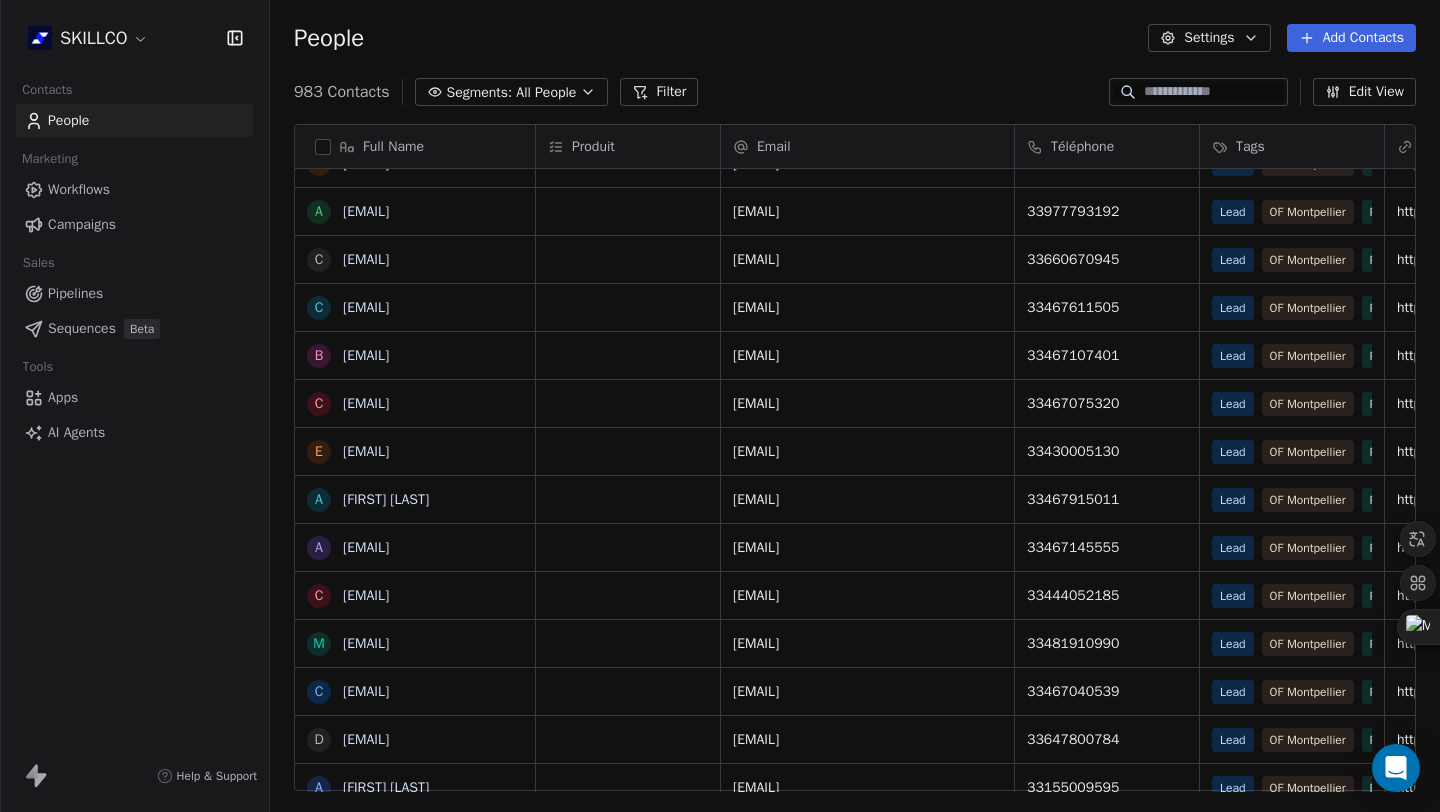 click on "Pipelines" at bounding box center [75, 293] 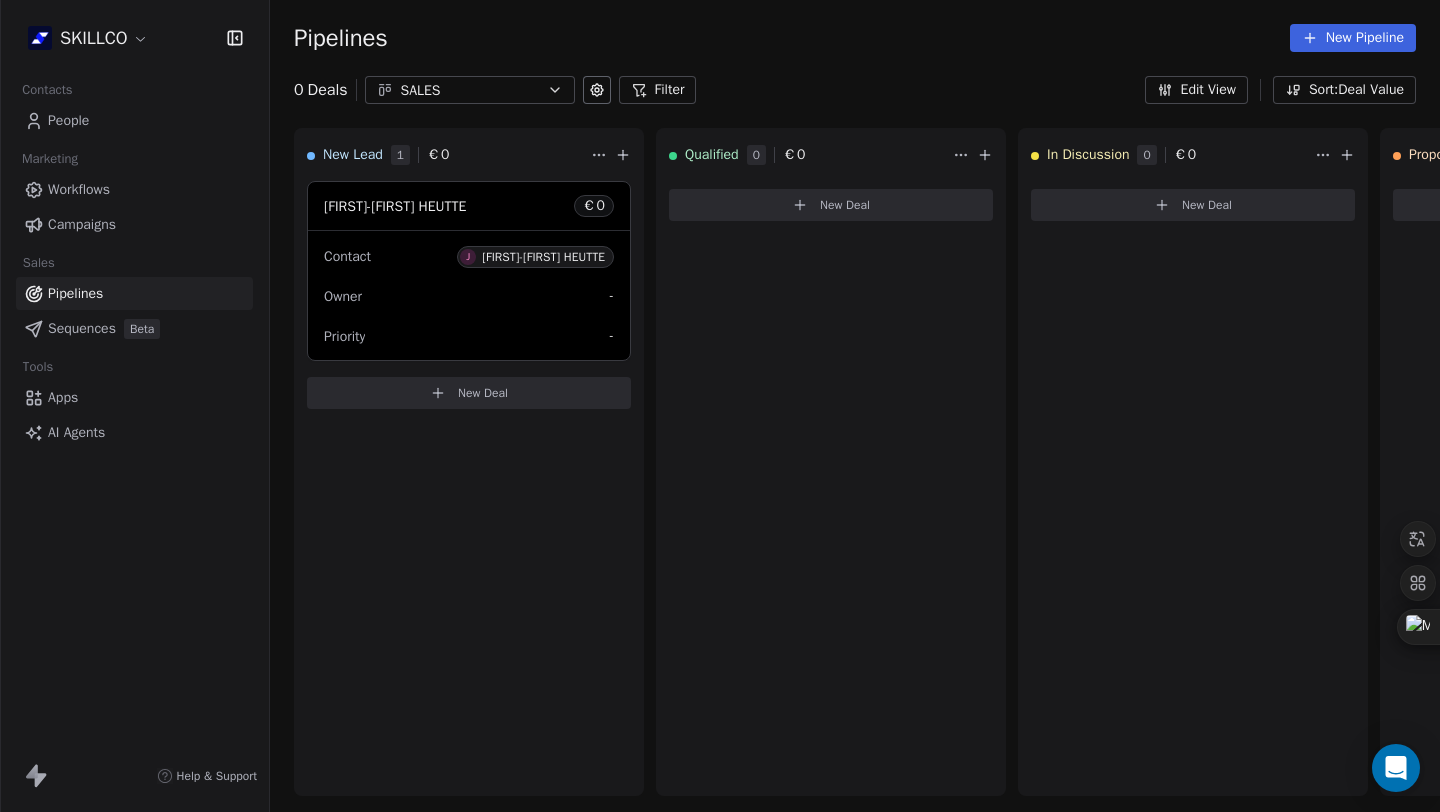 click on "SALES" at bounding box center [470, 90] 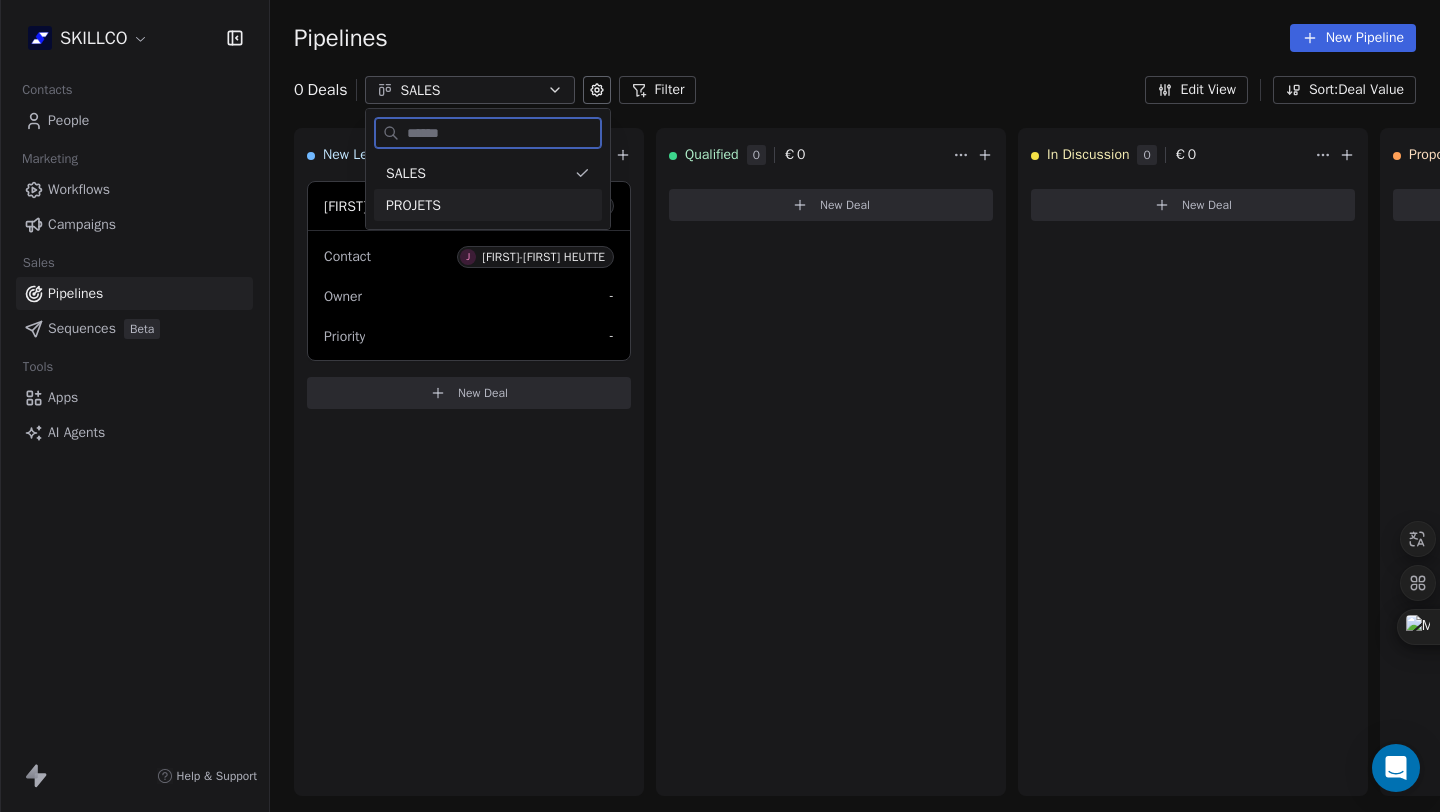 click on "PROJETS" at bounding box center (488, 205) 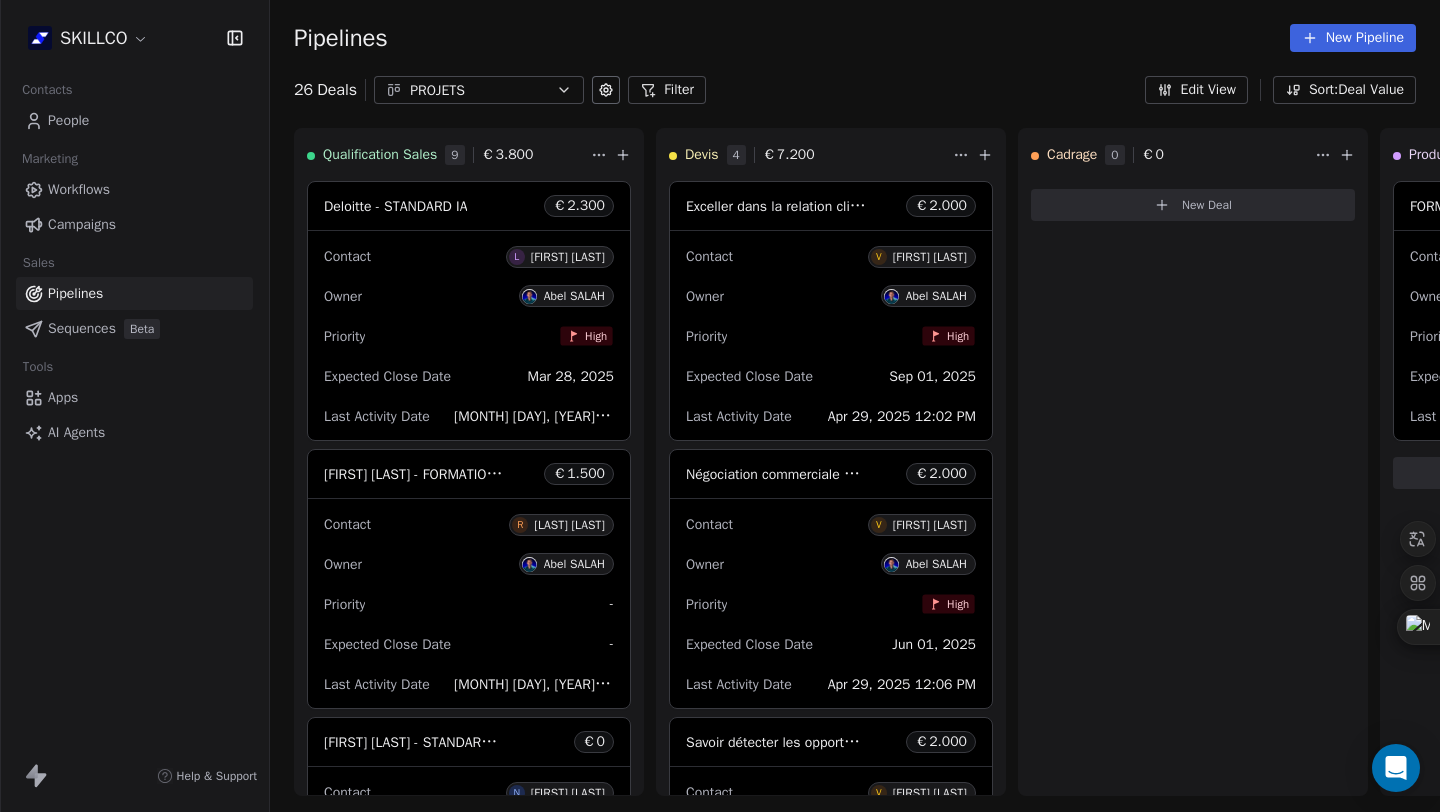 click on "Pipelines  New Pipeline" at bounding box center [855, 38] 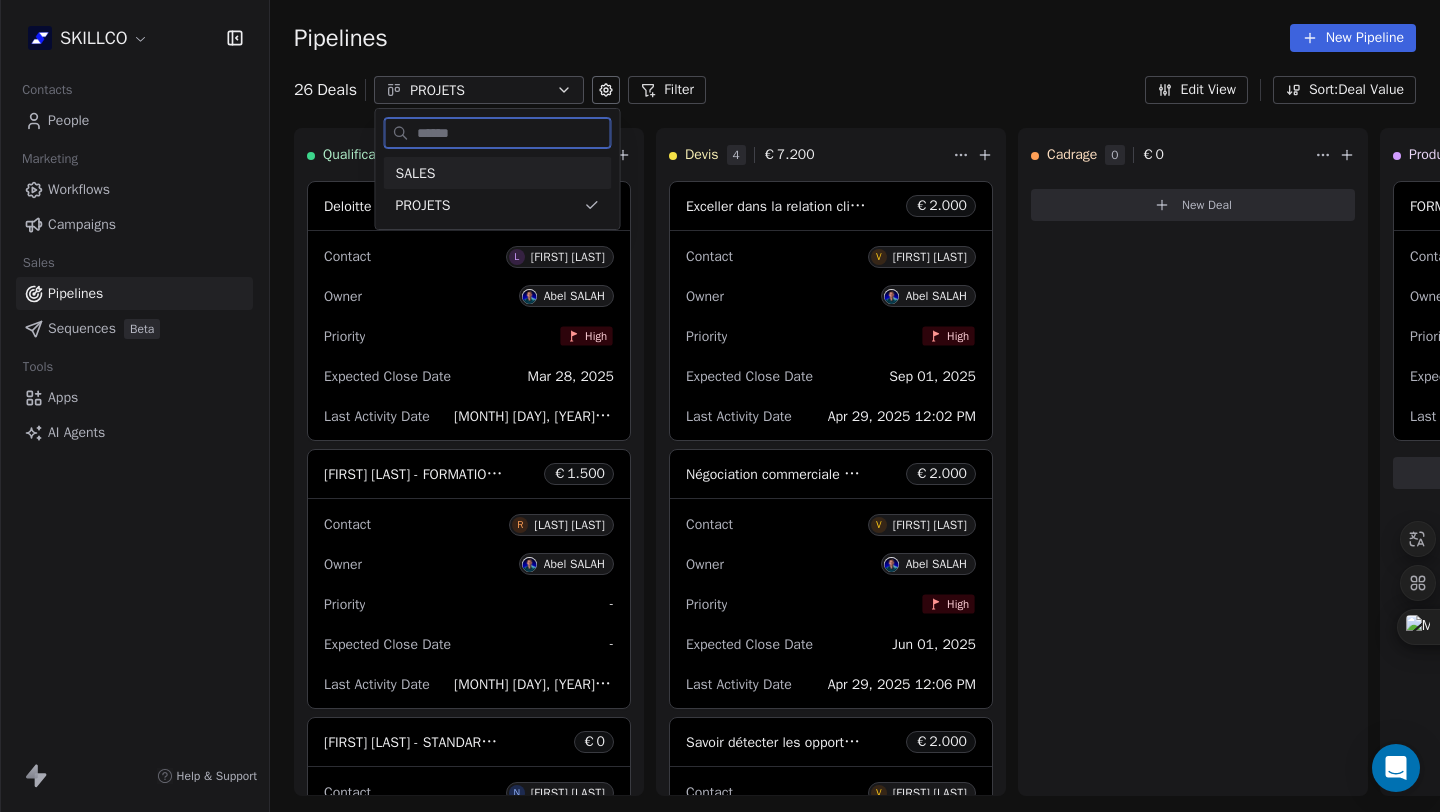 click on "SALES" at bounding box center [498, 173] 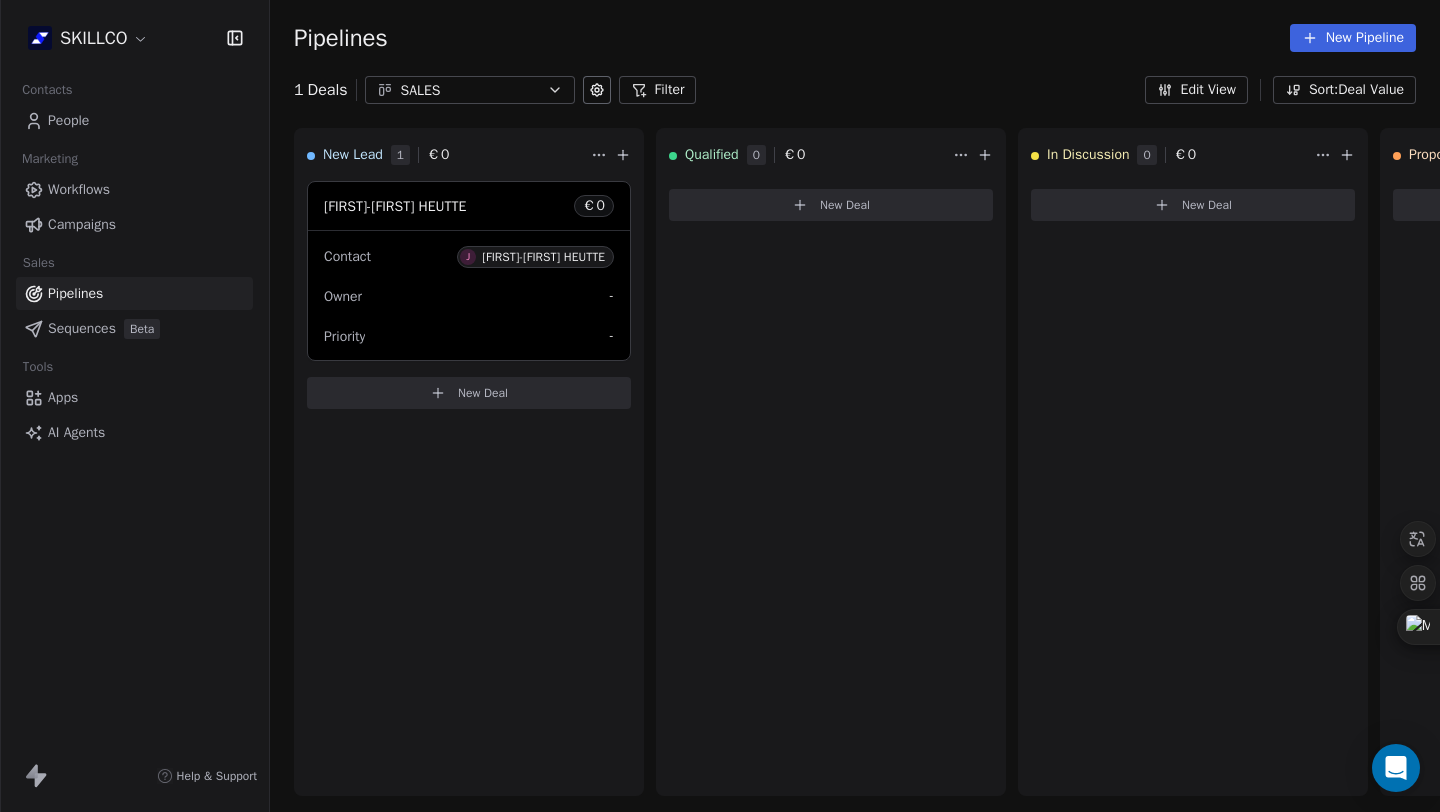 click on "SALES" at bounding box center [470, 90] 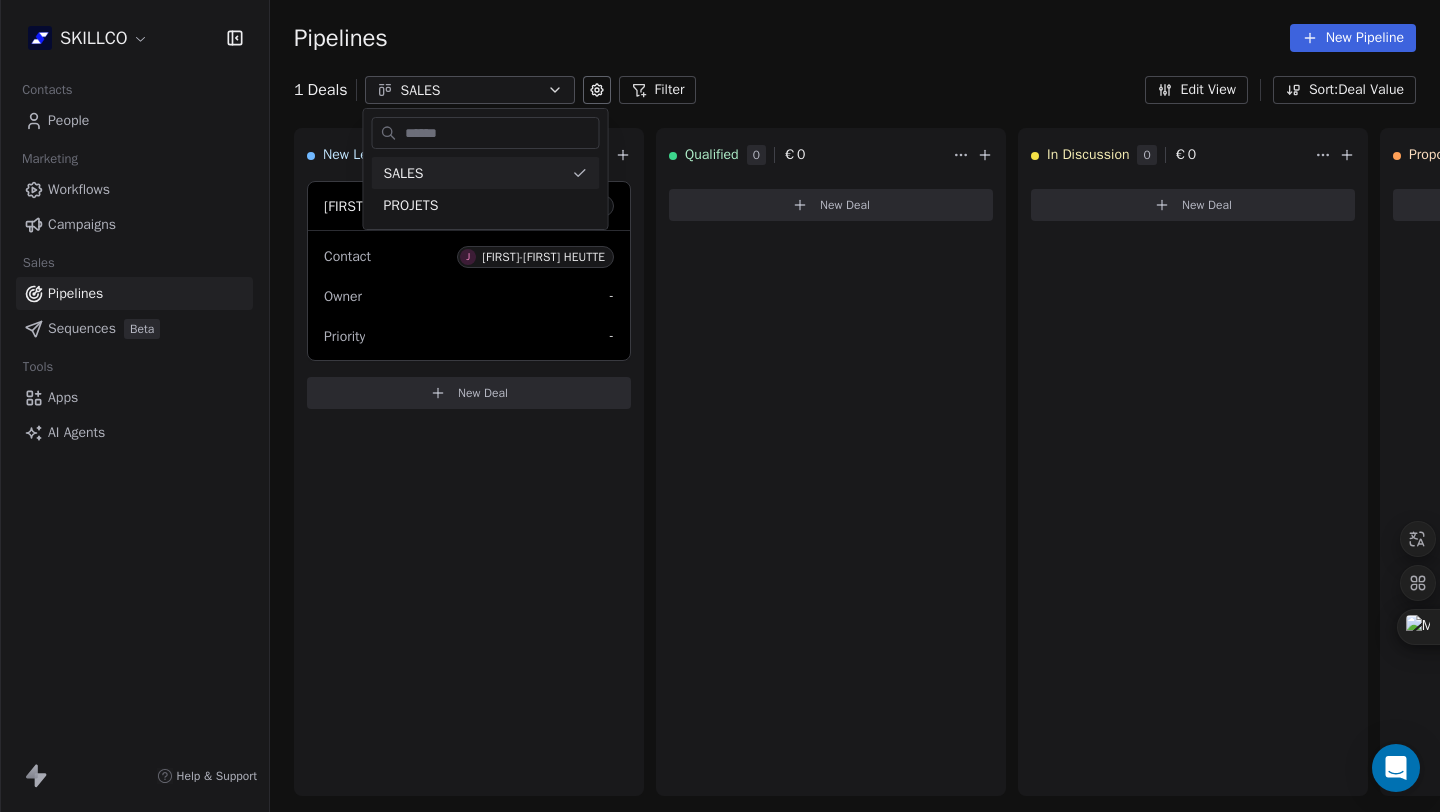 click on "SKILLCO Contacts People Marketing Workflows Campaigns Sales Pipelines Sequences Beta Tools Apps AI Agents Help & Support Pipelines  New Pipeline 1 Deals SALES Filter  Edit View Sort:  Deal Value New Lead 1 € 0 Jean-François HEUTTE € 0 Contact J Jean-François HEUTTE Owner - Priority - New Deal Qualified 0 € 0 New Deal In Discussion 0 € 0 New Deal Proposal 0 € 0 New Deal Negotiation 0 € 0 New Deal Won 0 € 0 New Deal Lost 0 € 0 New Deal
To pick up a draggable item, press the space bar.
While dragging, use the arrow keys to move the item.
Press space again to drop the item in its new position, or press escape to cancel.
SALES PROJETS" at bounding box center (720, 406) 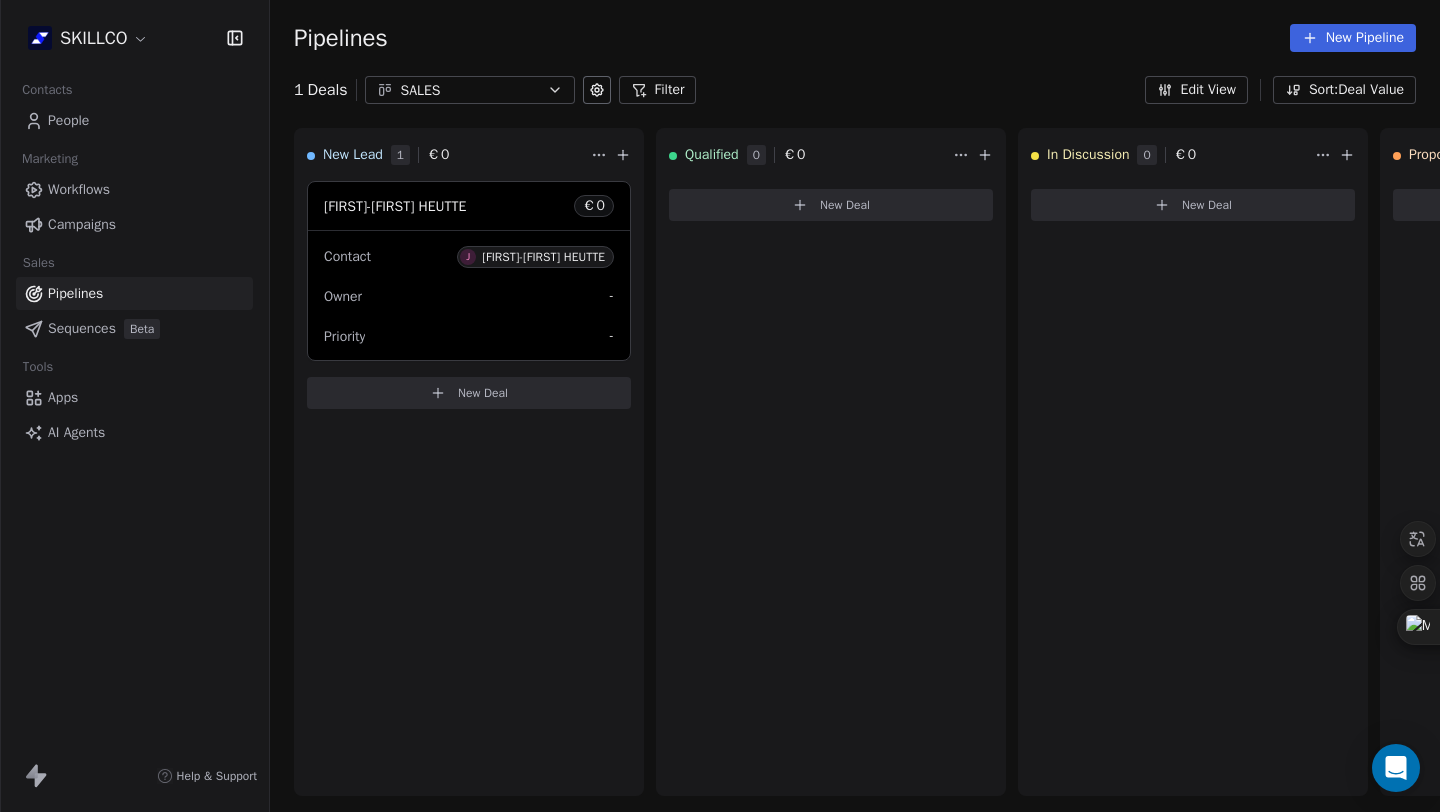 click on "SALES" at bounding box center (470, 90) 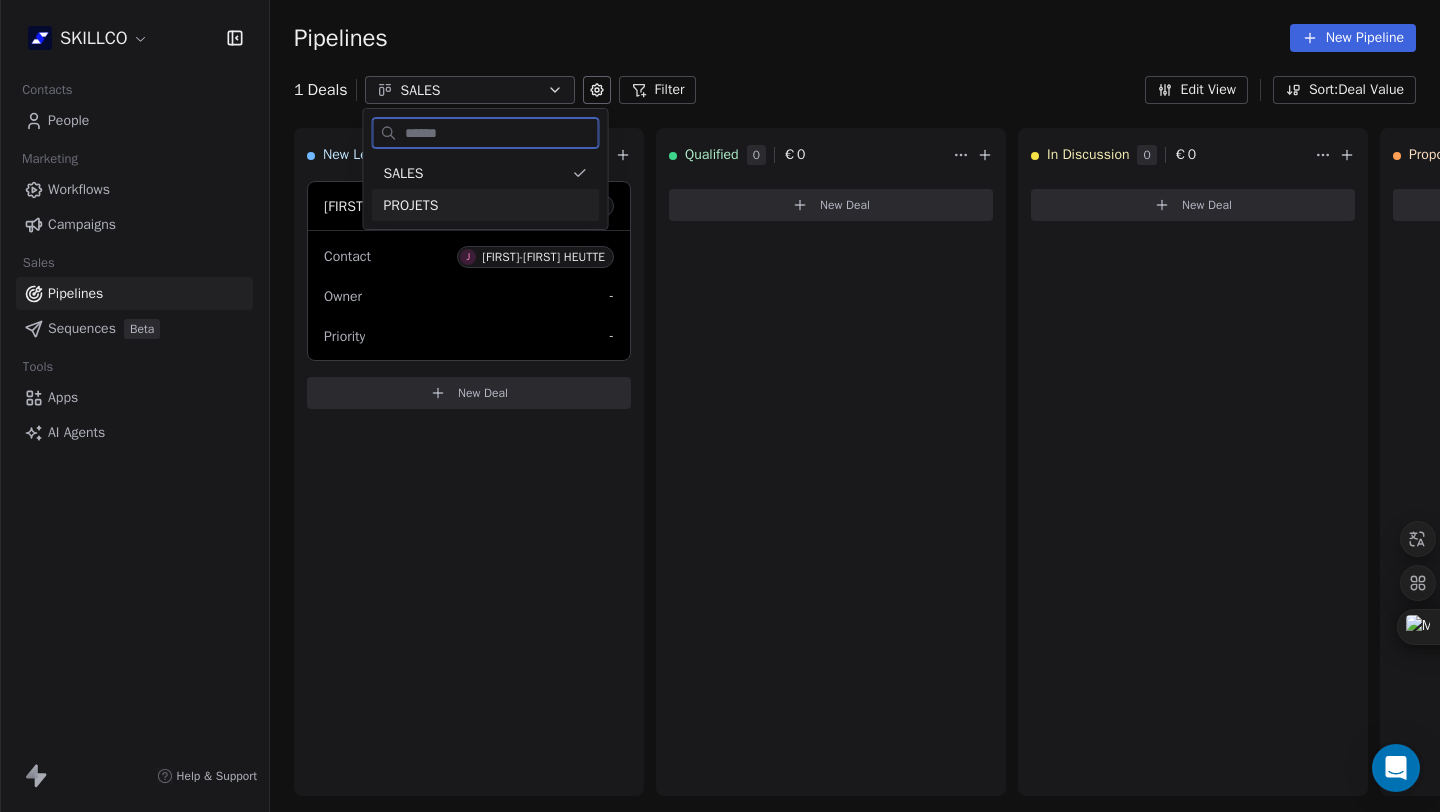click on "PROJETS" at bounding box center [486, 205] 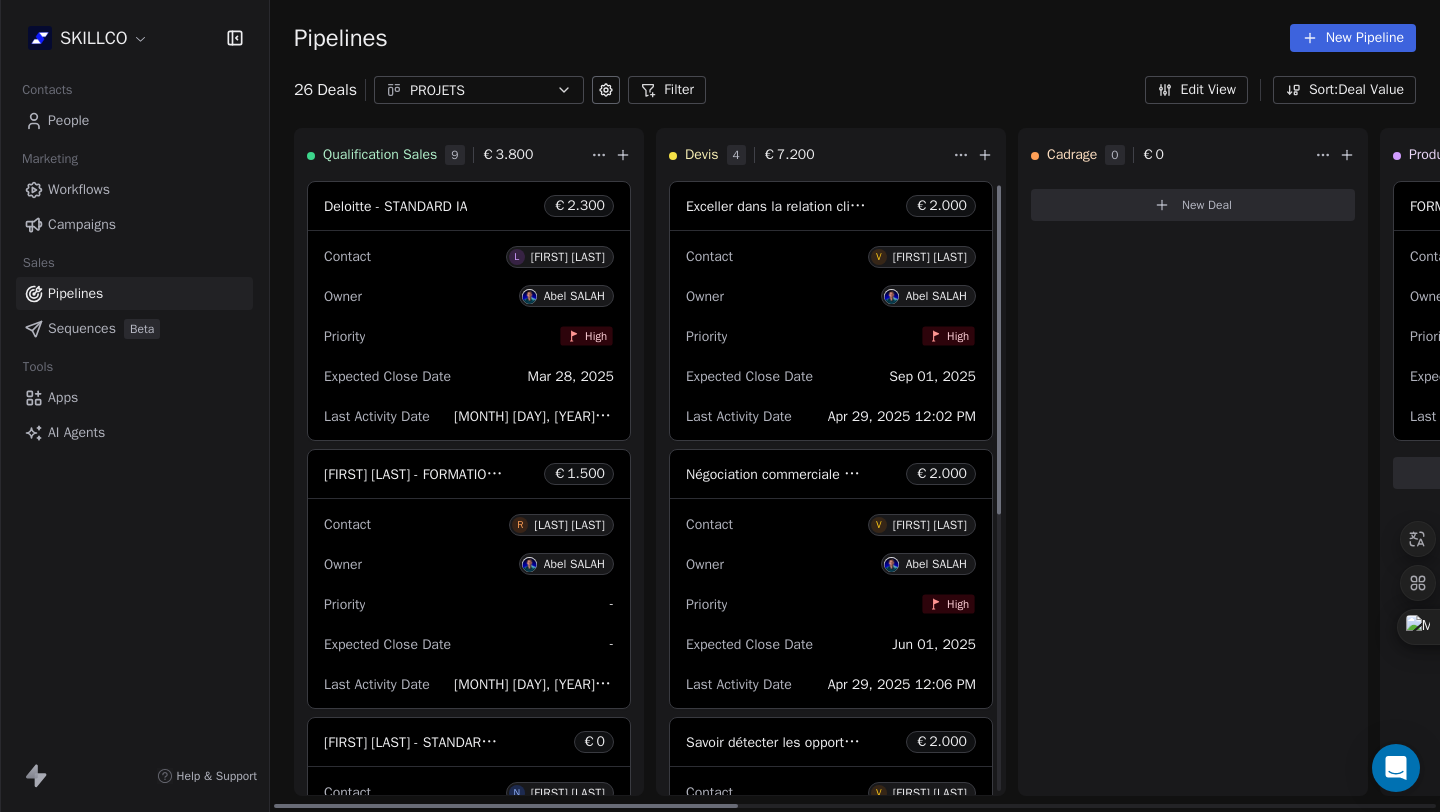 scroll, scrollTop: 1, scrollLeft: 0, axis: vertical 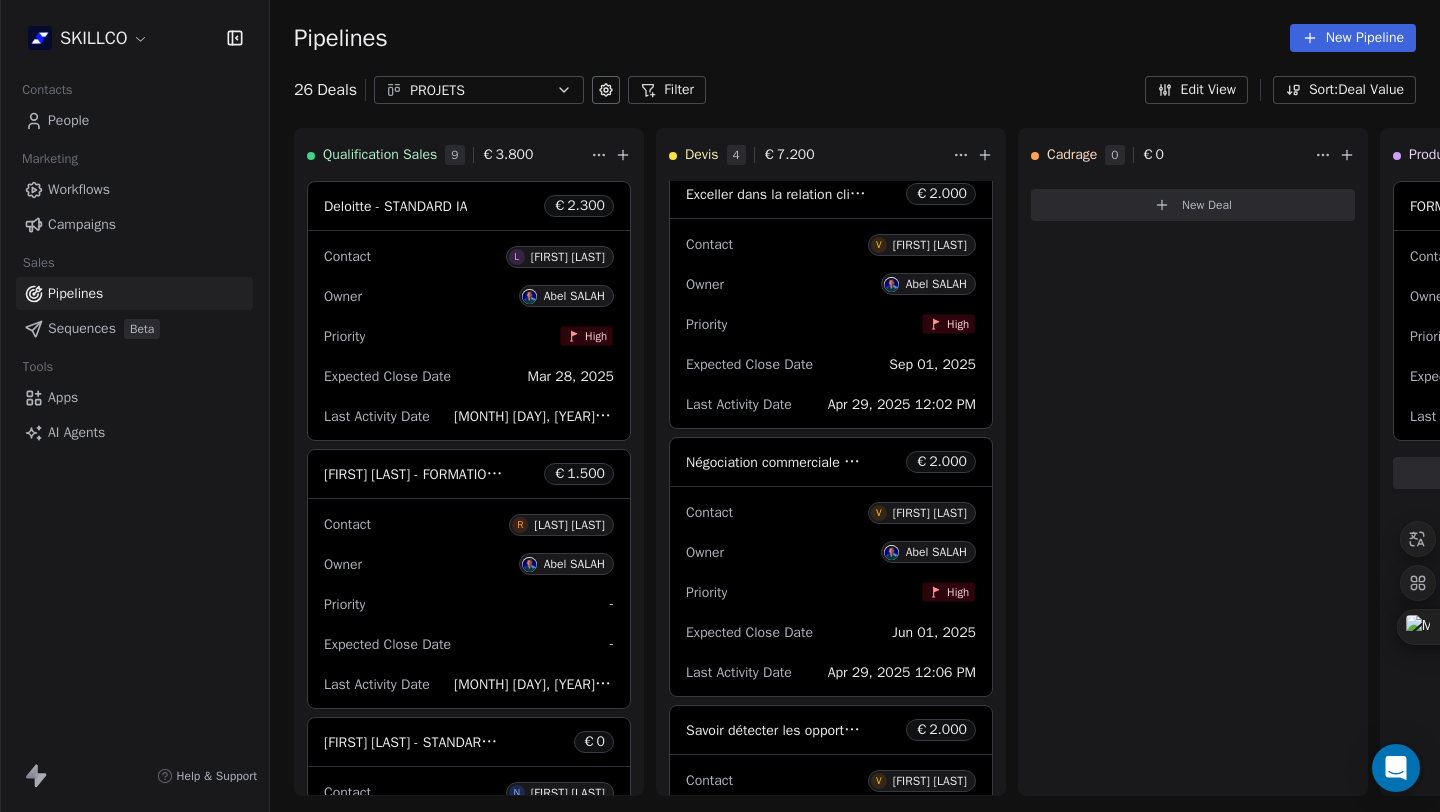 click on "PROJETS" at bounding box center (479, 90) 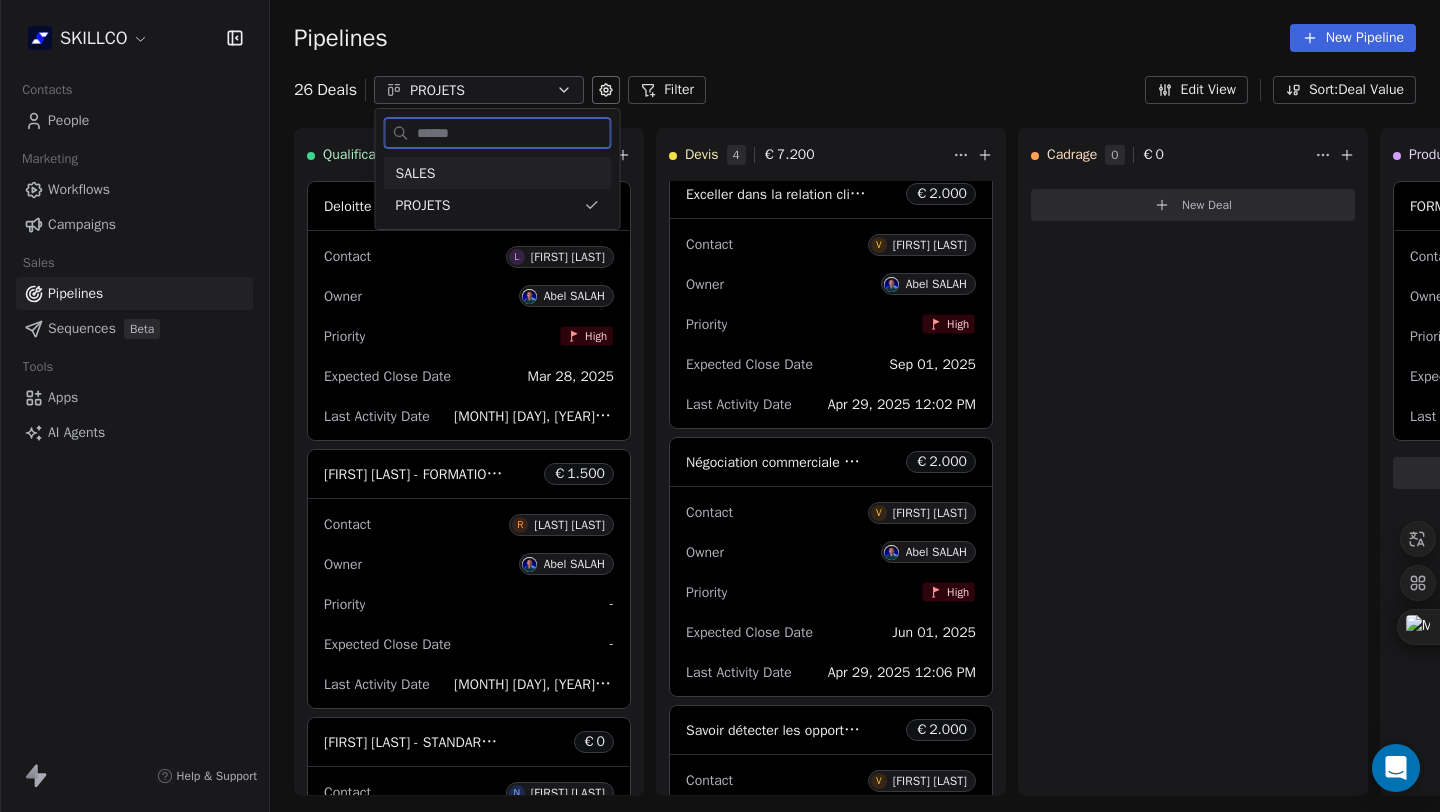 click on "SALES" at bounding box center (498, 173) 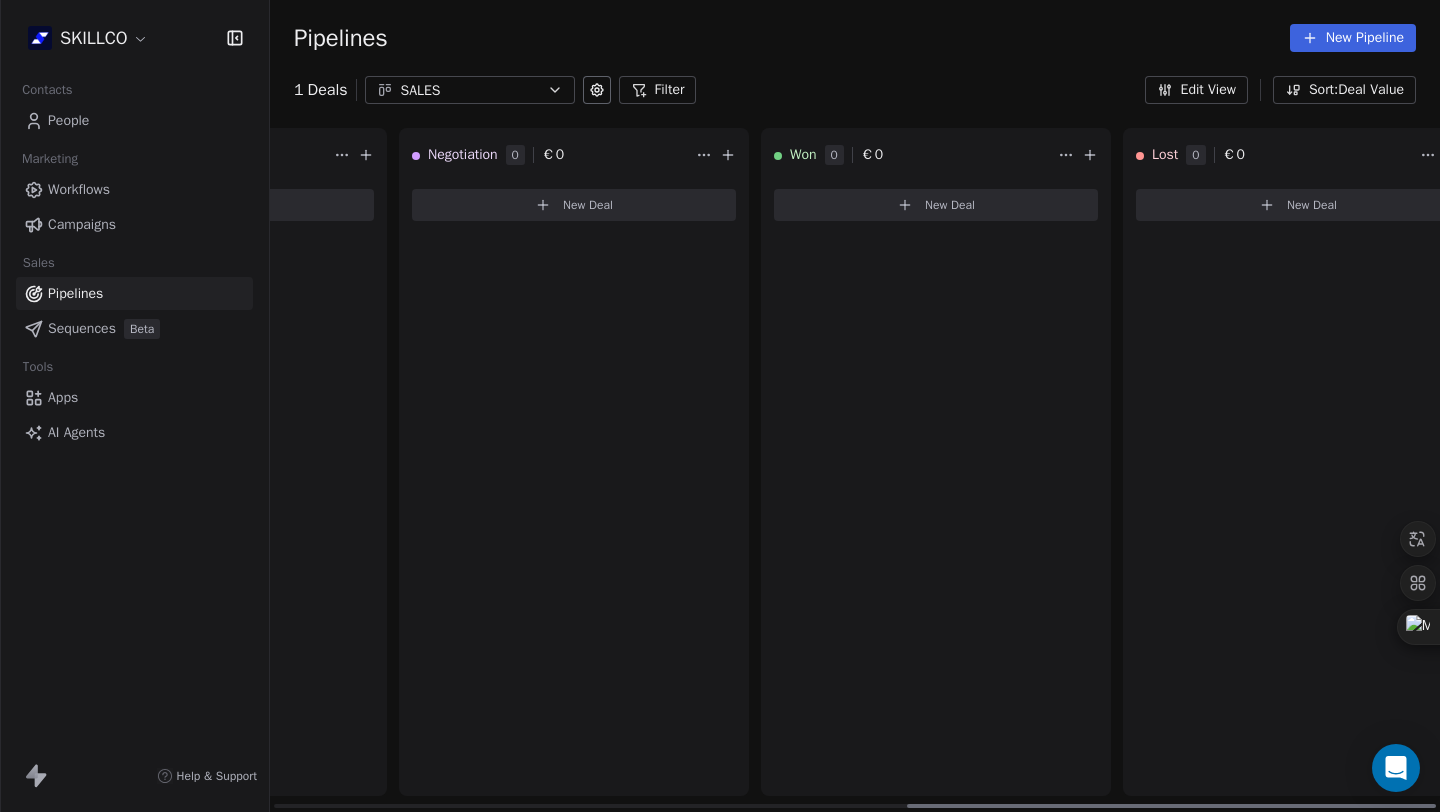 scroll, scrollTop: 0, scrollLeft: 1400, axis: horizontal 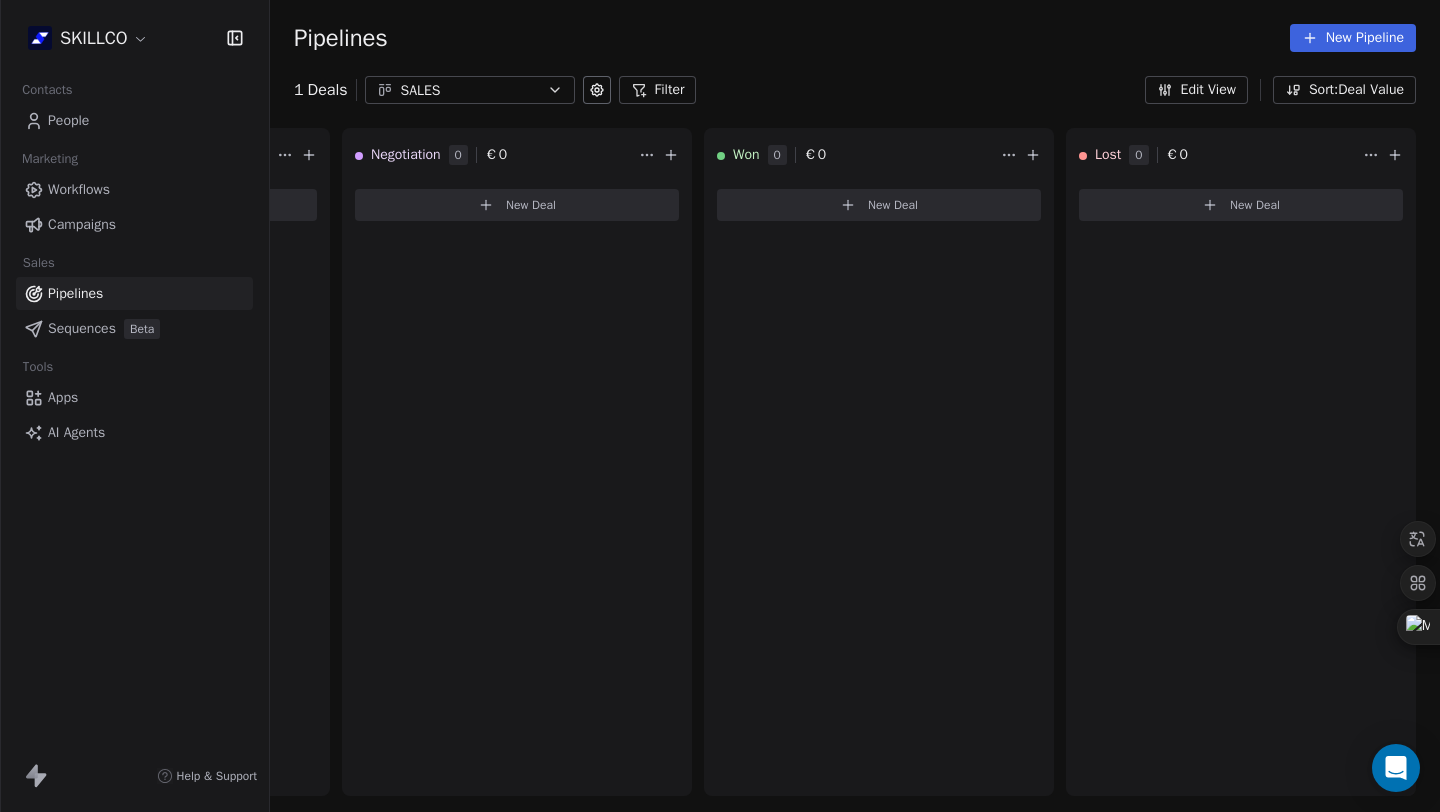 click on "SALES" at bounding box center [470, 90] 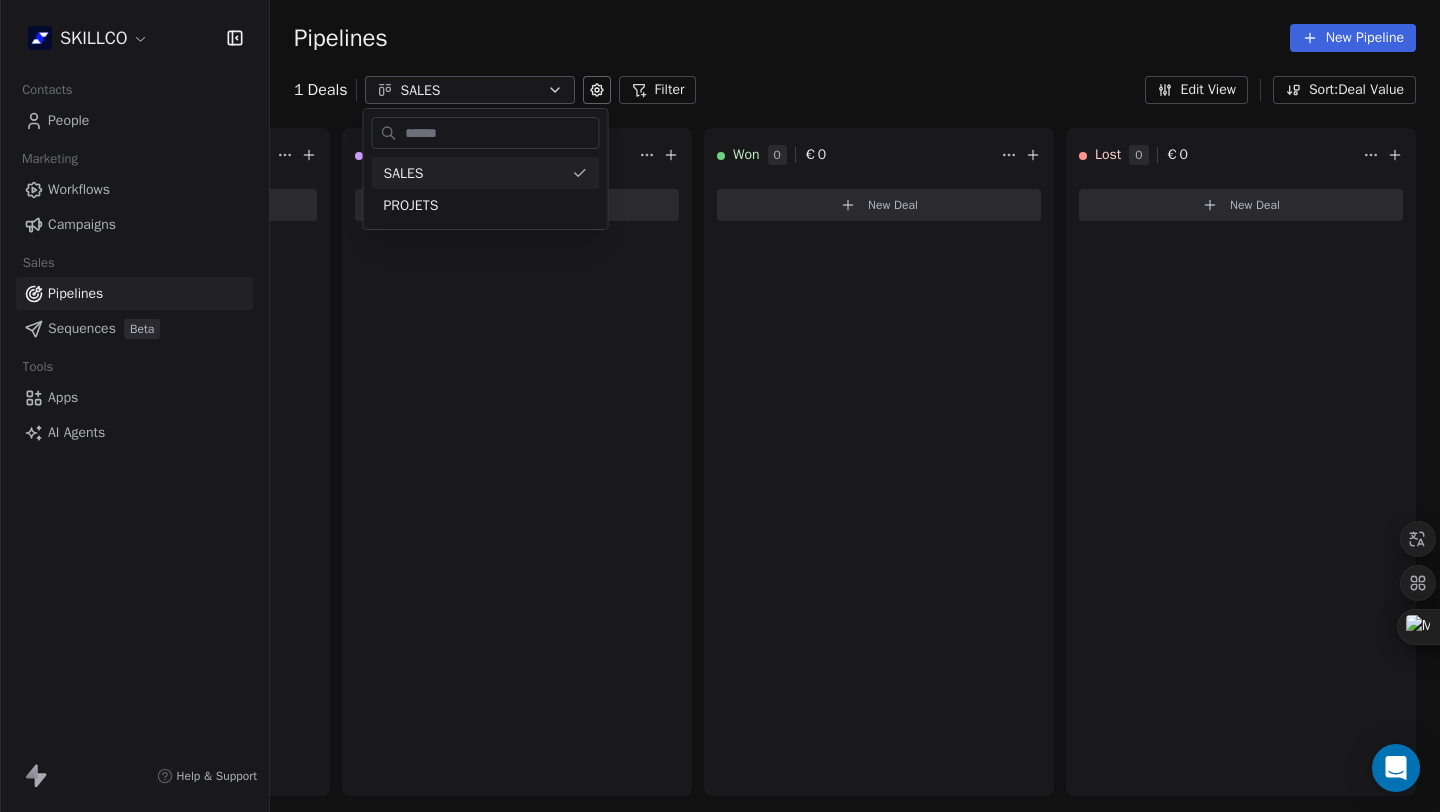 click on "SKILLCO Contacts People Marketing Workflows Campaigns Sales Pipelines Sequences Beta Tools Apps AI Agents Help & Support Pipelines  New Pipeline 1 Deals SALES Filter  Edit View Sort:  Deal Value New Lead 1 € 0 Jean-François HEUTTE € 0 Contact J Jean-François HEUTTE Owner - Priority - New Deal Qualified 0 € 0 New Deal In Discussion 0 € 0 New Deal Proposal 0 € 0 New Deal Negotiation 0 € 0 New Deal Won 0 € 0 New Deal Lost 0 € 0 New Deal
To pick up a draggable item, press the space bar.
While dragging, use the arrow keys to move the item.
Press space again to drop the item in its new position, or press escape to cancel.
SALES PROJETS" at bounding box center (720, 406) 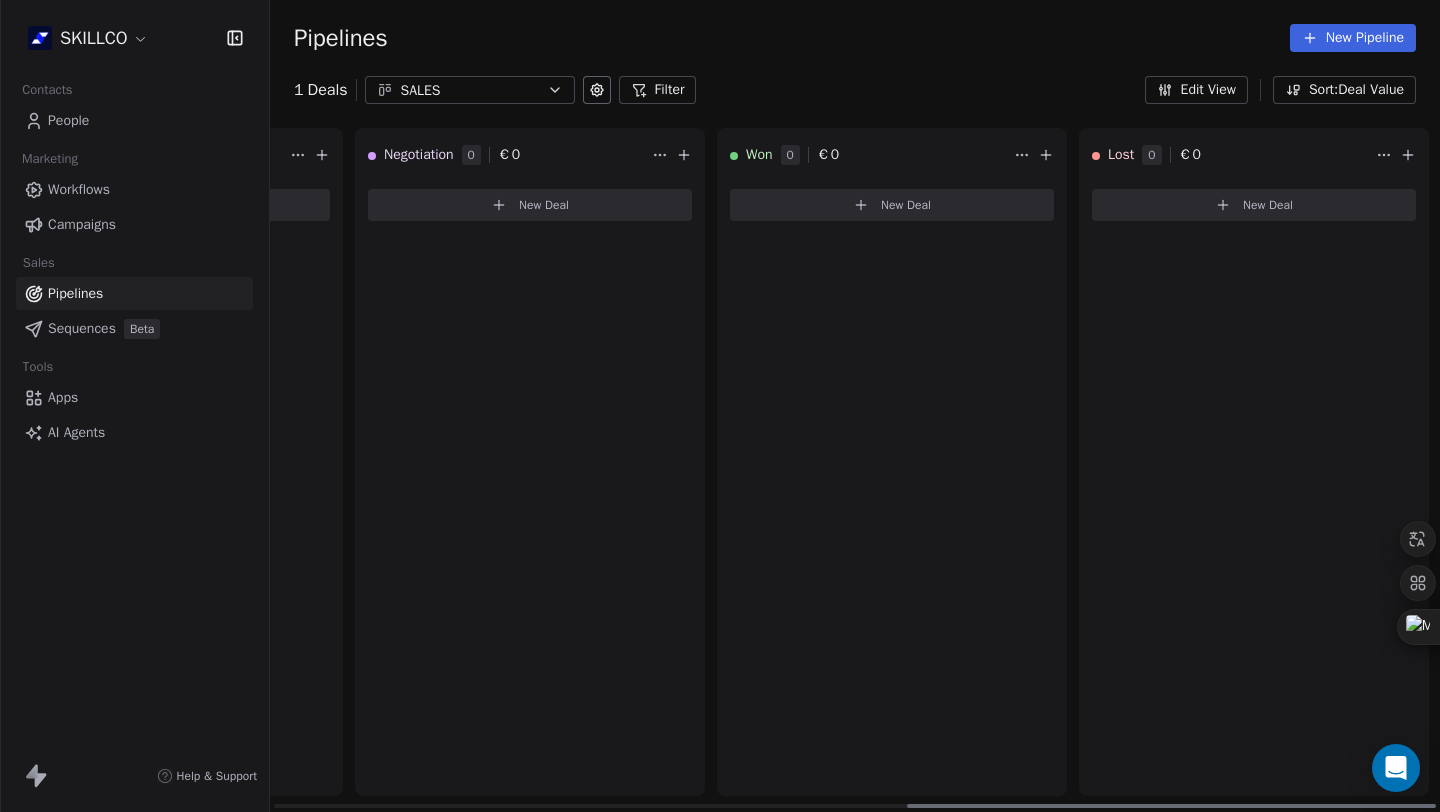 scroll, scrollTop: 0, scrollLeft: 1400, axis: horizontal 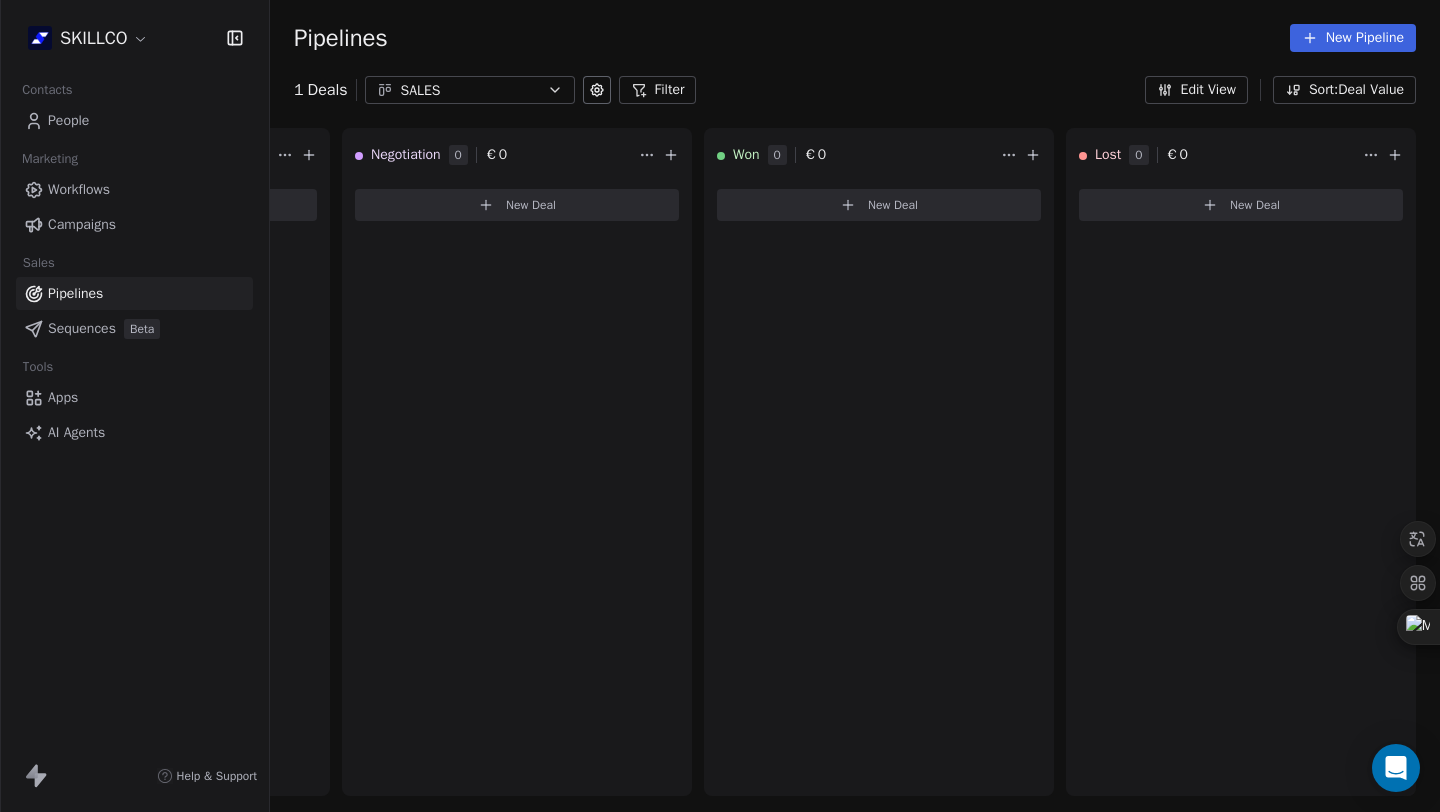 click at bounding box center [597, 90] 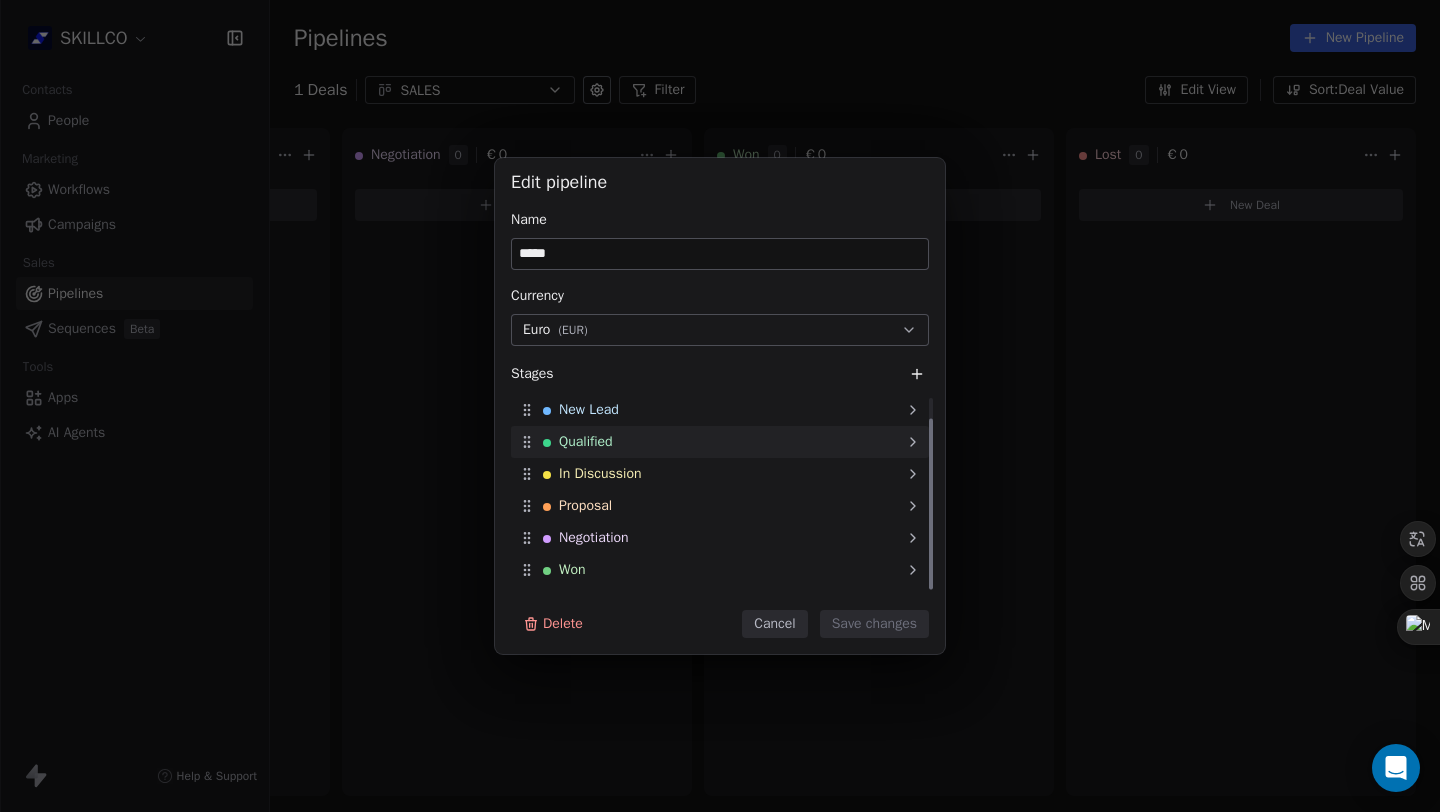 scroll, scrollTop: 24, scrollLeft: 0, axis: vertical 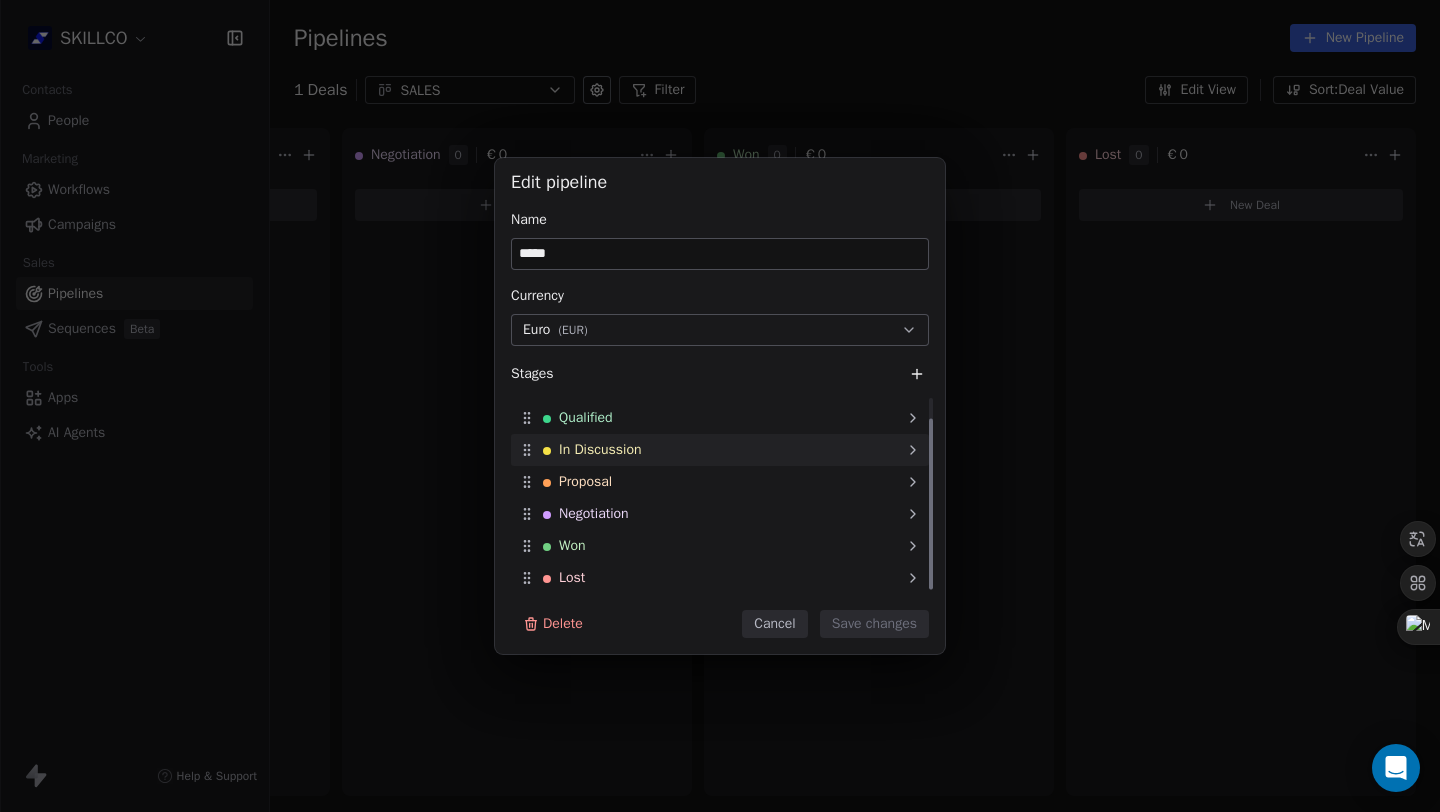 click on "In Discussion" at bounding box center [720, 450] 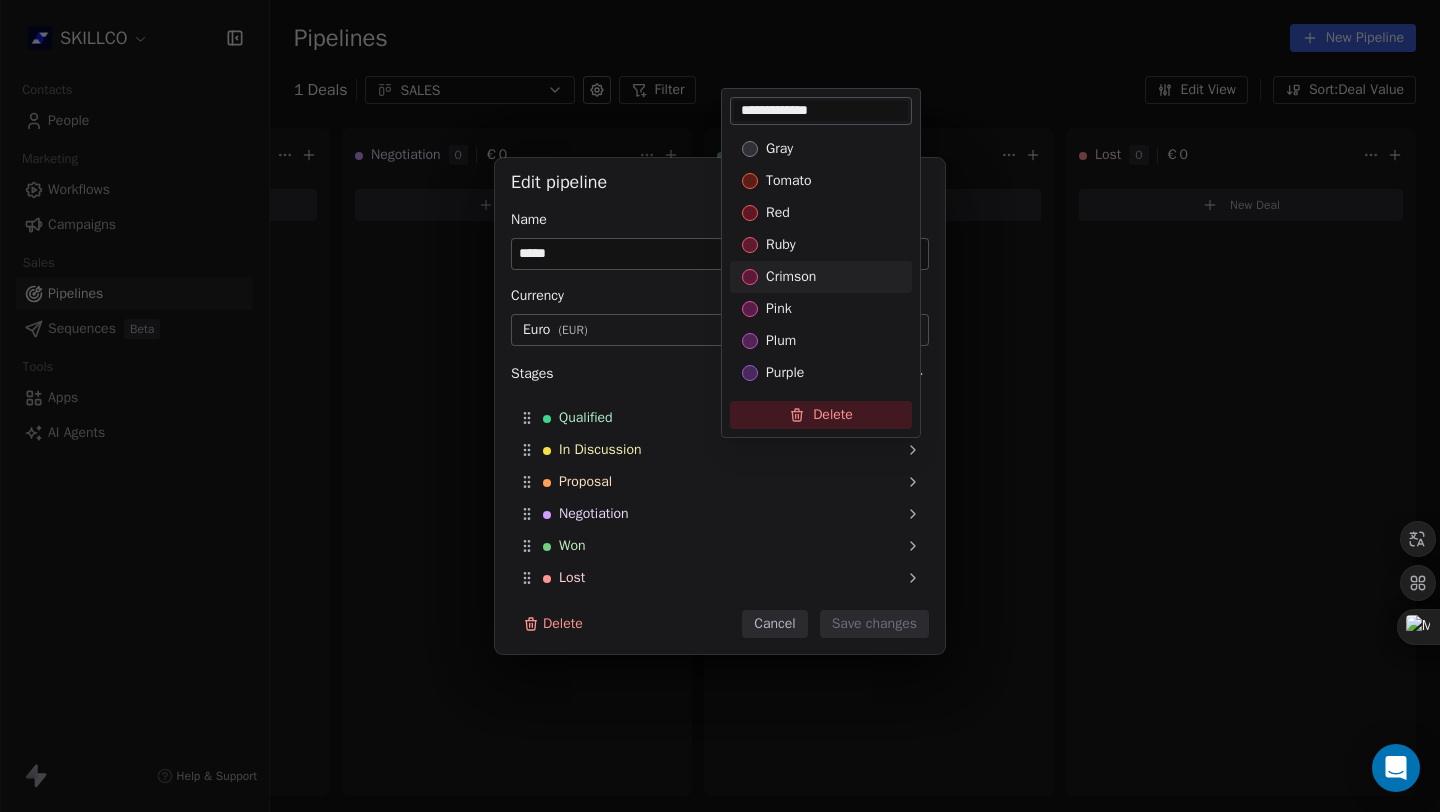 click on "Edit pipeline Name ***** Currency Euro ( EUR ) Stages New Lead Qualified In Discussion Proposal Negotiation Won Lost
To pick up a draggable item, press the space bar.
While dragging, use the arrow keys to move the item.
Press space again to drop the item in its new position, or press escape to cancel.
Delete Cancel Save changes" at bounding box center [720, 406] 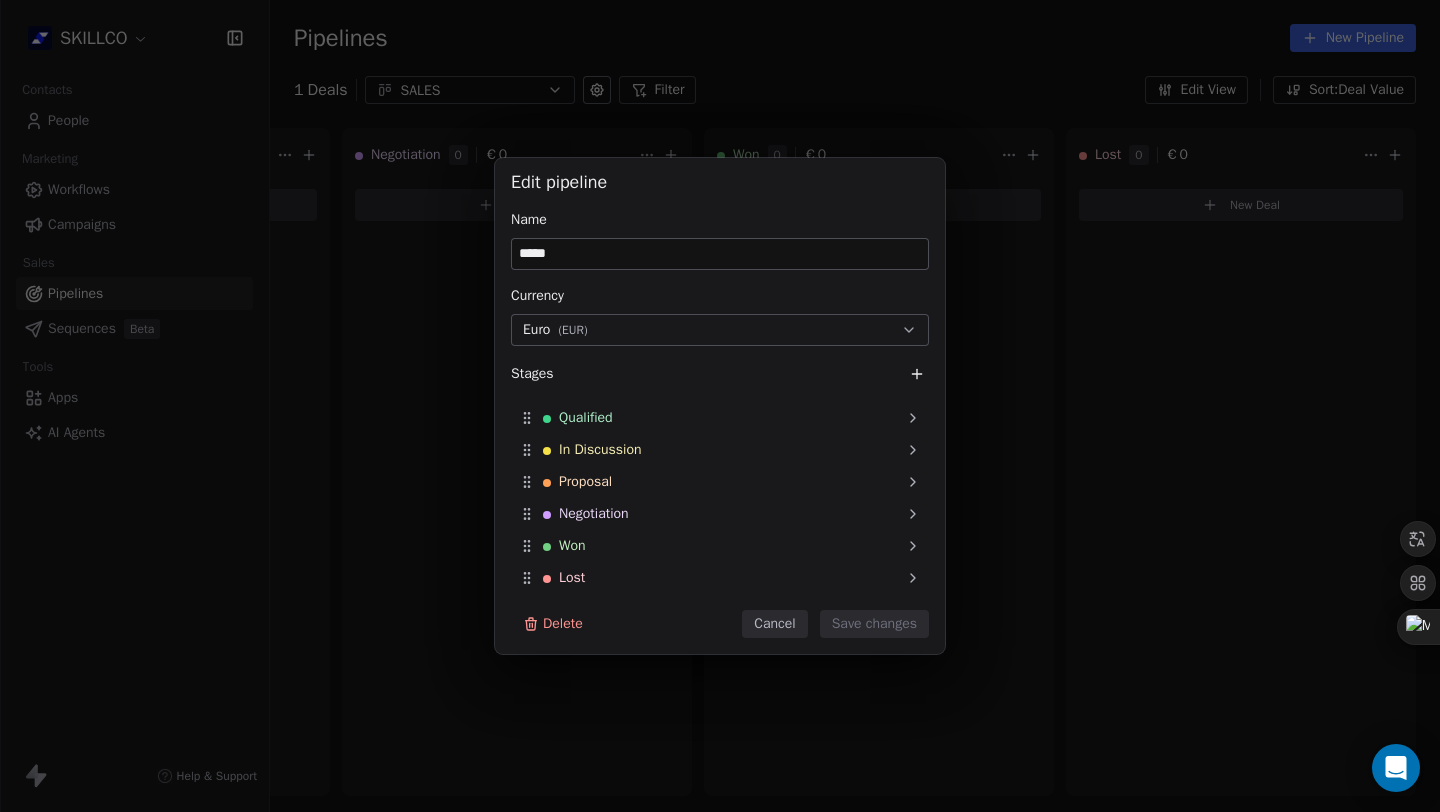 click on "Cancel" at bounding box center (774, 624) 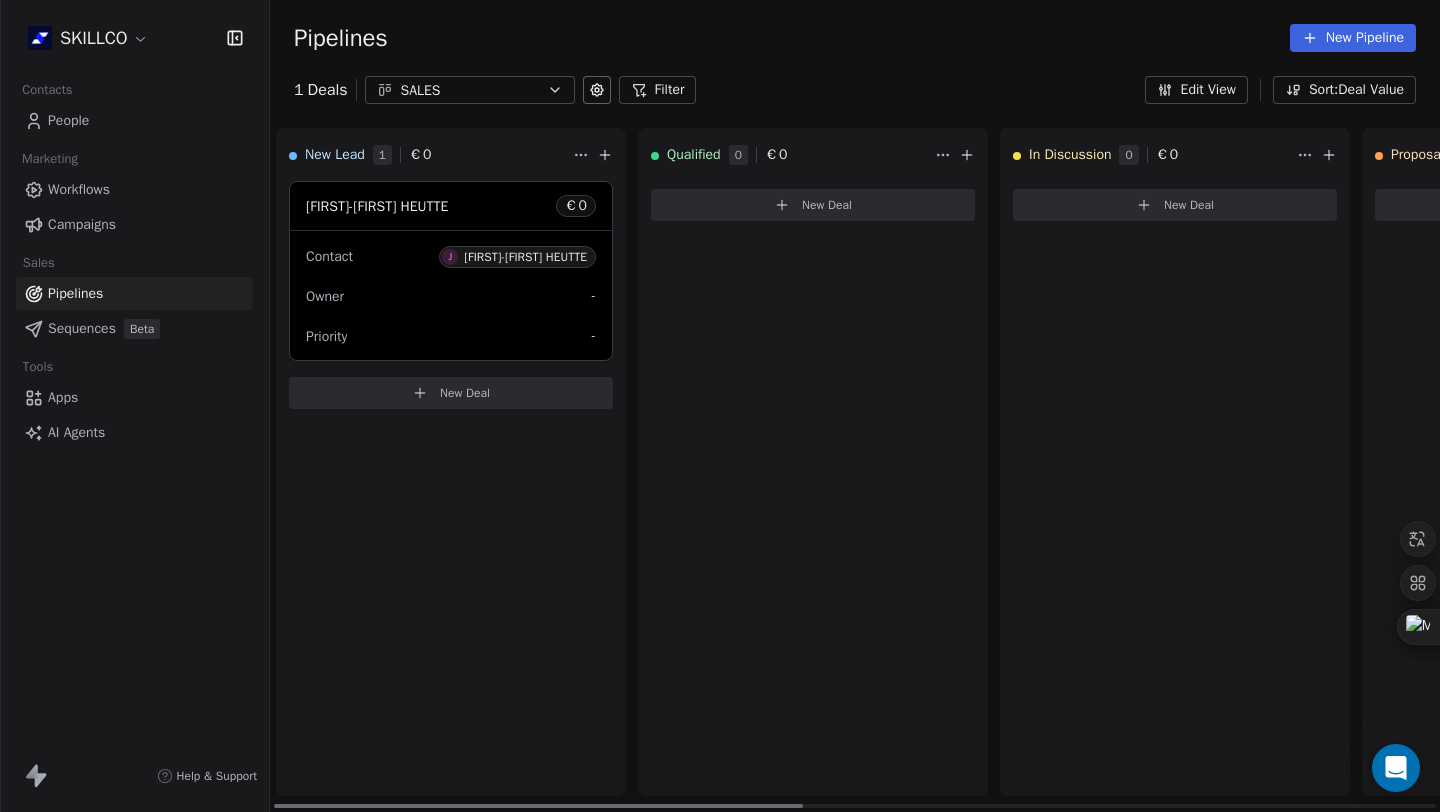 scroll, scrollTop: 0, scrollLeft: 0, axis: both 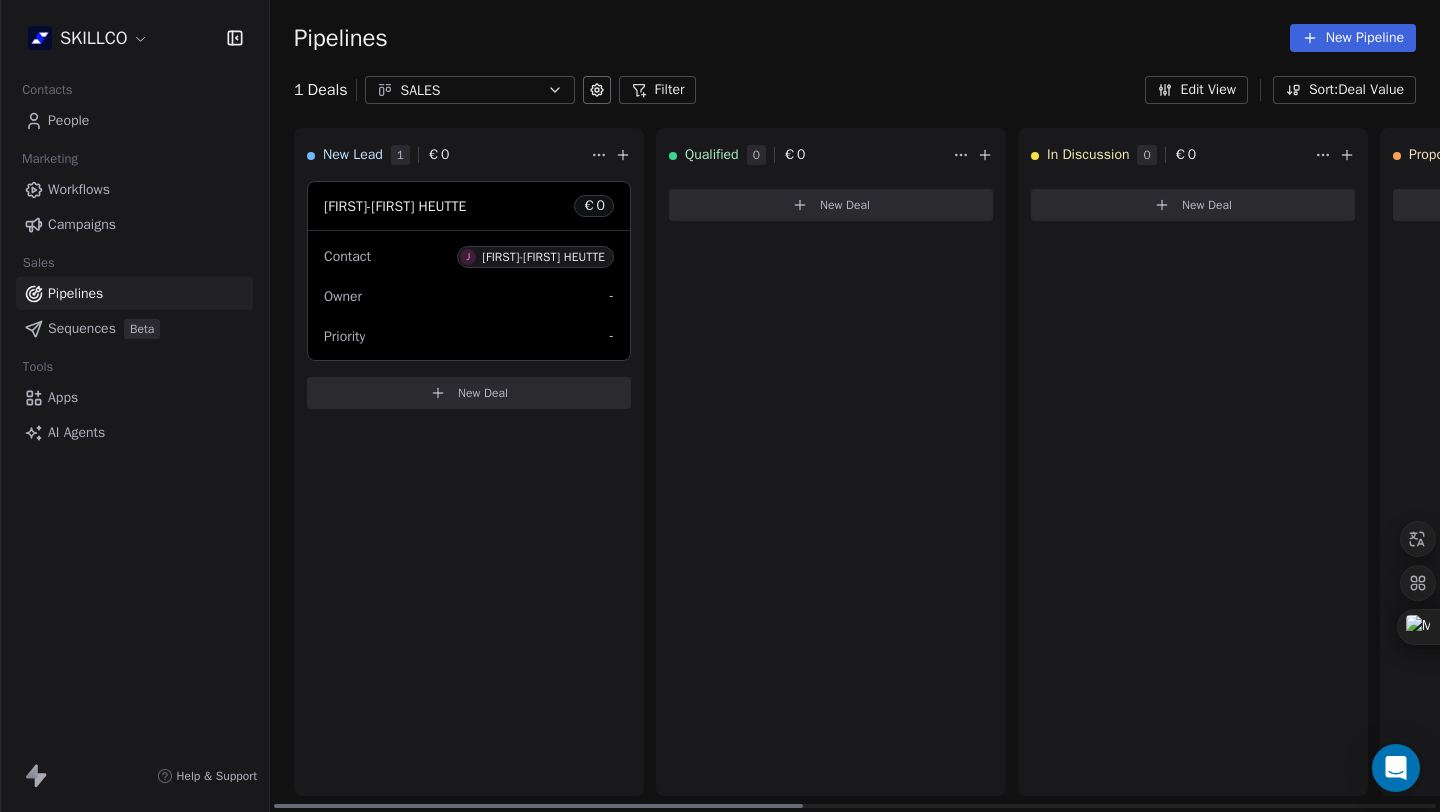 click on "J Jean-François HEUTTE" at bounding box center (535, 255) 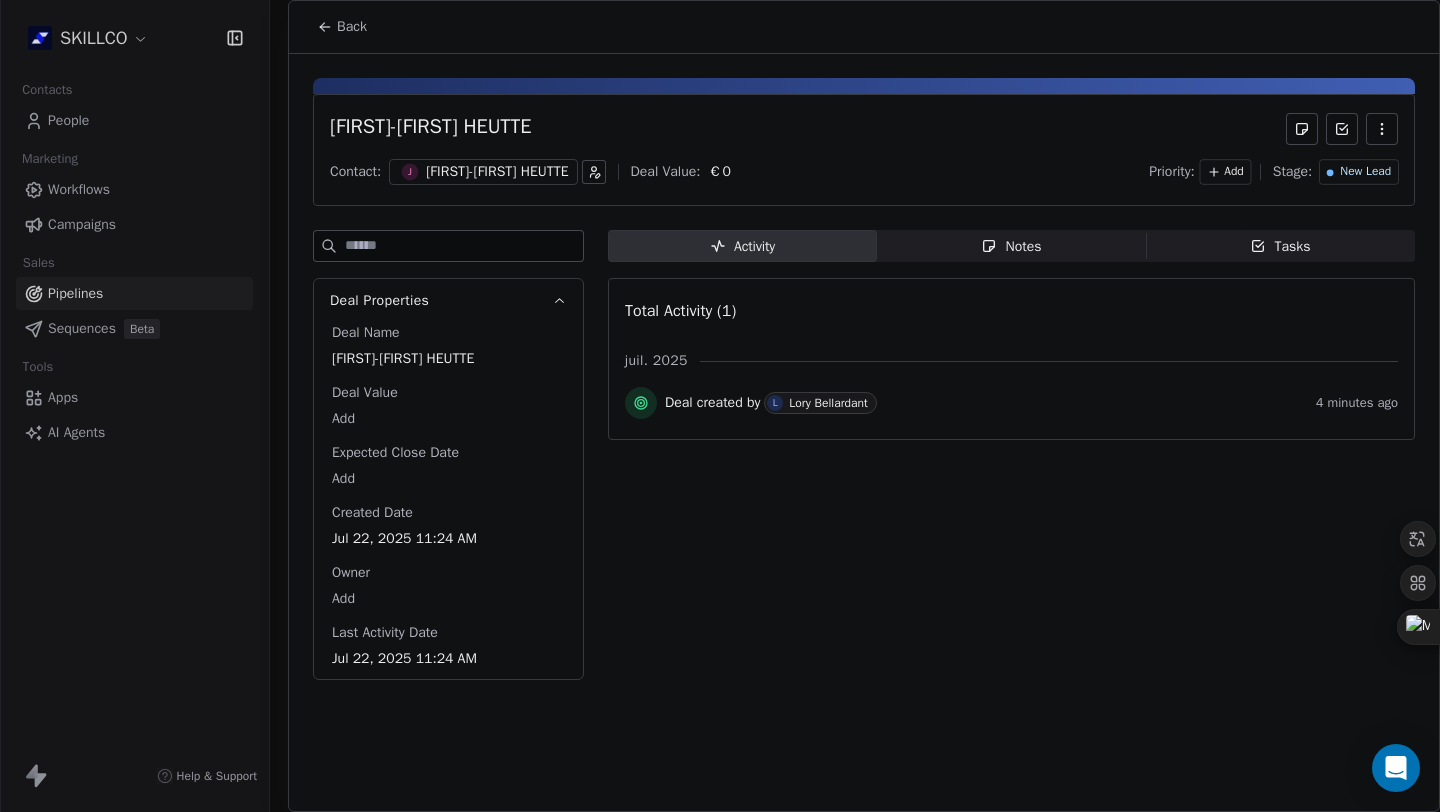 click on "Back" at bounding box center [352, 27] 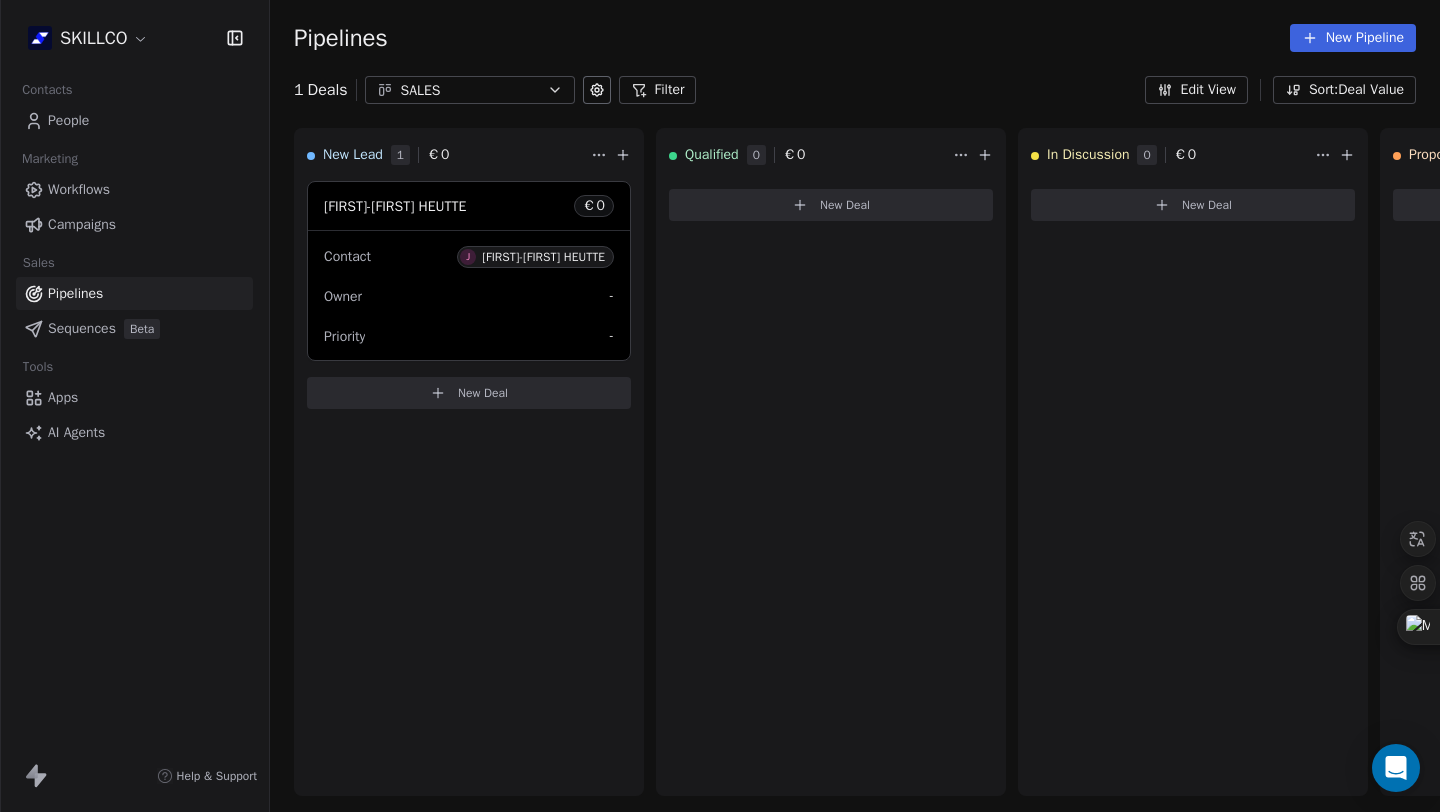 click on "Pipelines  New Pipeline 1 Deals SALES Filter  Edit View Sort:  Deal Value New Lead 1 € 0 Jean-François HEUTTE € 0 Contact J Jean-François HEUTTE Owner - Priority - New Deal Qualified 0 € 0 New Deal In Discussion 0 € 0 New Deal Proposal 0 € 0 New Deal Negotiation 0 € 0 New Deal Won 0 € 0 New Deal Lost 0 € 0 New Deal
To pick up a draggable item, press the space bar.
While dragging, use the arrow keys to move the item.
Press space again to drop the item in its new position, or press escape to cancel." at bounding box center [855, 406] 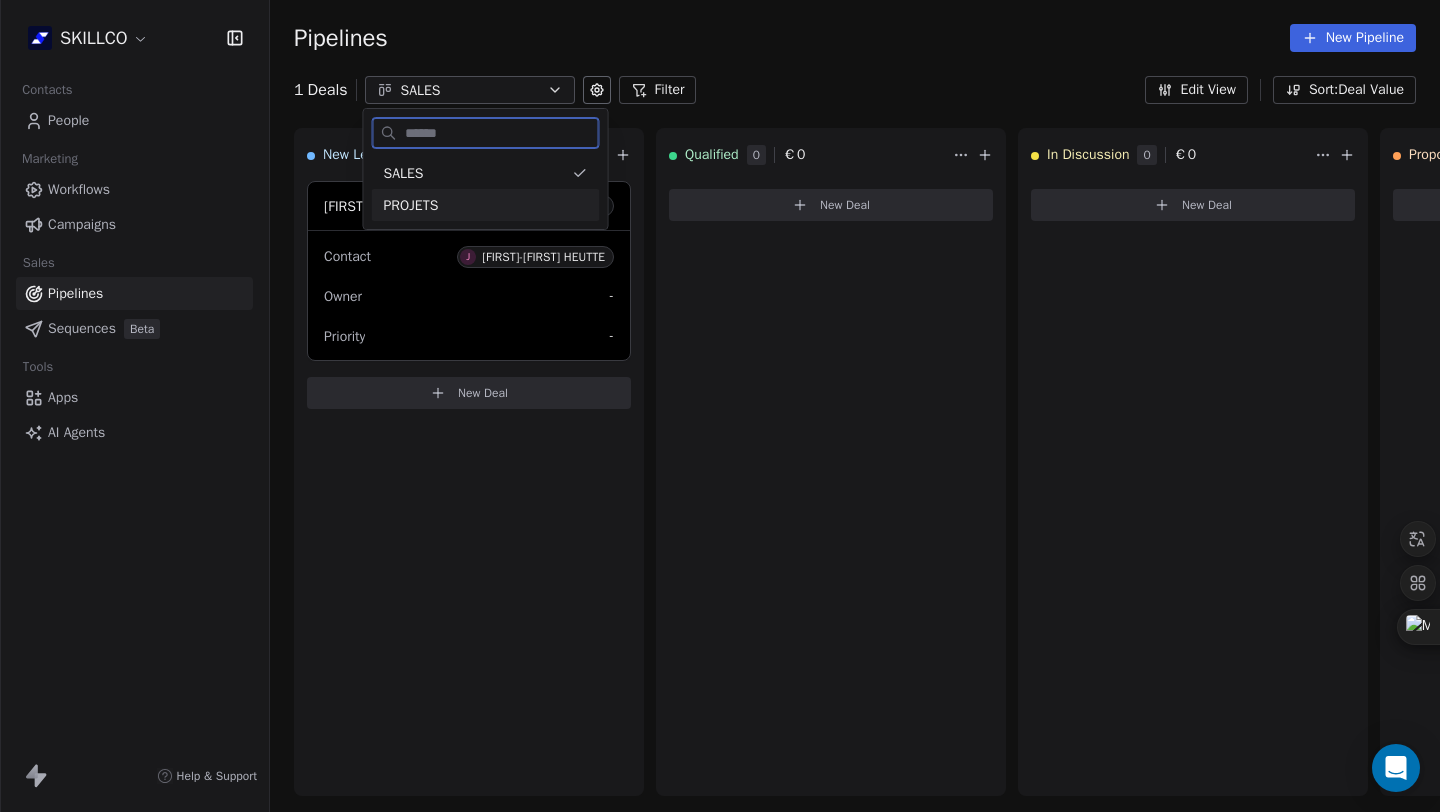 click on "PROJETS" at bounding box center [486, 205] 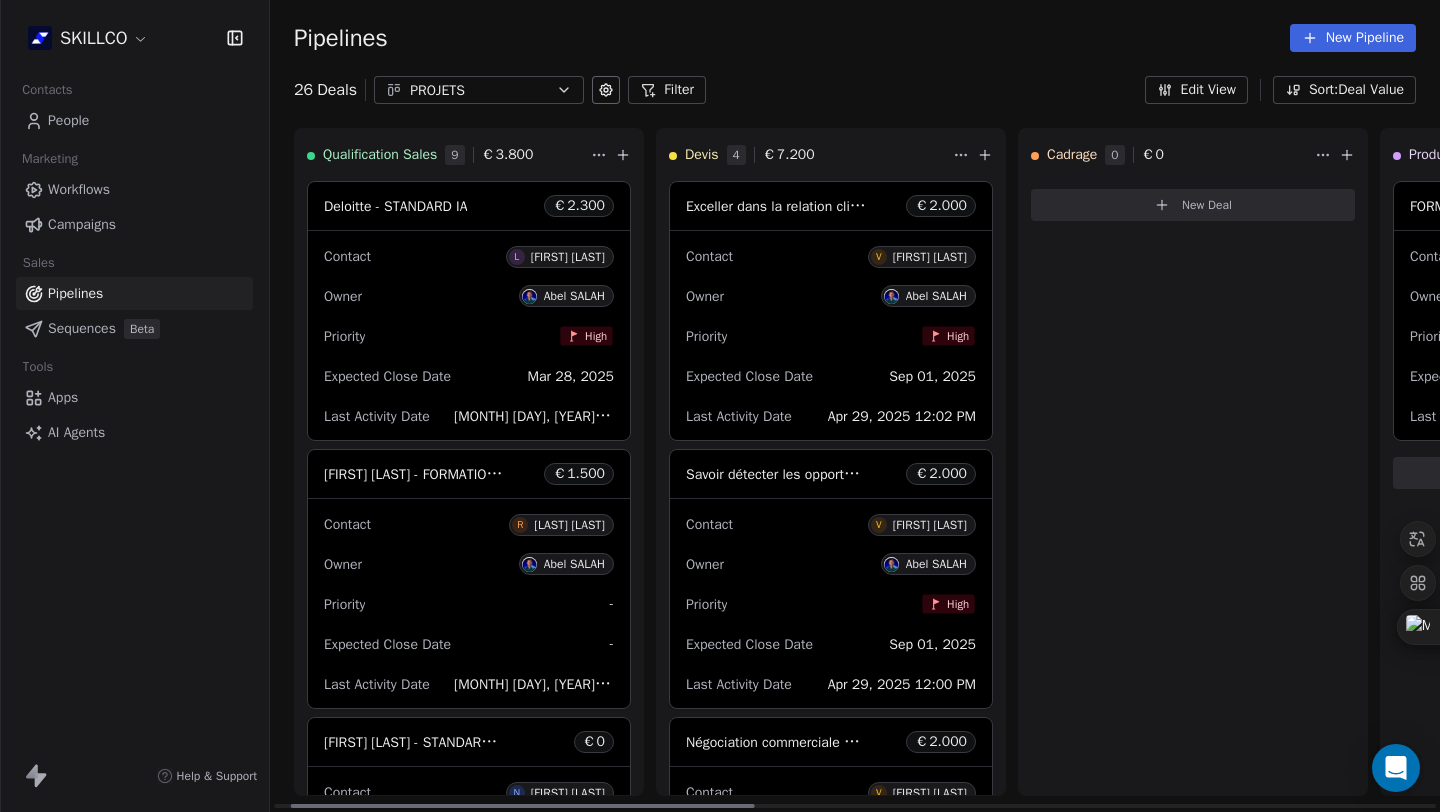 scroll, scrollTop: 0, scrollLeft: 202, axis: horizontal 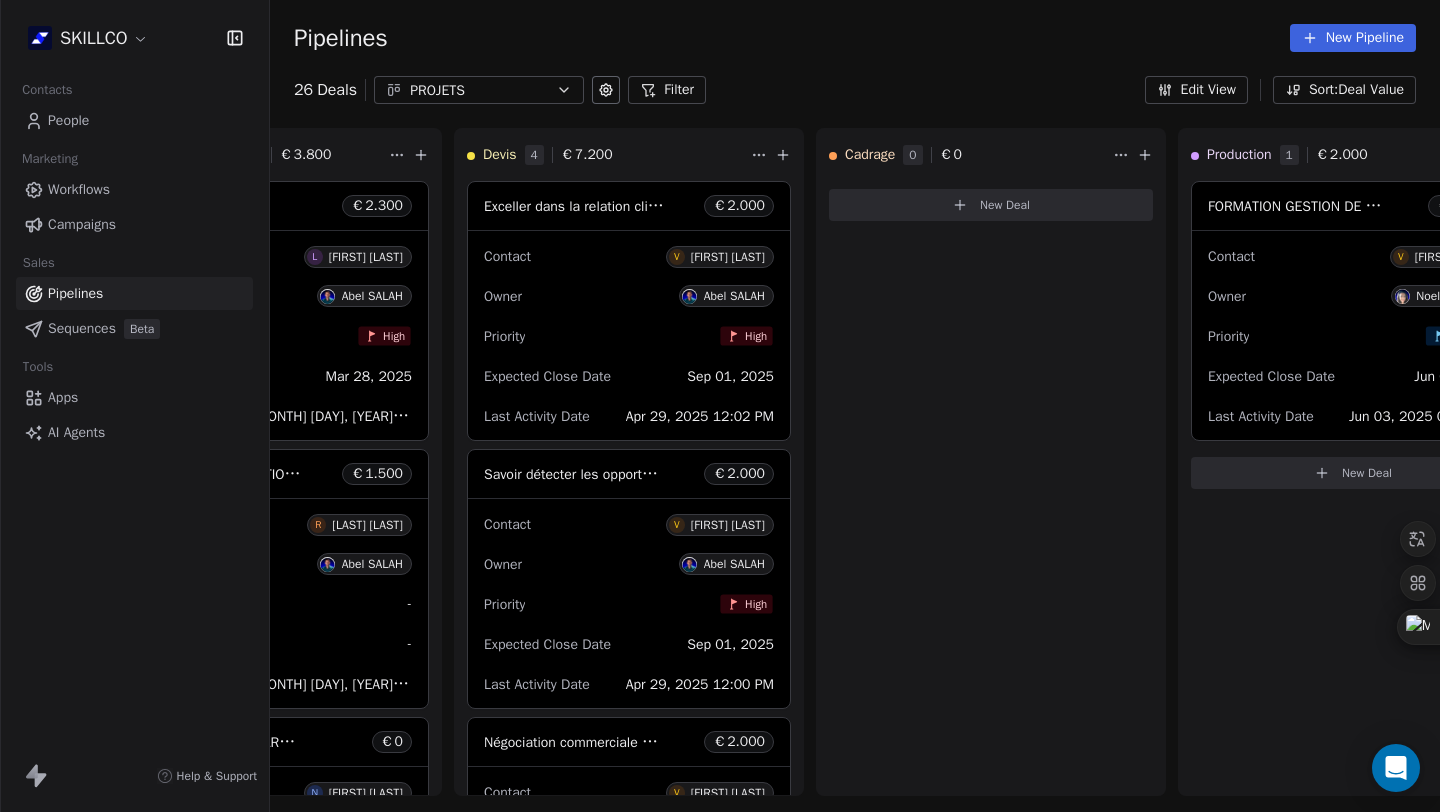 click on "PROJETS" at bounding box center [479, 90] 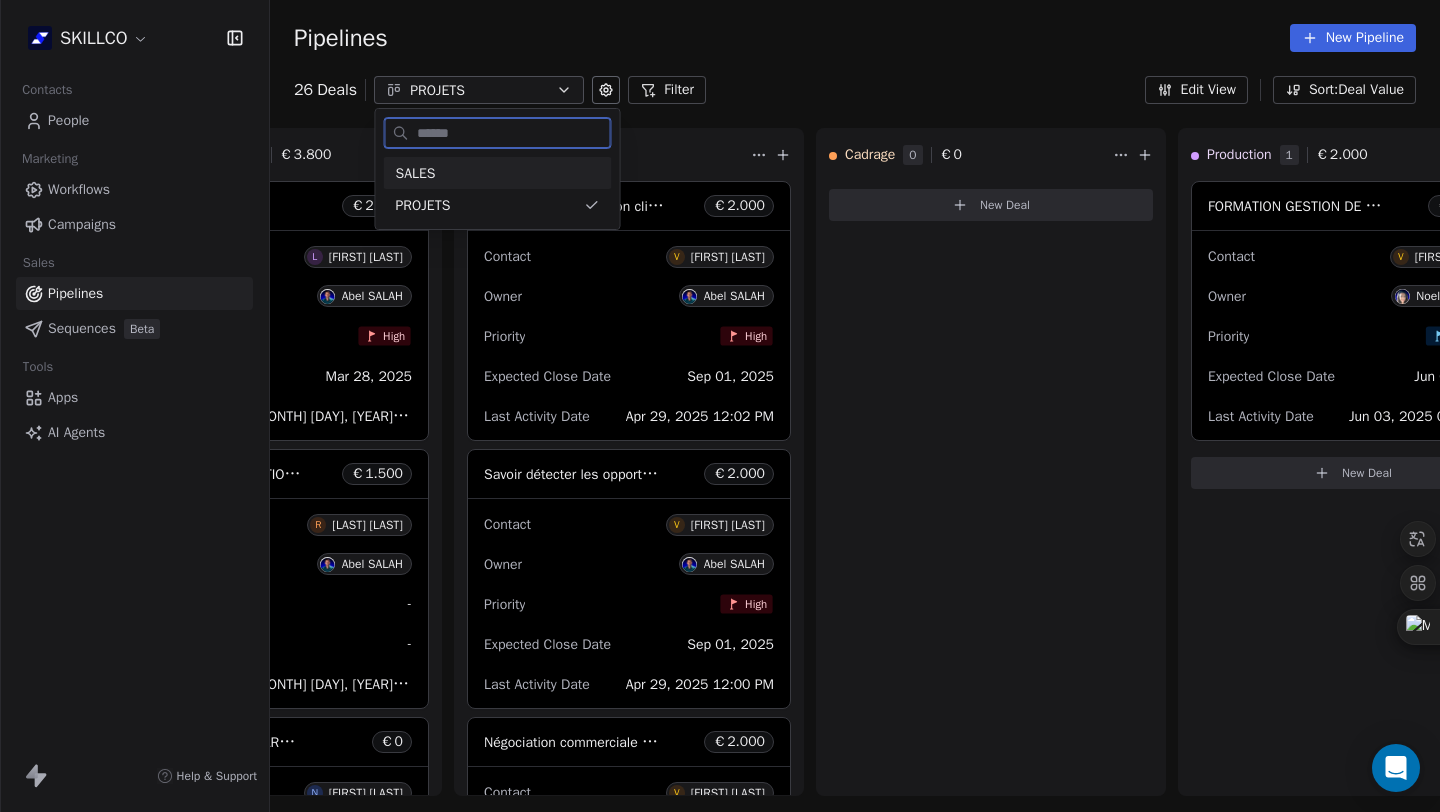 click on "SALES" at bounding box center (498, 173) 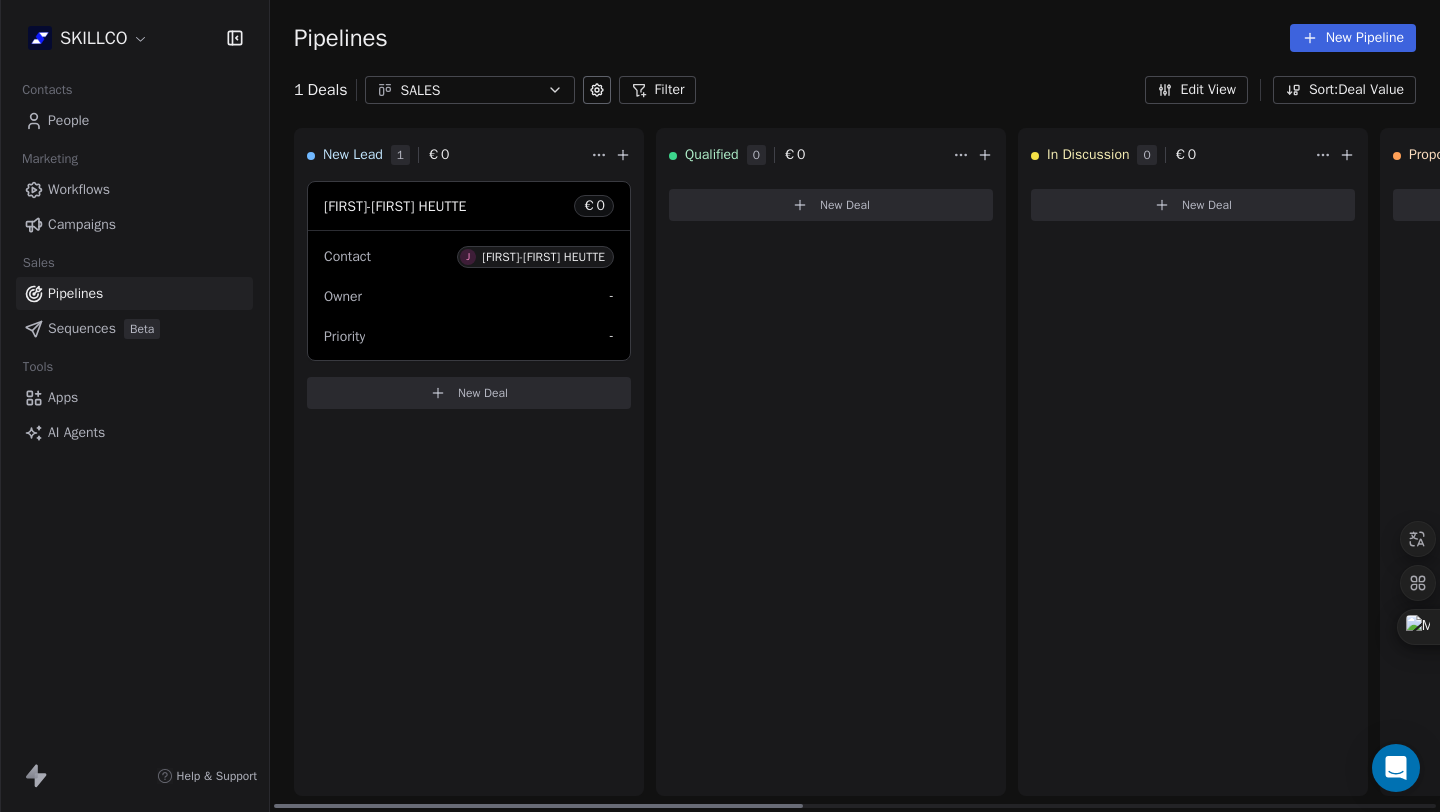 click on "J Jean-François HEUTTE" at bounding box center [535, 257] 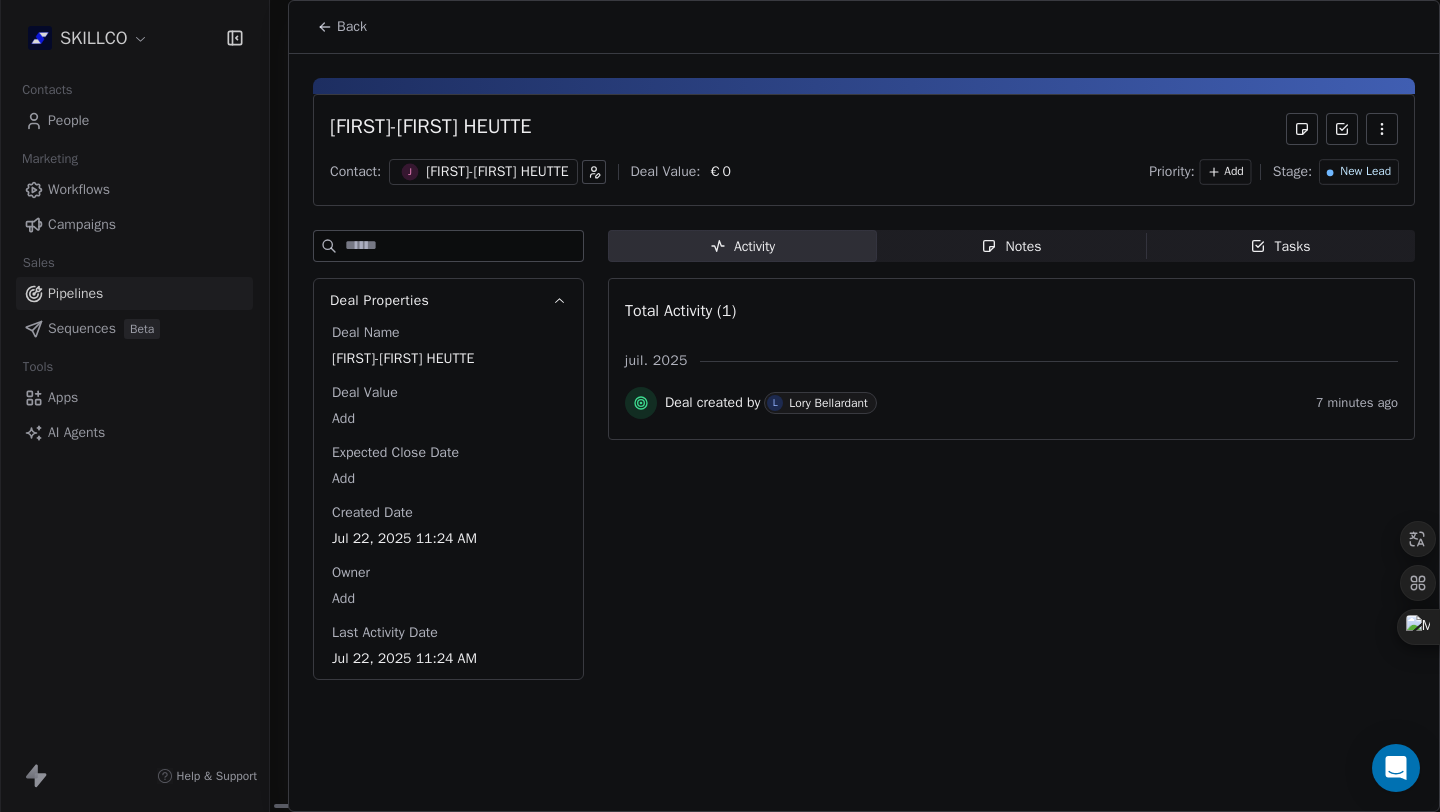 click on "Jean-François HEUTTE" at bounding box center (497, 172) 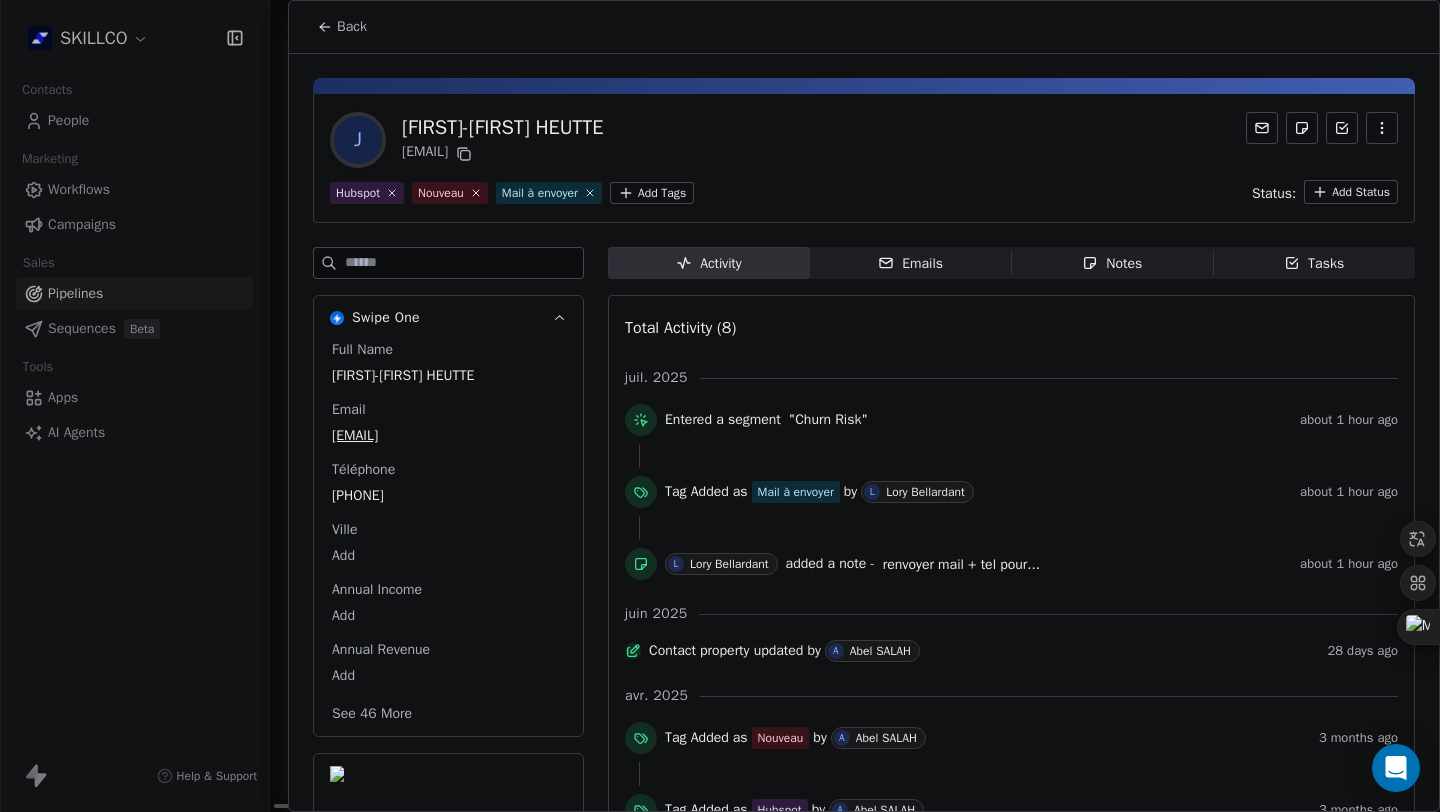 click on "Back" at bounding box center [342, 27] 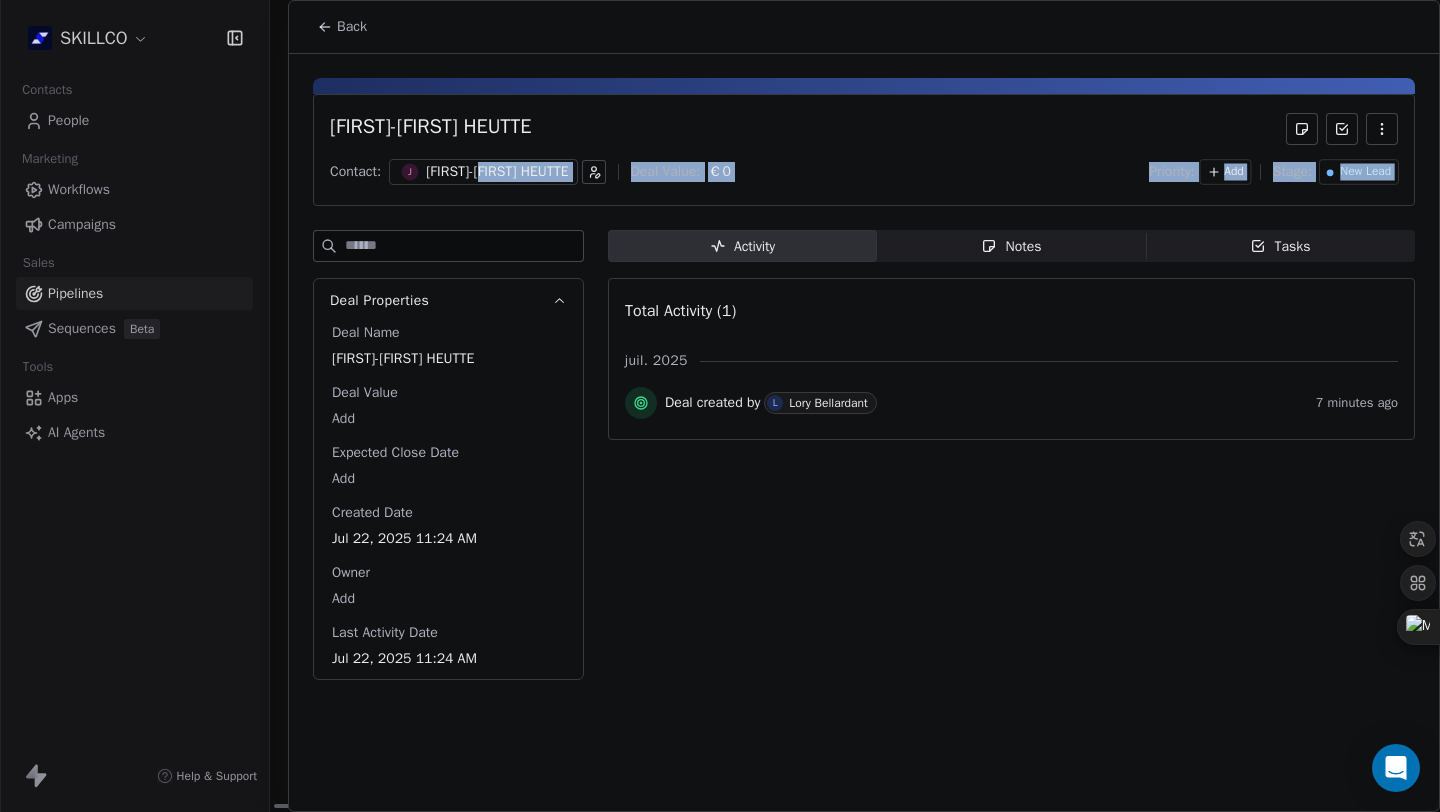 drag, startPoint x: 498, startPoint y: 180, endPoint x: 455, endPoint y: 271, distance: 100.6479 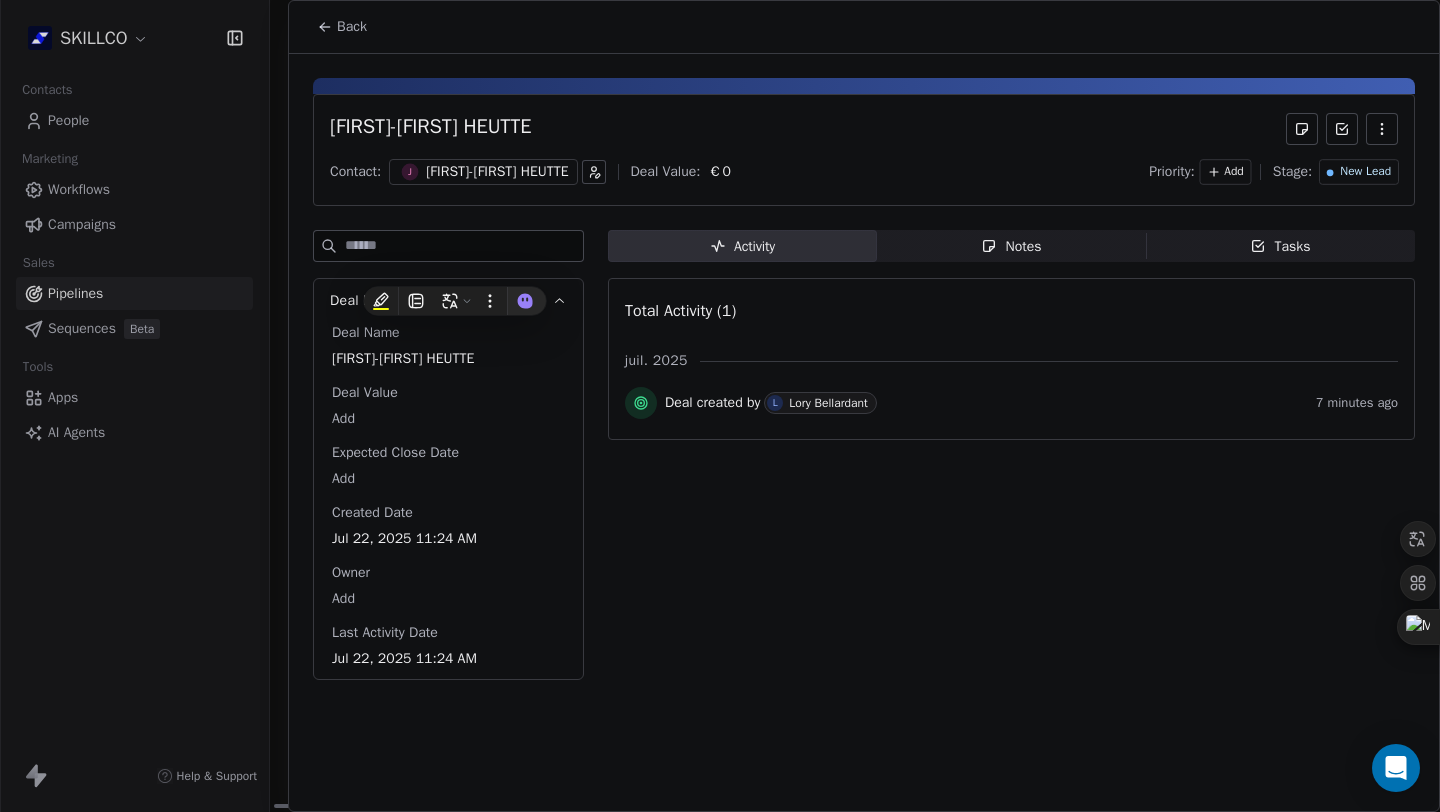 click on "Contact: J Jean-François HEUTTE Deal Value: € 0 Priority: Add Stage: New Lead" at bounding box center [864, 172] 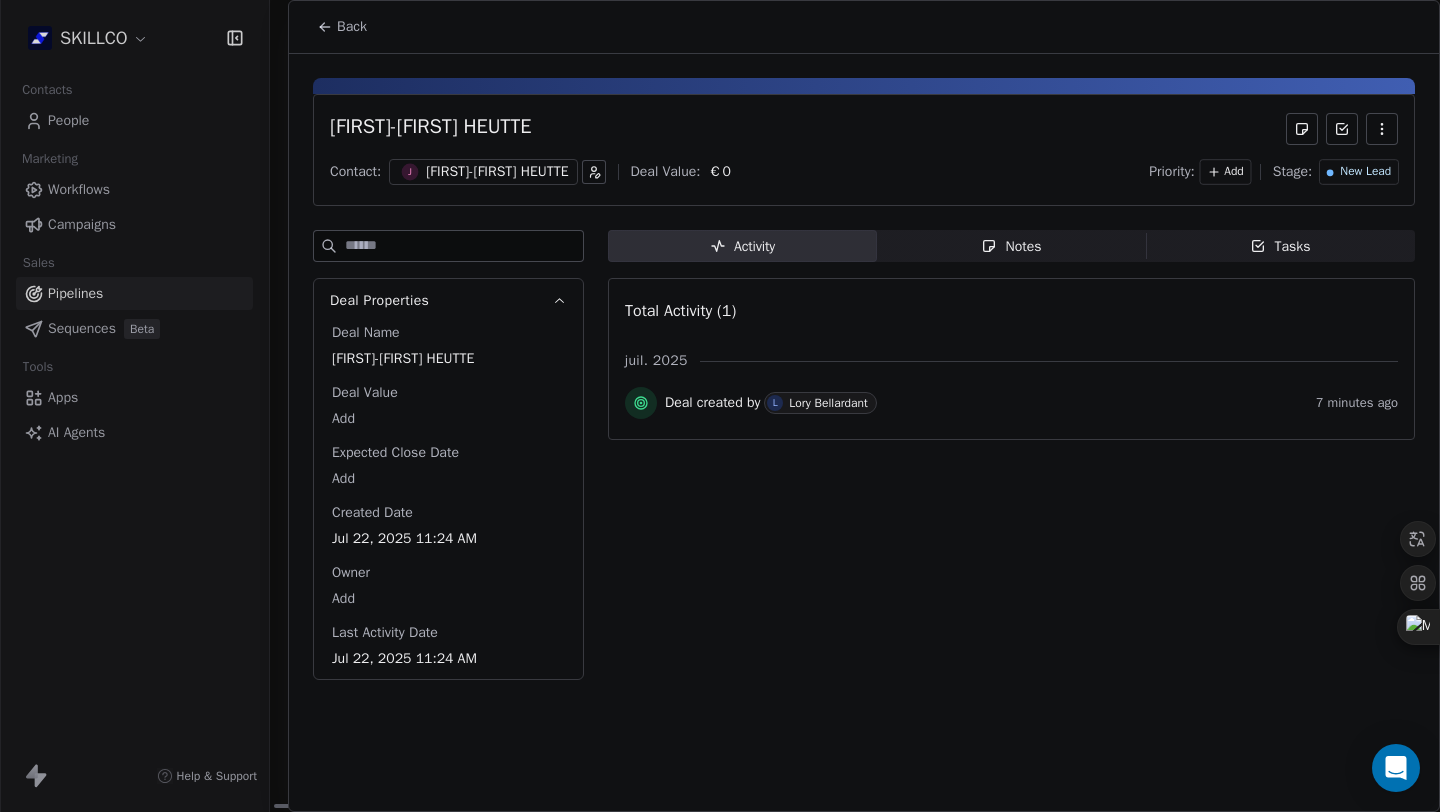 click on "Back" at bounding box center (352, 27) 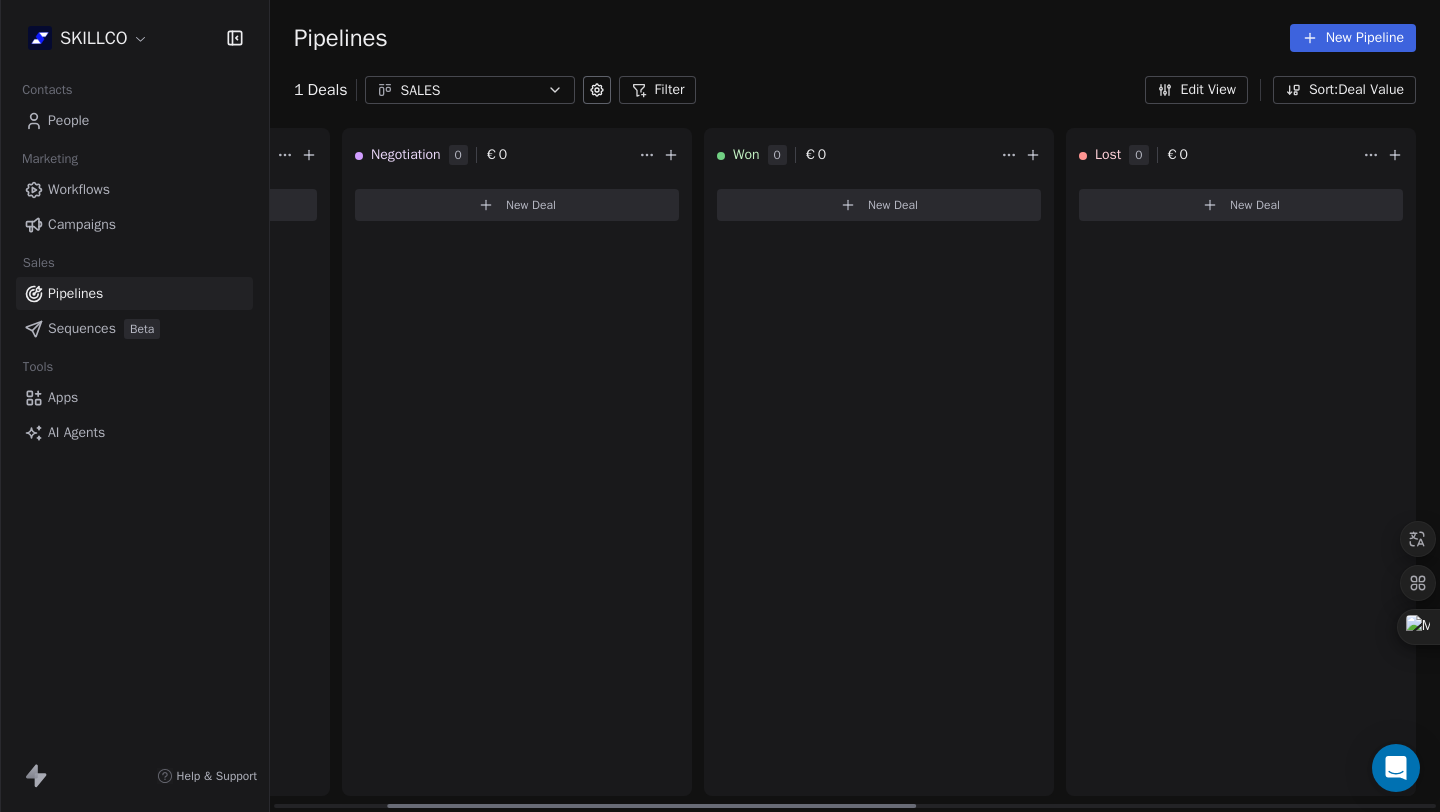 scroll, scrollTop: 0, scrollLeft: 0, axis: both 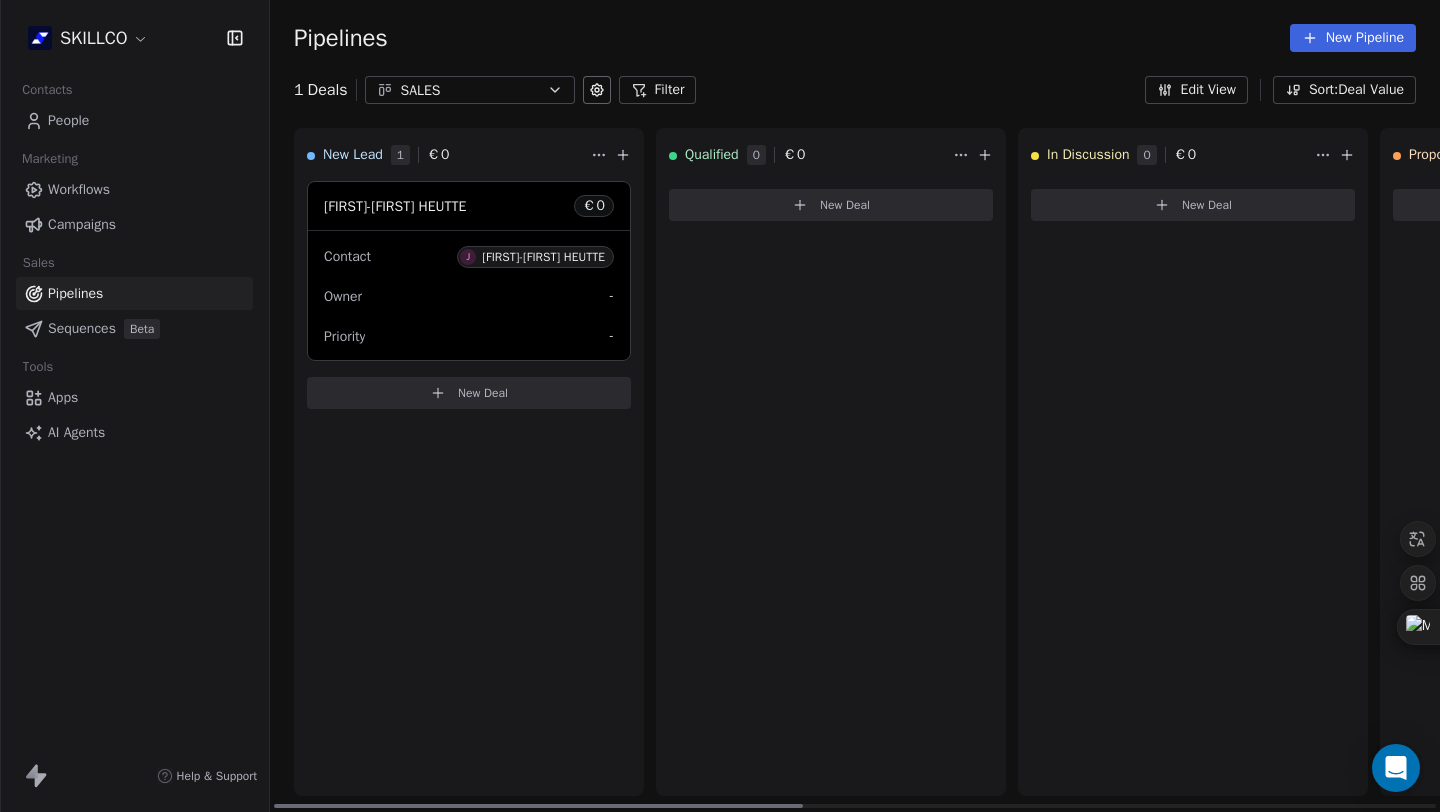 drag, startPoint x: 381, startPoint y: 810, endPoint x: 41, endPoint y: 523, distance: 444.93707 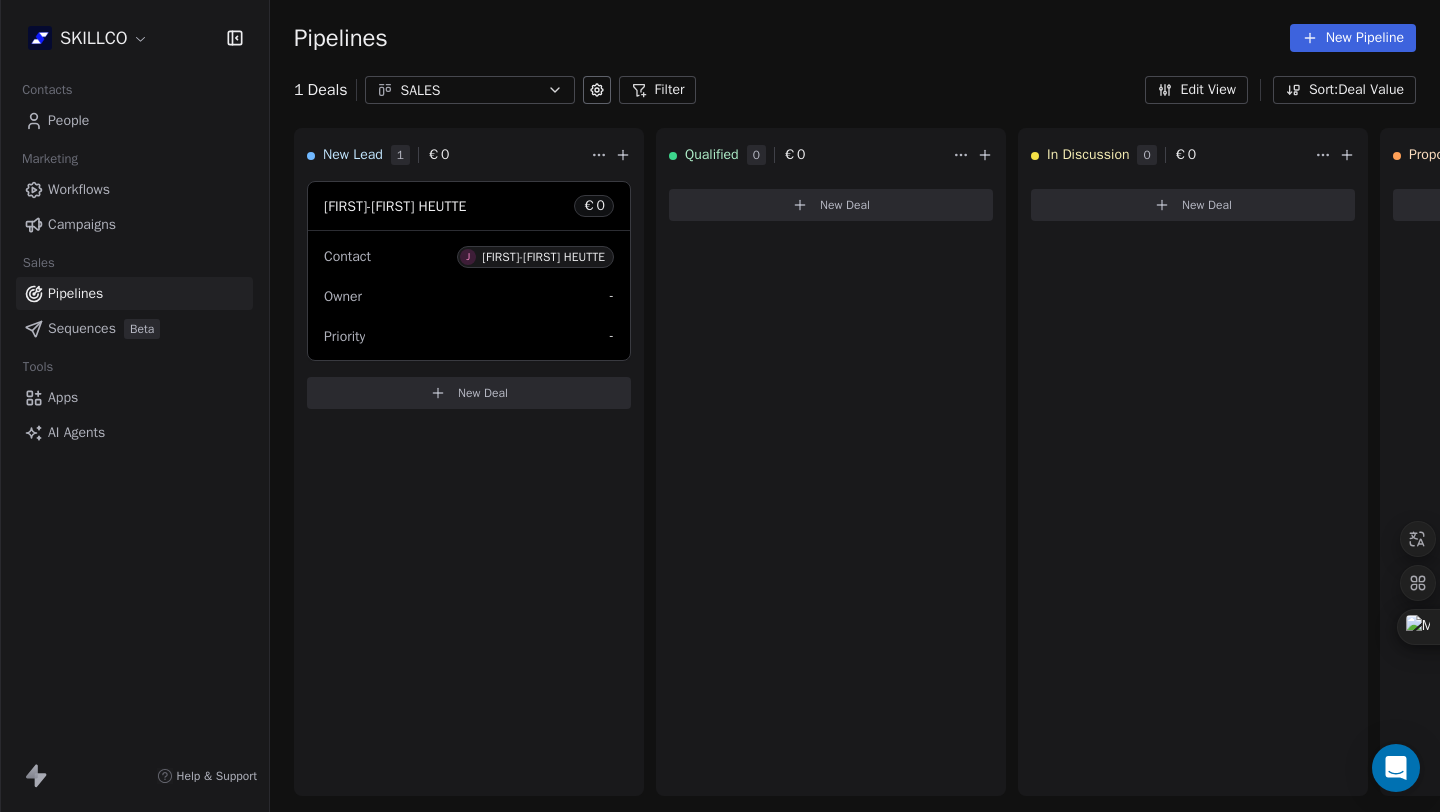 click on "People" at bounding box center [134, 120] 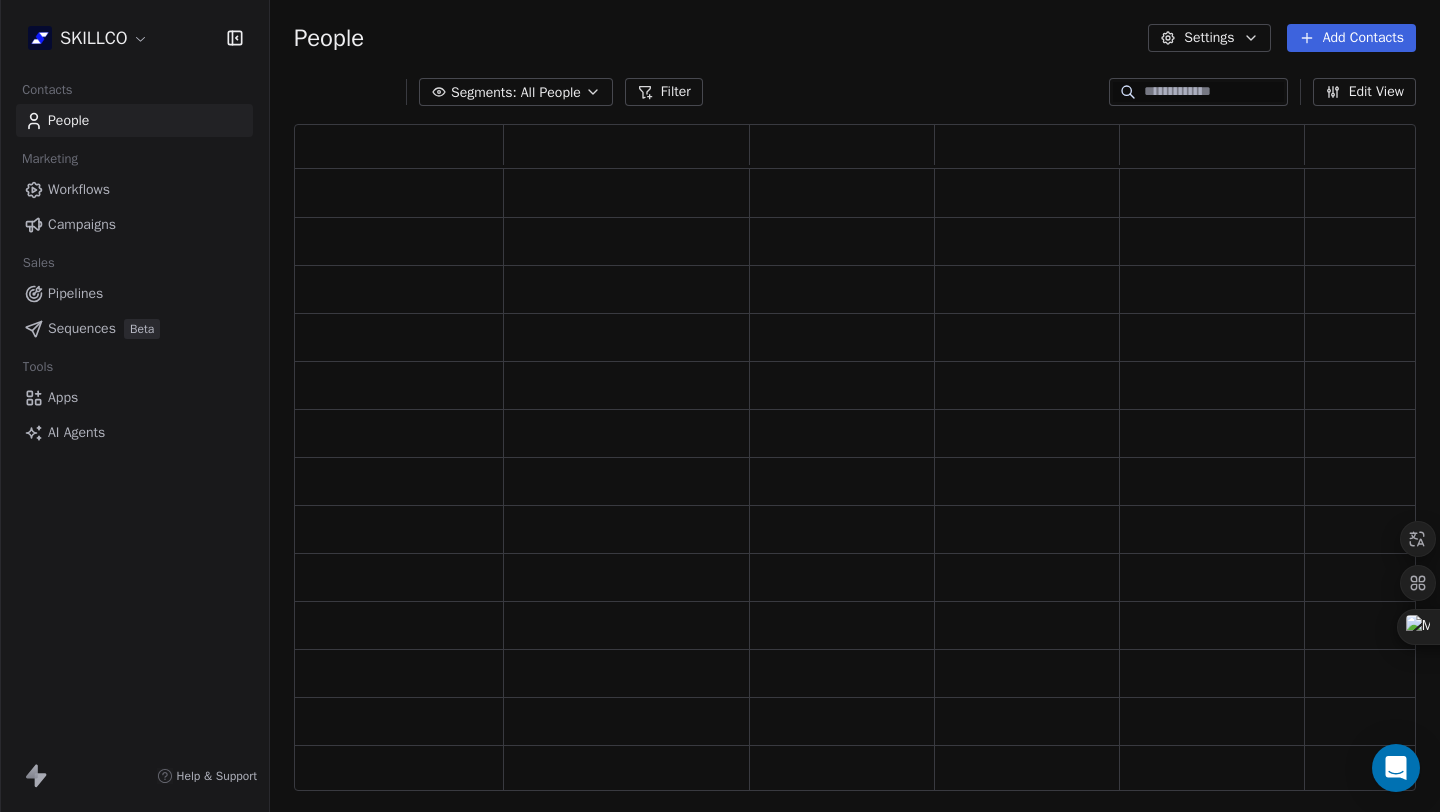 scroll, scrollTop: 0, scrollLeft: 0, axis: both 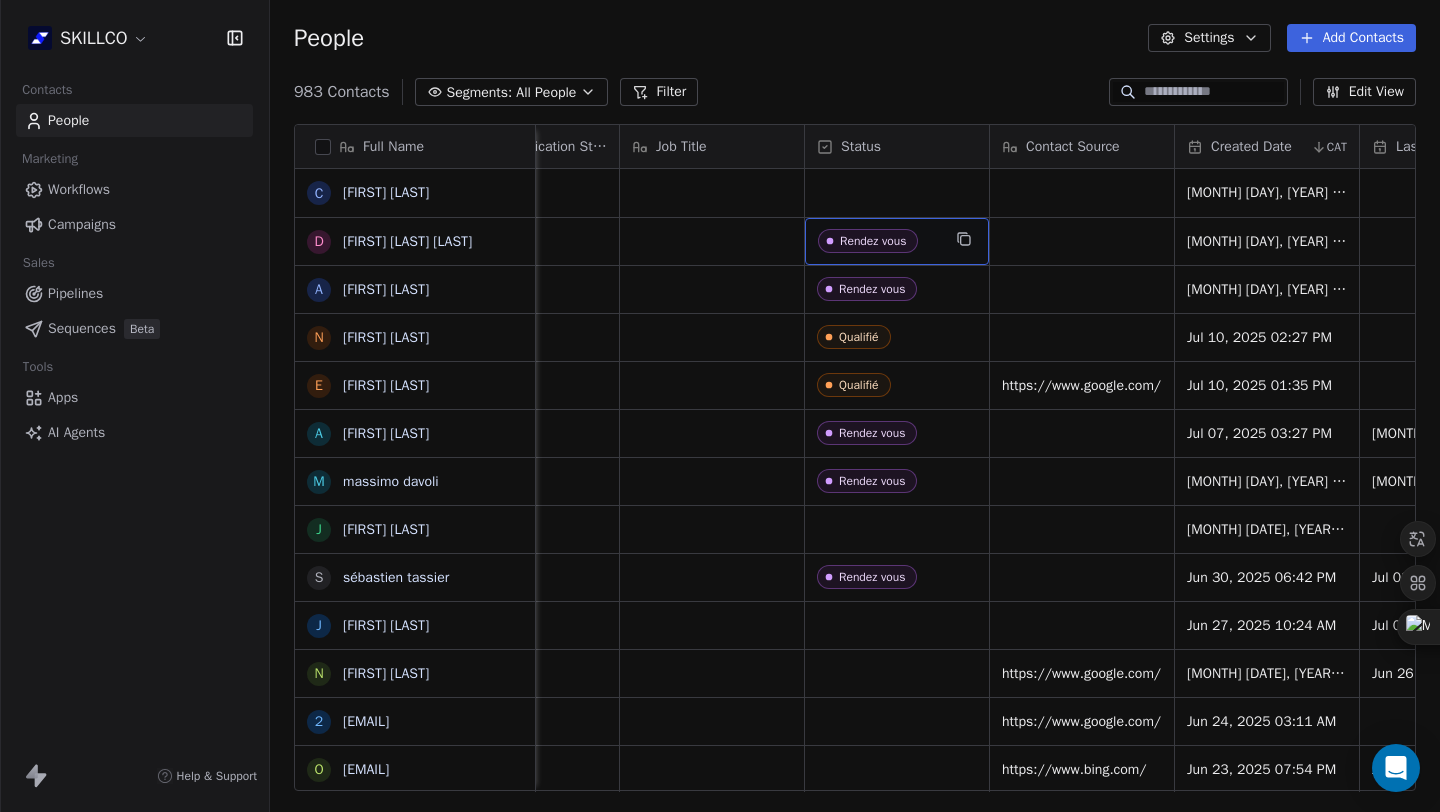 click on "Pipelines" at bounding box center [75, 293] 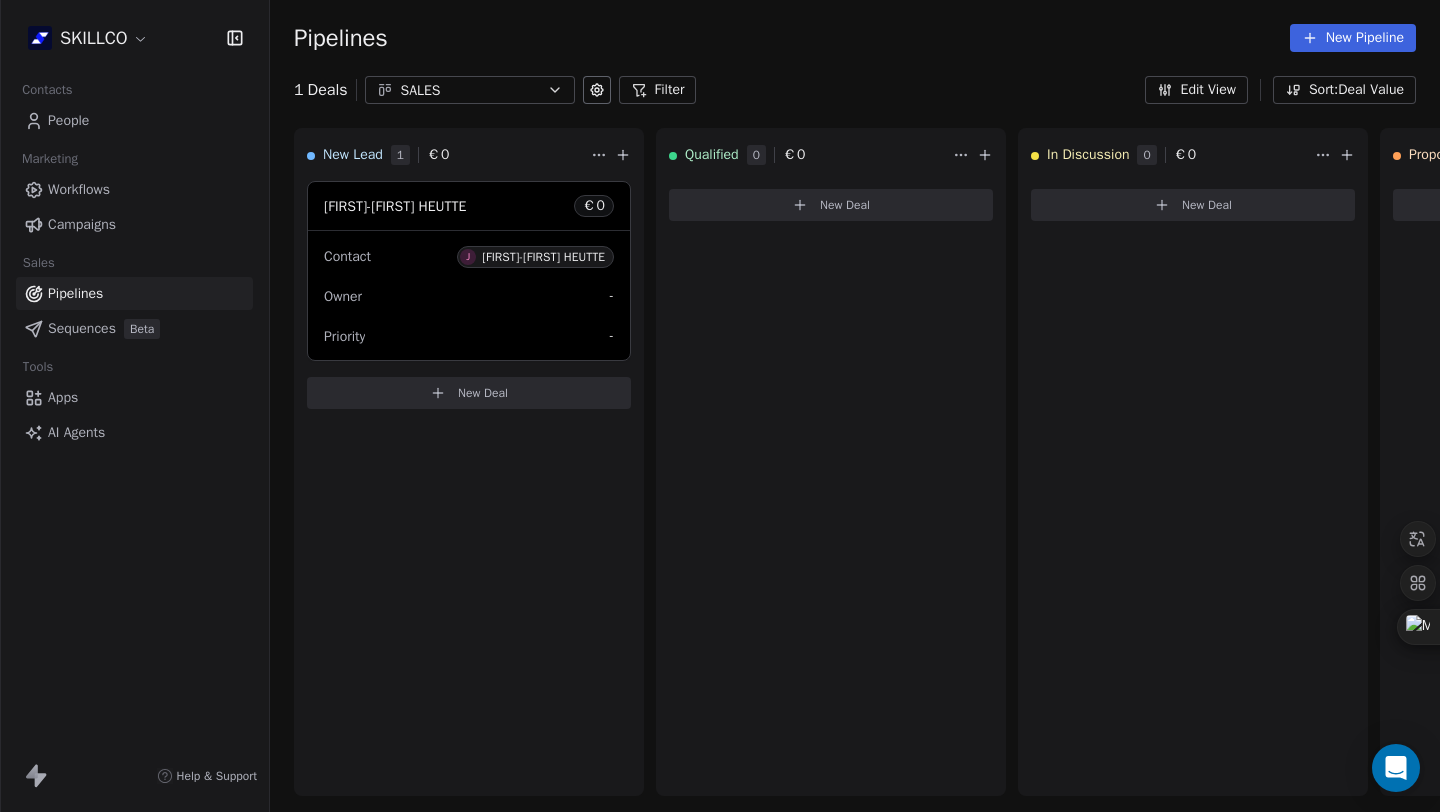 click on "SALES" at bounding box center [470, 90] 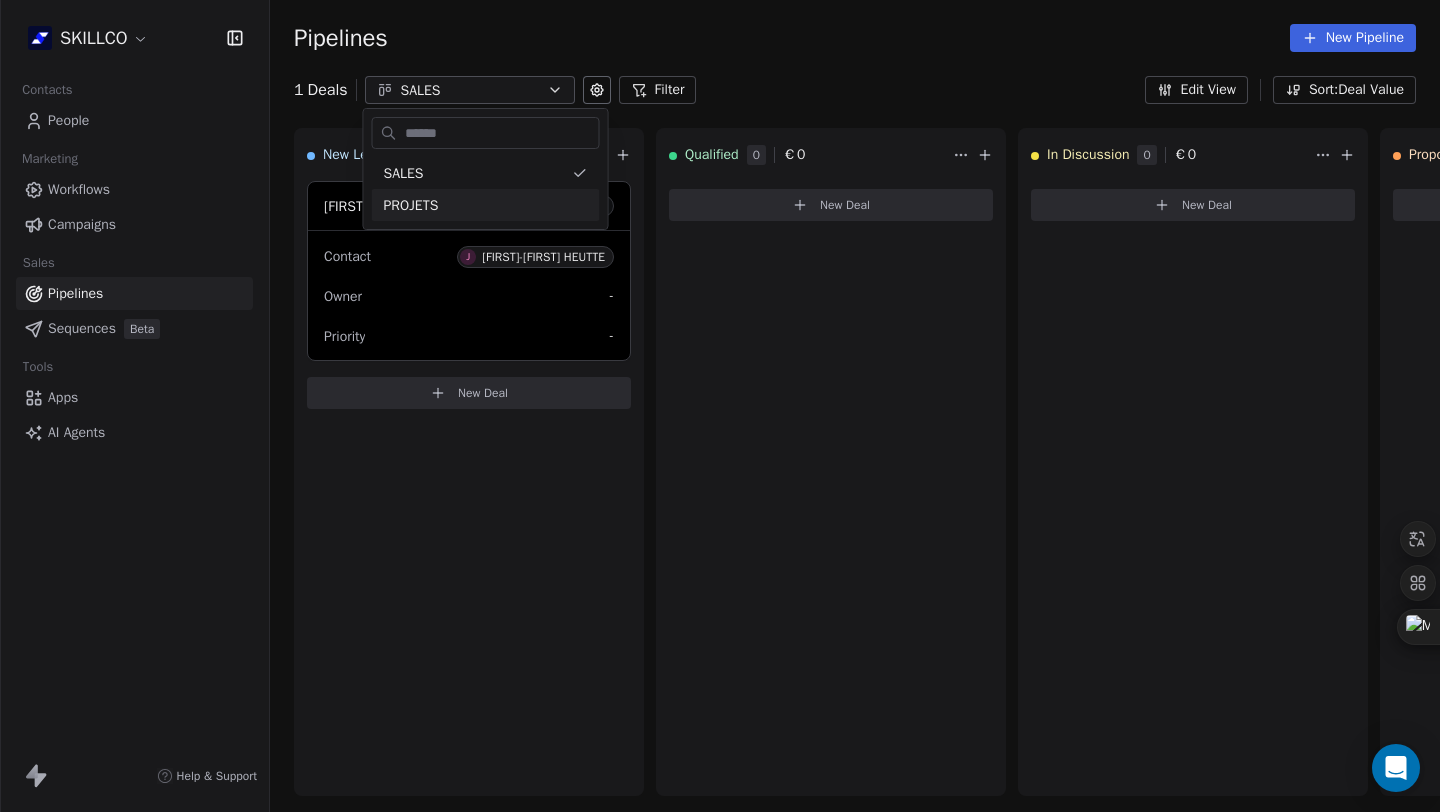 click on "SKILLCO Contacts People Marketing Workflows Campaigns Sales Pipelines Sequences Beta Tools Apps AI Agents Help & Support Pipelines  New Pipeline 1 Deals SALES Filter  Edit View Sort:  Deal Value New Lead 1 € 0 Jean-François HEUTTE € 0 Contact J Jean-François HEUTTE Owner - Priority - New Deal Qualified 0 € 0 New Deal In Discussion 0 € 0 New Deal Proposal 0 € 0 New Deal Negotiation 0 € 0 New Deal Won 0 € 0 New Deal Lost 0 € 0 New Deal
To pick up a draggable item, press the space bar.
While dragging, use the arrow keys to move the item.
Press space again to drop the item in its new position, or press escape to cancel.
SALES PROJETS" at bounding box center (720, 406) 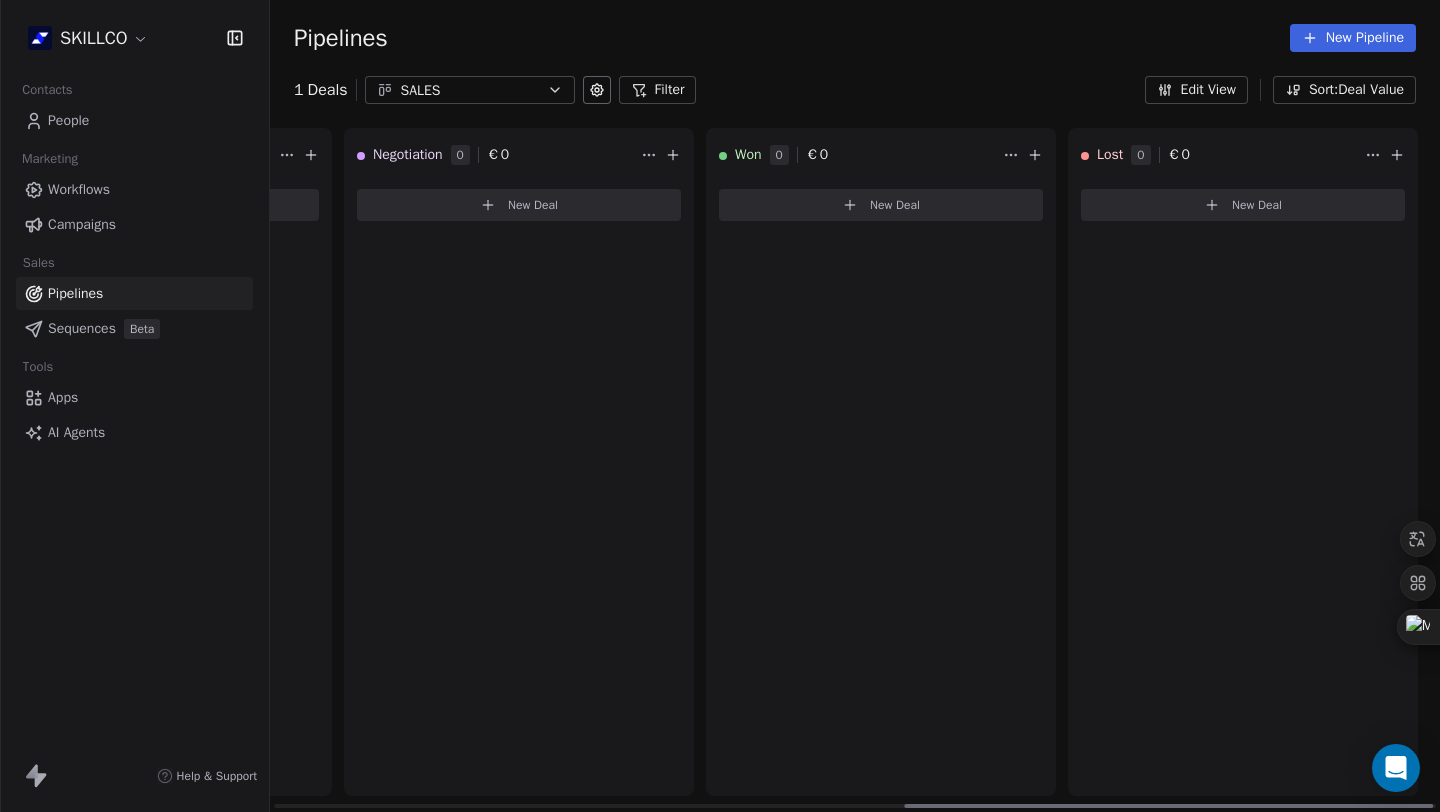 scroll, scrollTop: 0, scrollLeft: 1400, axis: horizontal 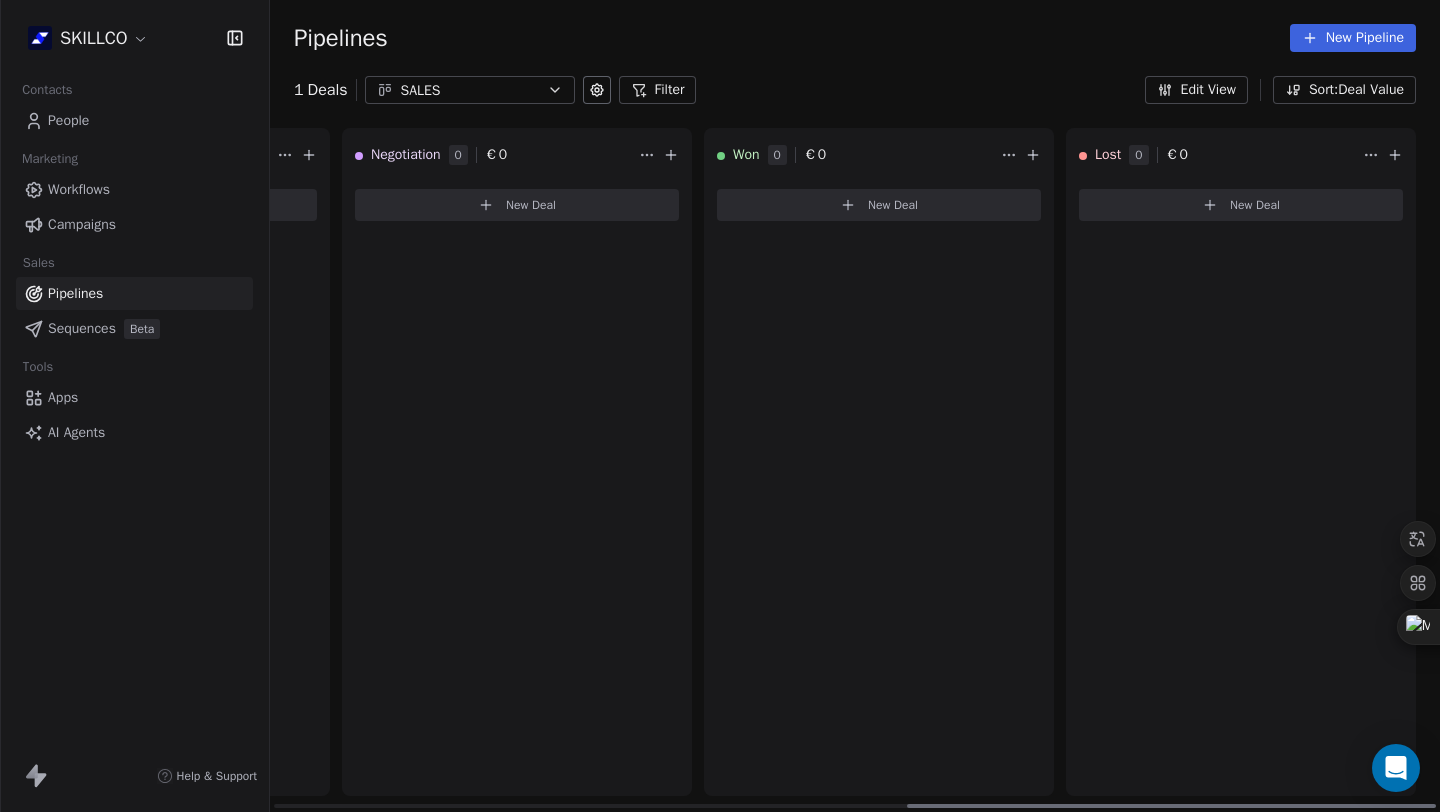 drag, startPoint x: 695, startPoint y: 805, endPoint x: 1439, endPoint y: 763, distance: 745.1846 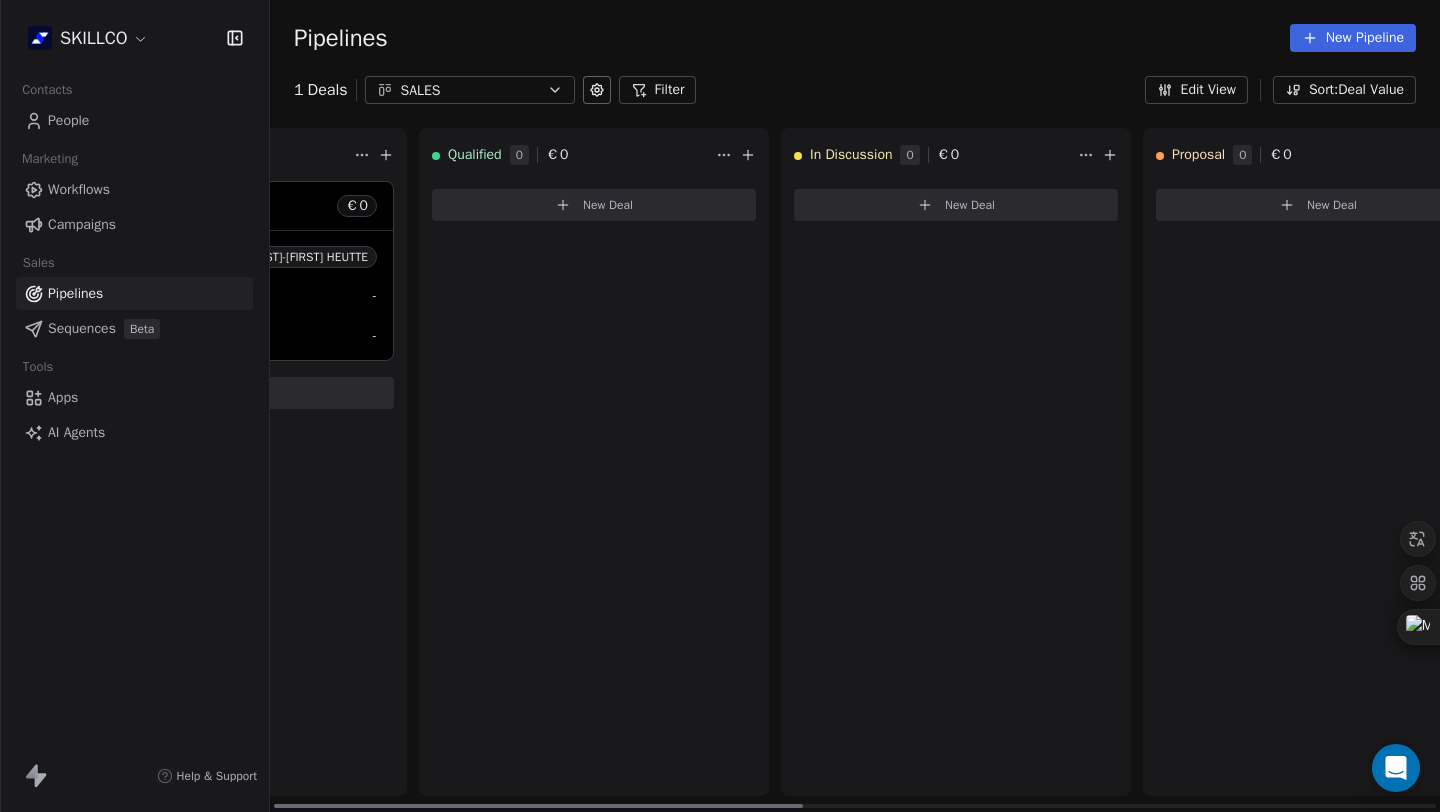 scroll, scrollTop: 0, scrollLeft: 0, axis: both 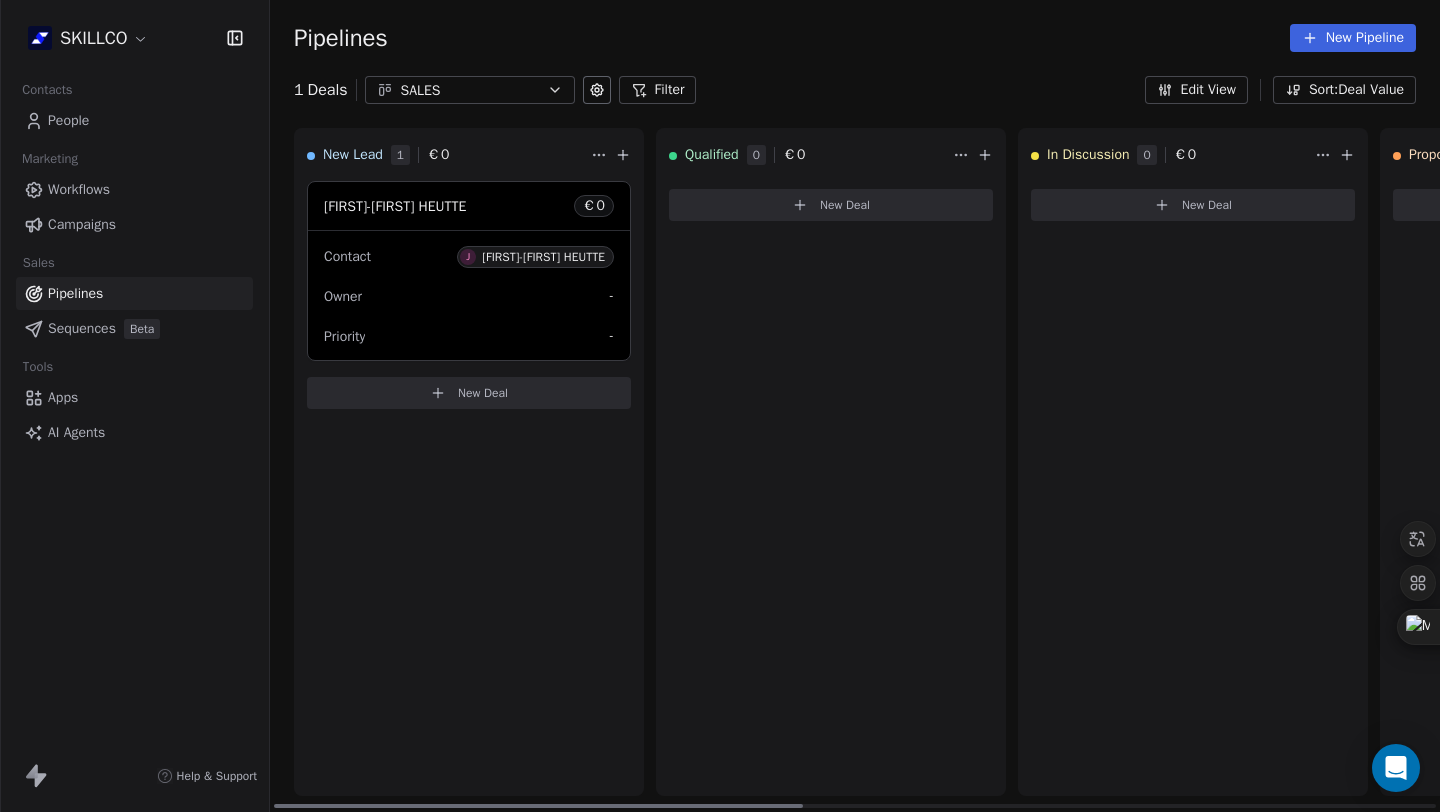 drag, startPoint x: 1255, startPoint y: 809, endPoint x: 6, endPoint y: 645, distance: 1259.721 